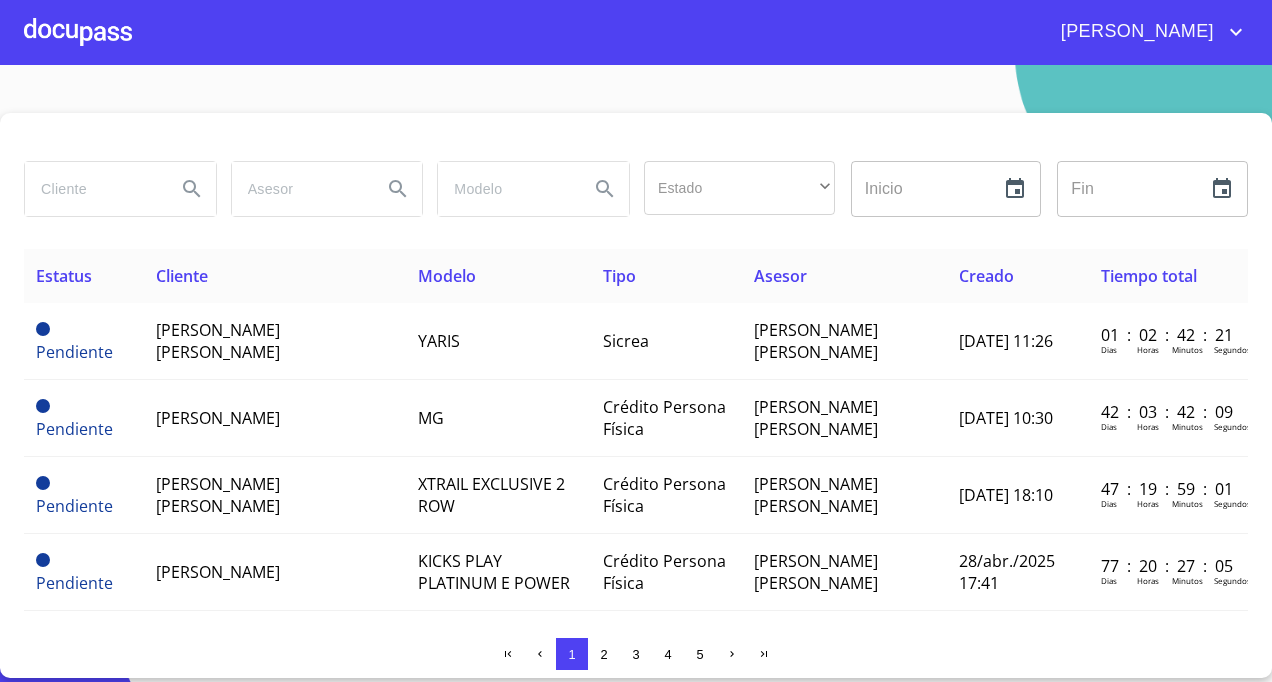 scroll, scrollTop: 0, scrollLeft: 0, axis: both 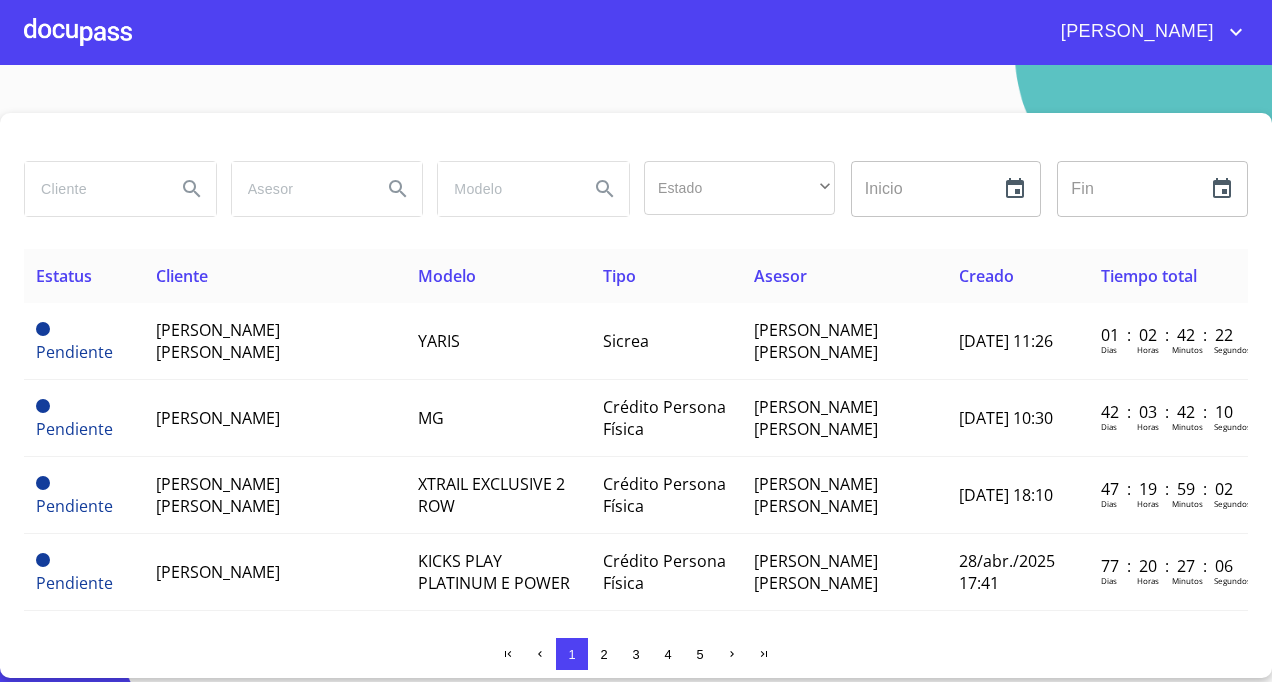 click at bounding box center (78, 32) 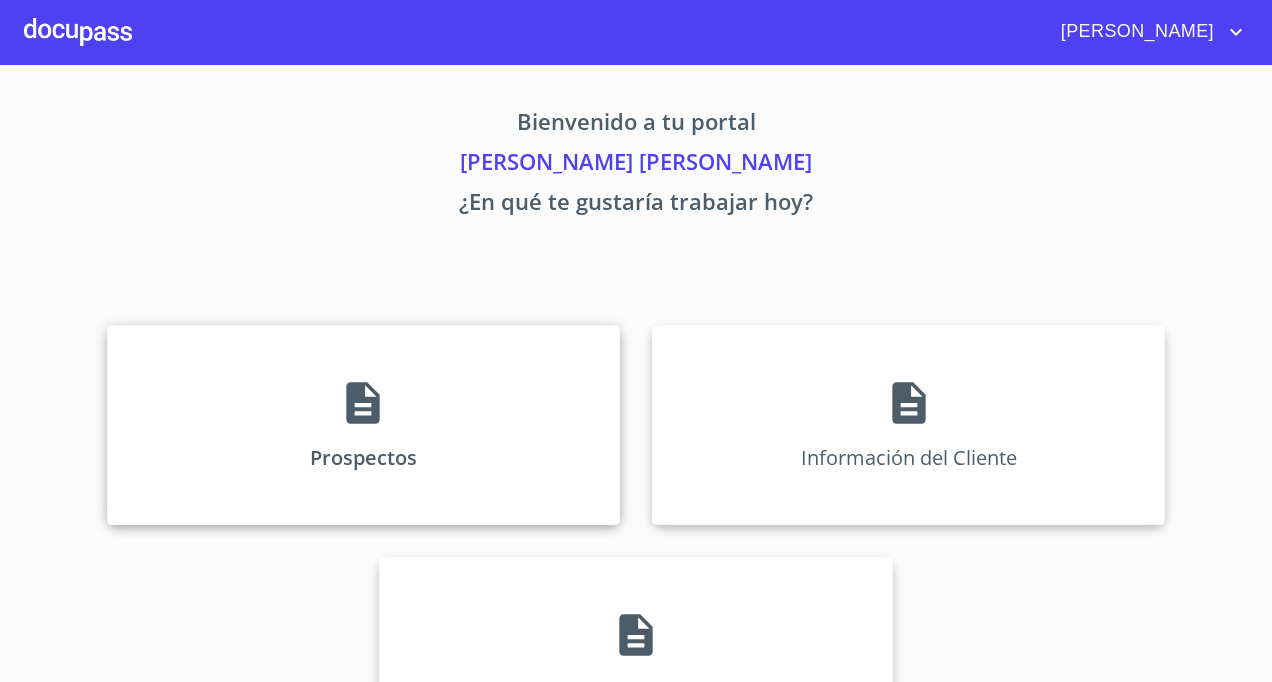 click on "Prospectos" at bounding box center (363, 425) 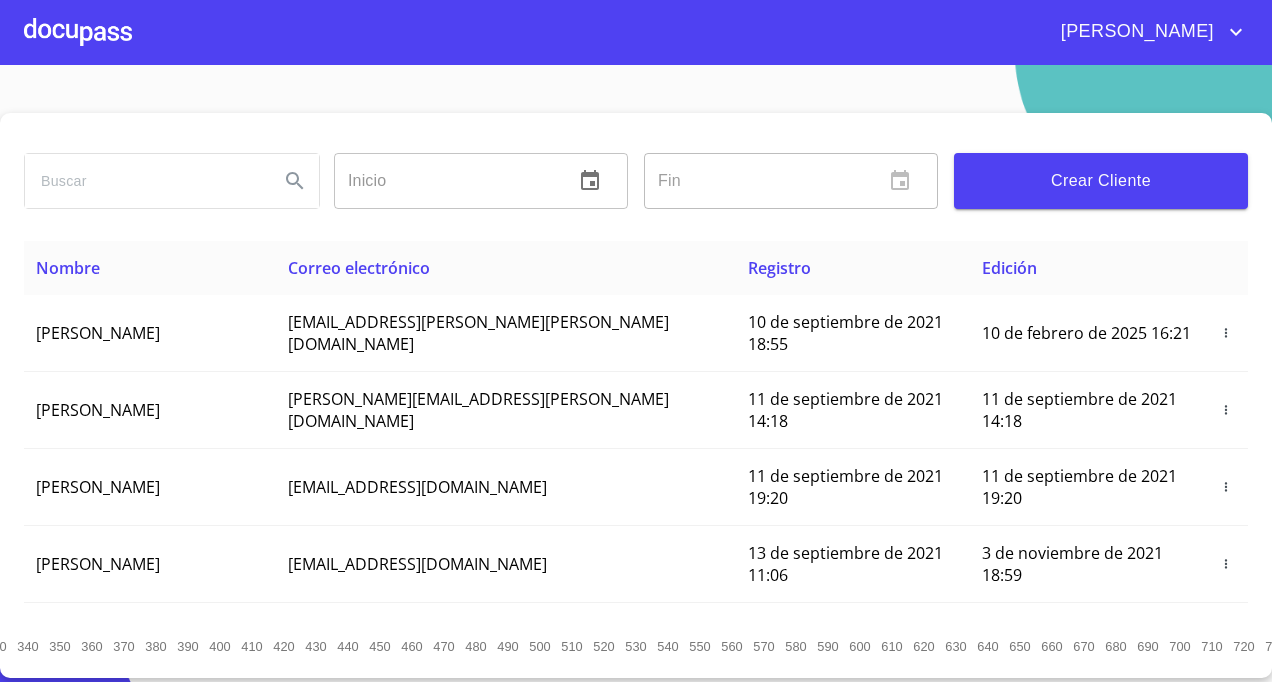 click on "Crear Cliente" at bounding box center (1101, 181) 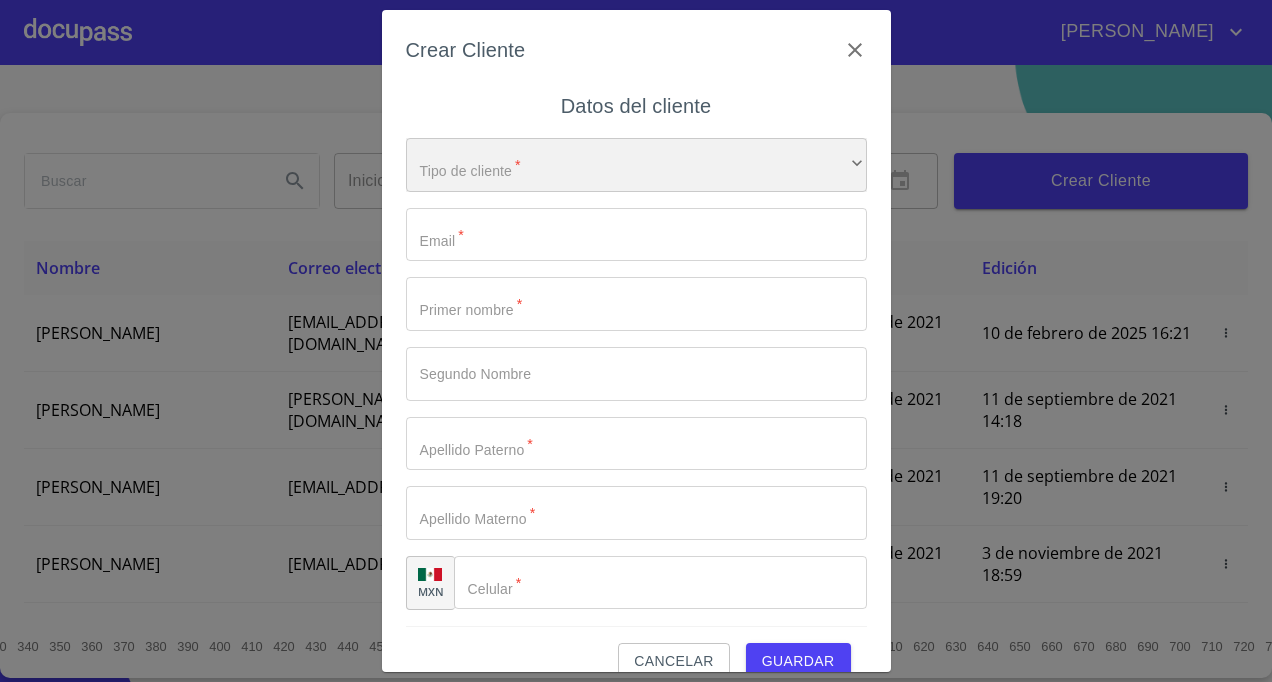 click on "​" at bounding box center [636, 165] 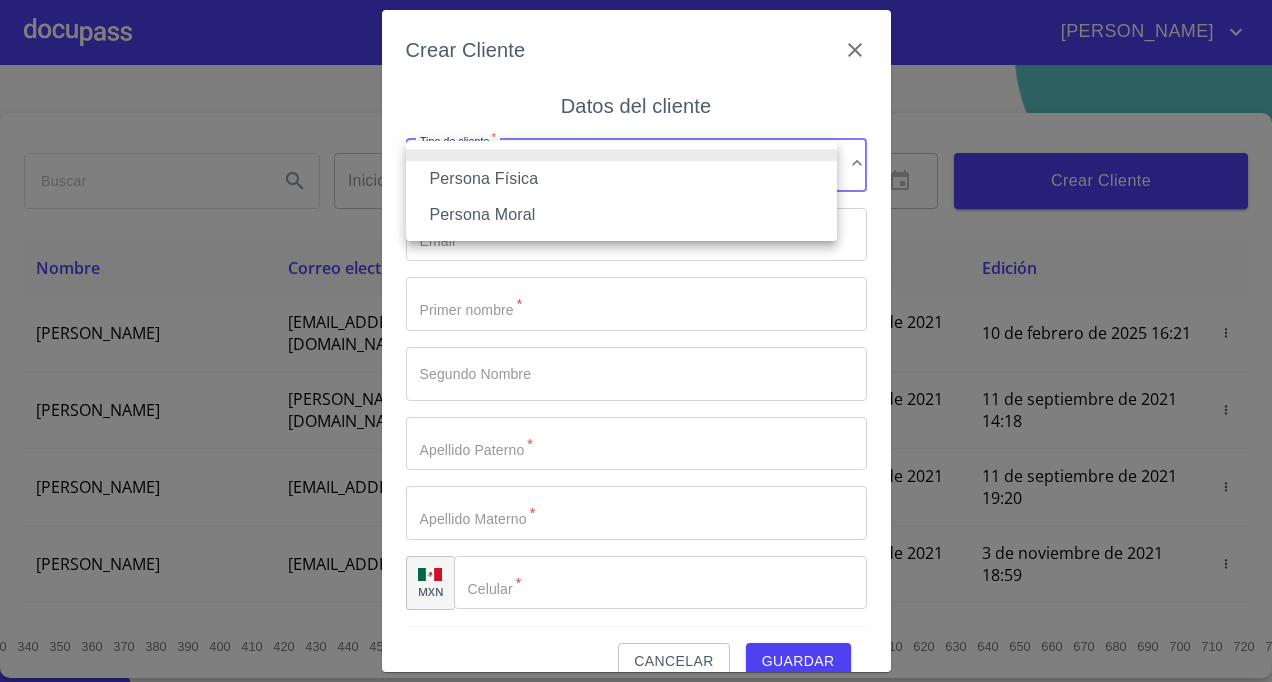 click on "Persona Física" at bounding box center [621, 179] 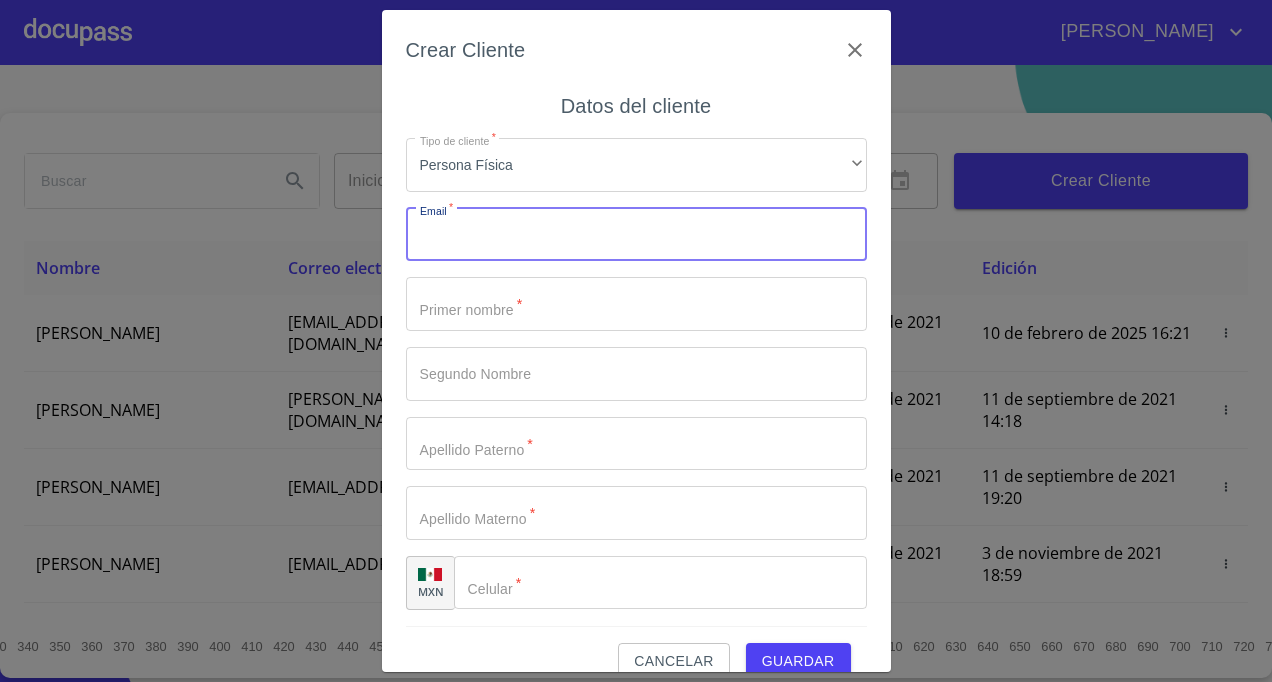 click on "Tipo de cliente   *" at bounding box center (636, 235) 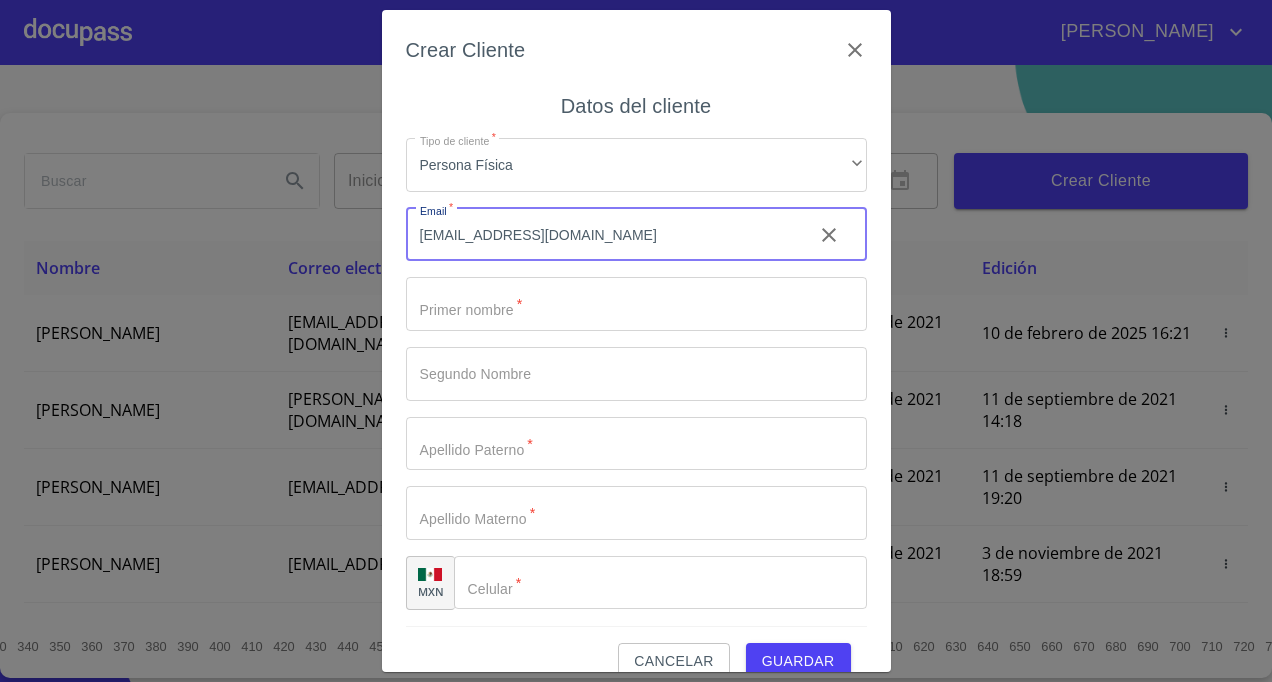 type on "[EMAIL_ADDRESS][DOMAIN_NAME]" 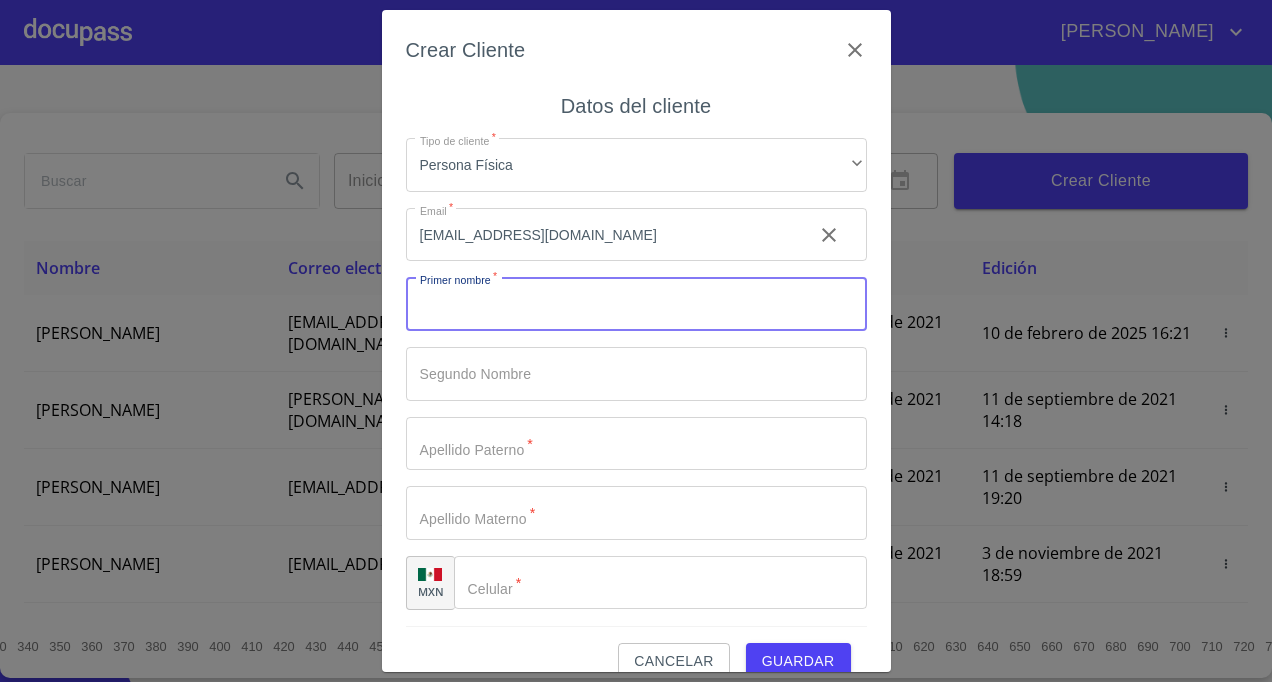 click on "Tipo de cliente   *" at bounding box center [636, 304] 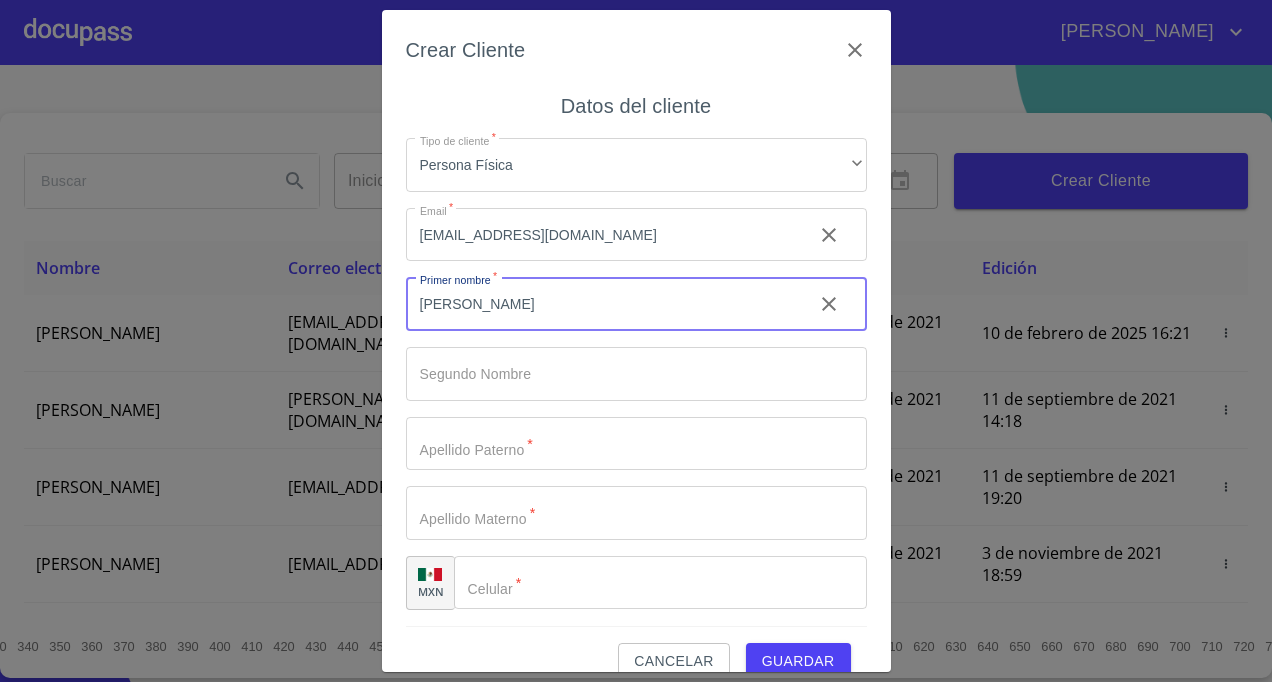 type on "[PERSON_NAME]" 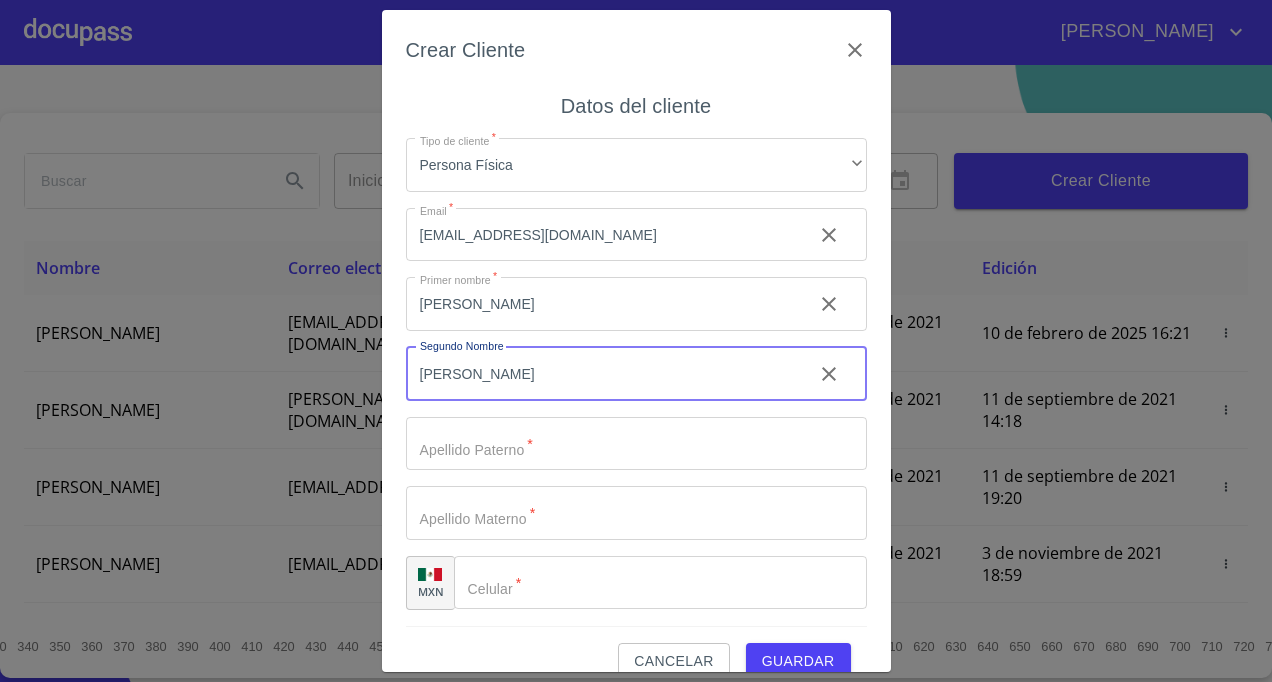 type on "[PERSON_NAME]" 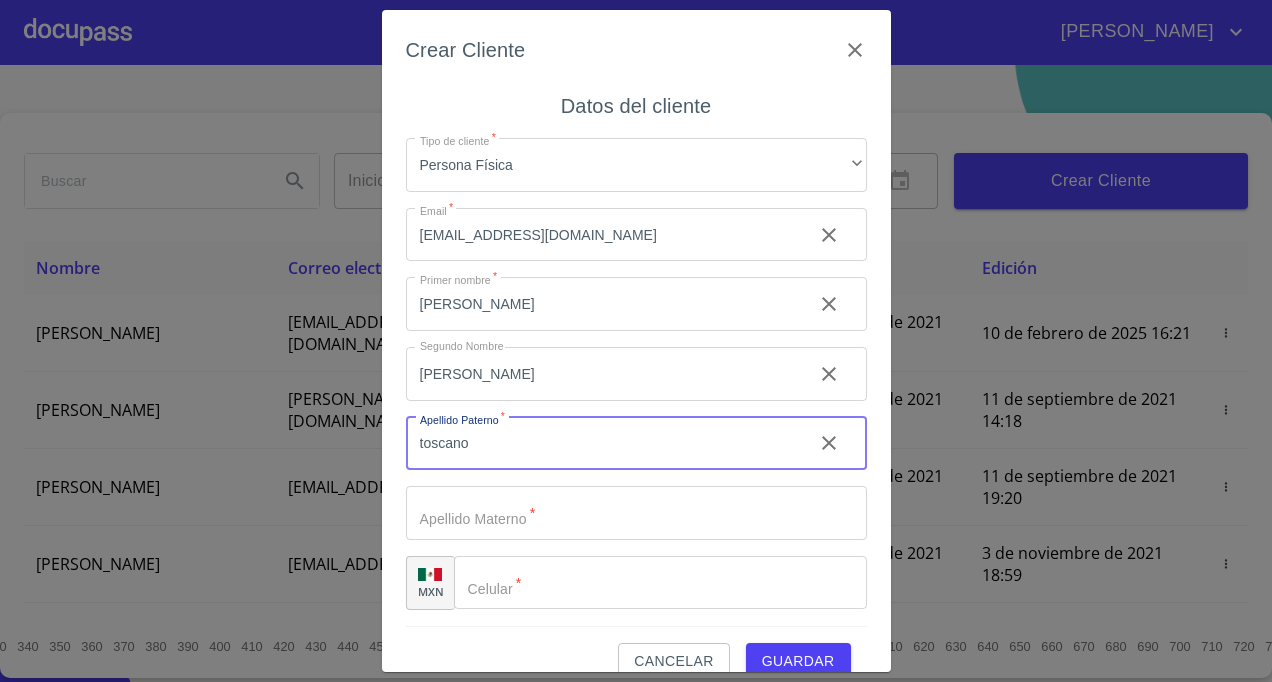 type on "toscano" 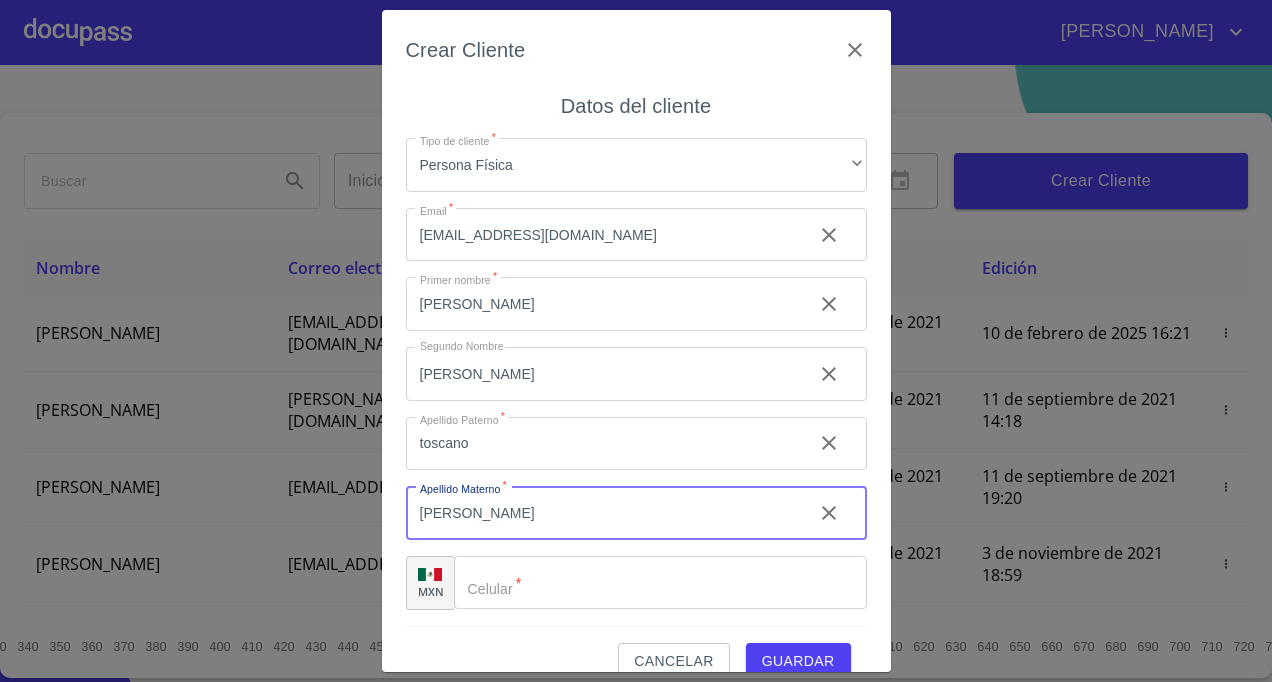 type on "[PERSON_NAME]" 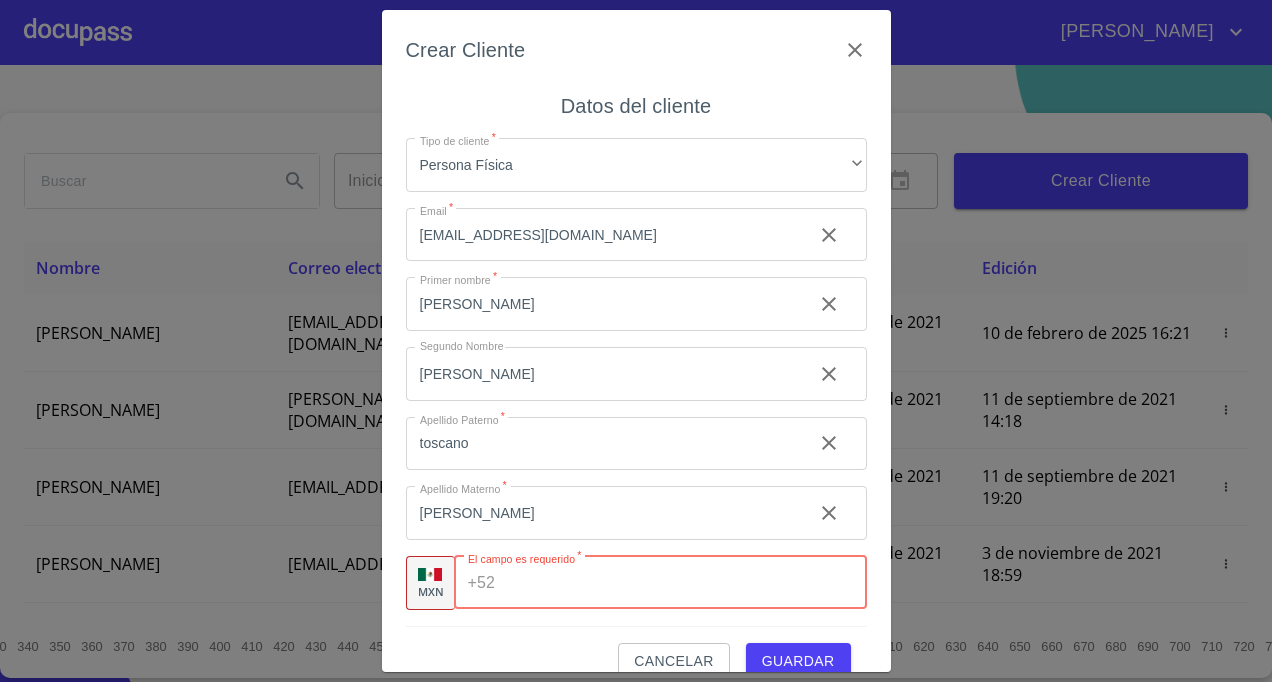 paste on "[PHONE_NUMBER]" 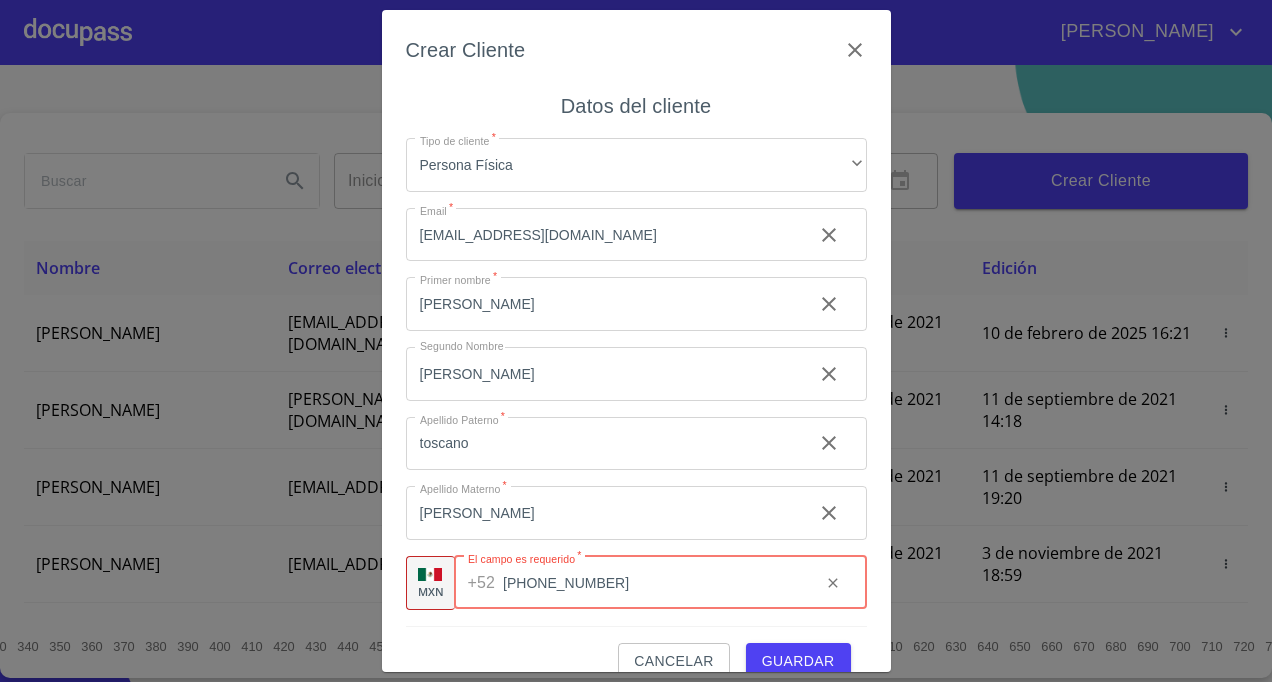 scroll, scrollTop: 31, scrollLeft: 0, axis: vertical 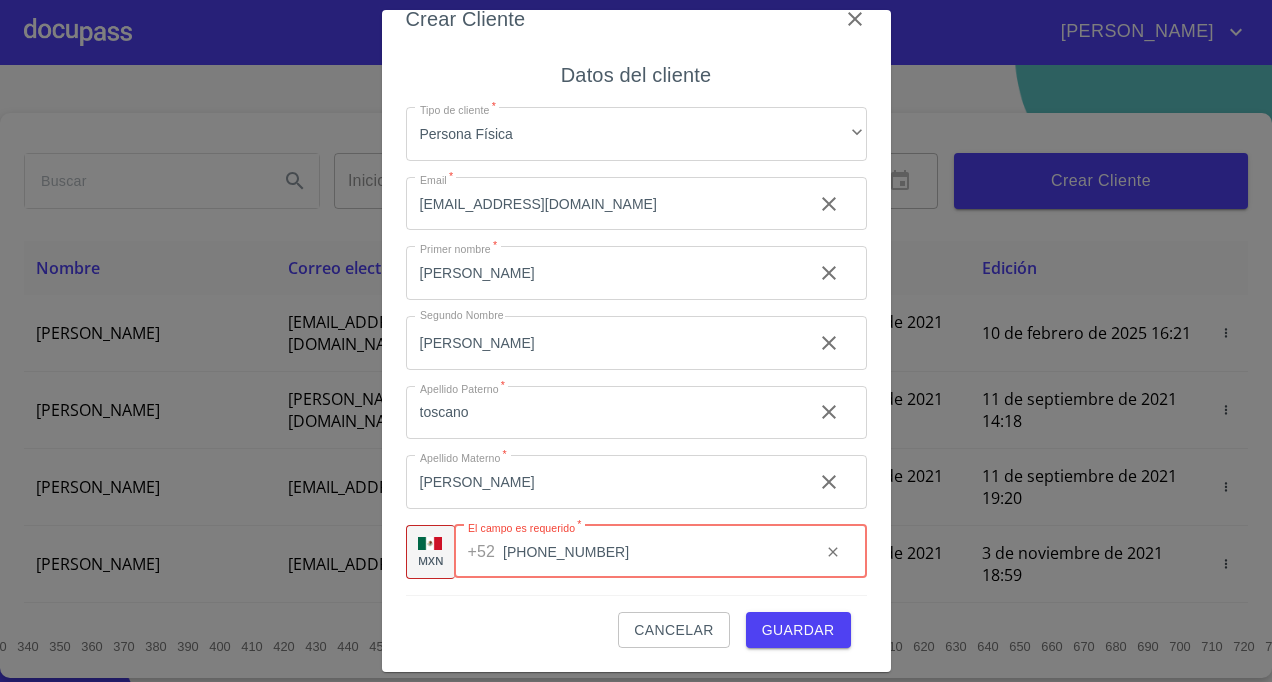 type on "[PHONE_NUMBER]" 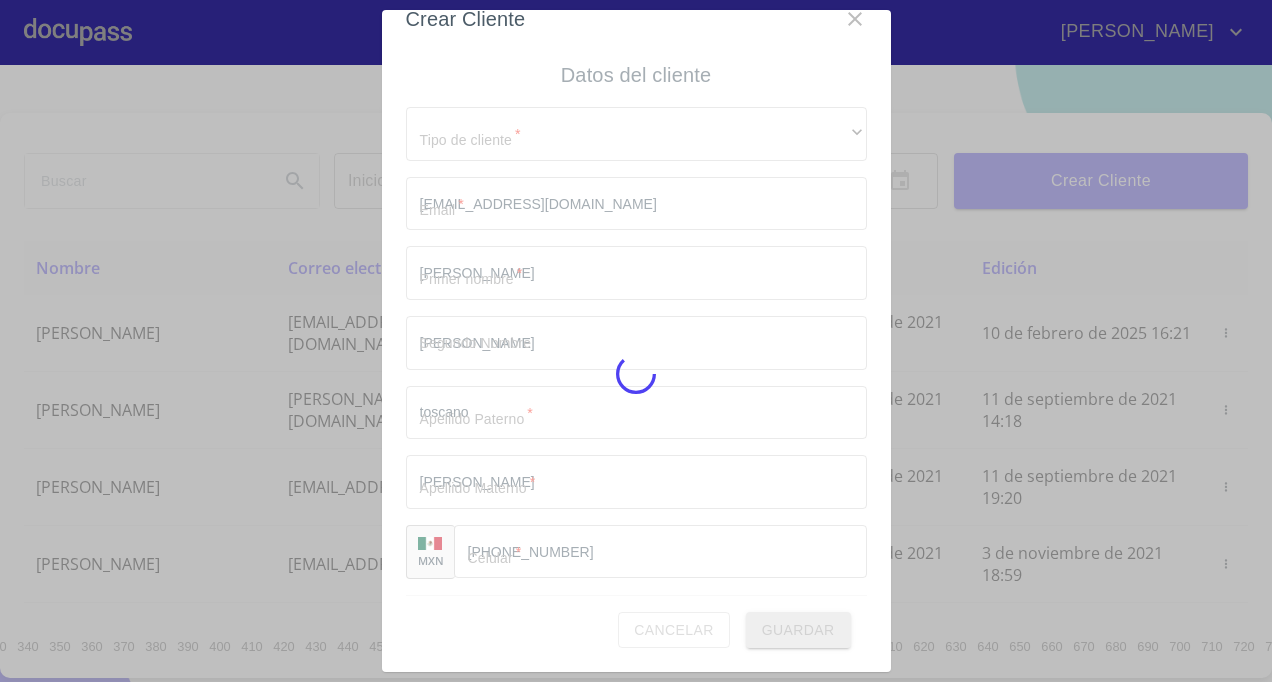 type 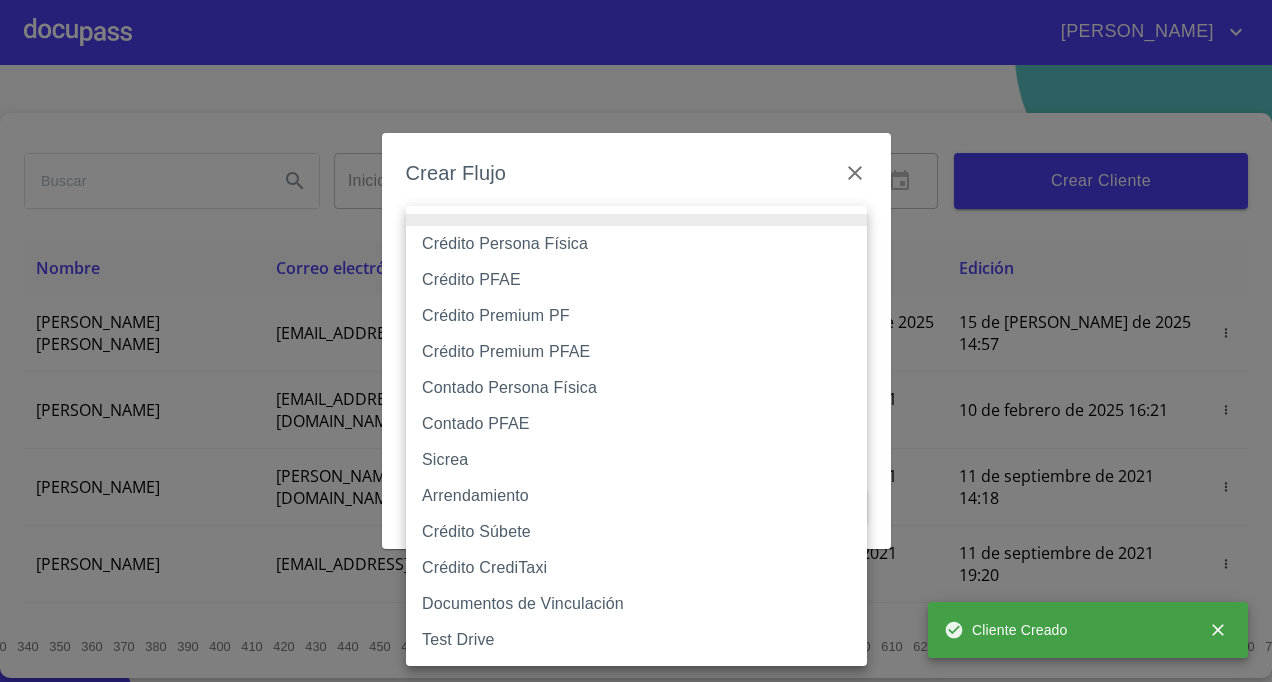 click on "[PERSON_NAME] ​ Fin ​ Crear Cliente Nombre   Correo electrónico   Registro   Edición     [PERSON_NAME] [PERSON_NAME] [EMAIL_ADDRESS][DOMAIN_NAME] 15 de [PERSON_NAME] de 2025 14:57 15 de [PERSON_NAME] de 2025 14:57 [PERSON_NAME] GROVER [EMAIL_ADDRESS][PERSON_NAME][PERSON_NAME][DOMAIN_NAME] 10 de septiembre de 2021 18:55 10 de febrero de 2025 16:21 [PERSON_NAME] CELIS  [EMAIL_ADDRESS][PERSON_NAME][DOMAIN_NAME] 11 de septiembre de 2021 14:18 11 de septiembre de 2021 14:18 [PERSON_NAME] [PERSON_NAME][EMAIL_ADDRESS][DOMAIN_NAME] 11 de septiembre de 2021 19:20 11 de septiembre de 2021 19:20 [PERSON_NAME] [EMAIL_ADDRESS][DOMAIN_NAME] 13 de septiembre de 2021 11:06 3 de noviembre de 2021 18:59 [PERSON_NAME] [EMAIL_ADDRESS][DOMAIN_NAME] 14 de septiembre de 2021 12:26 14 de septiembre de 2021 12:26 [PERSON_NAME] [EMAIL_ADDRESS][DOMAIN_NAME] 14 de septiembre de 2021 16:35 14 de septiembre de 2021 16:35 [PERSON_NAME] [EMAIL_ADDRESS][DOMAIN_NAME] 14 de septiembre de 2021 18:24 14 de septiembre de 2021 18:24 [PERSON_NAME]  [EMAIL_ADDRESS][DOMAIN_NAME] 15 de septiembre de 2021 13:18 1 2 3 4" at bounding box center [636, 341] 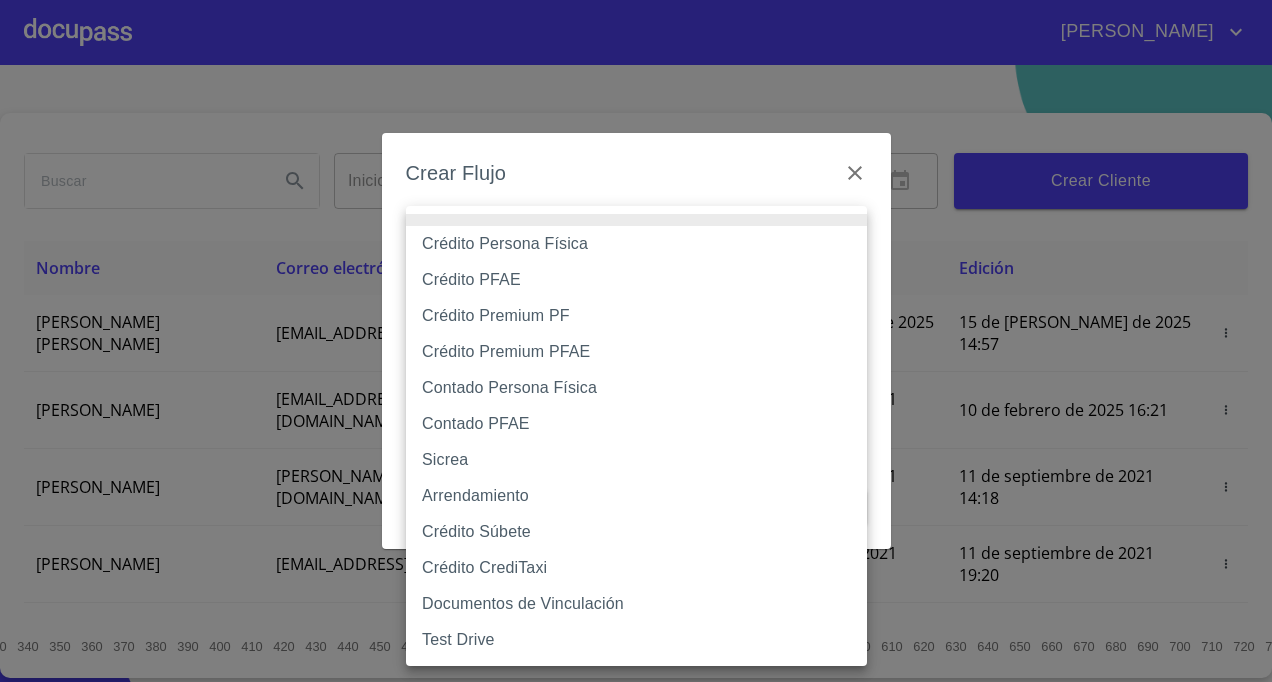 click on "Crédito Persona Física" at bounding box center (636, 244) 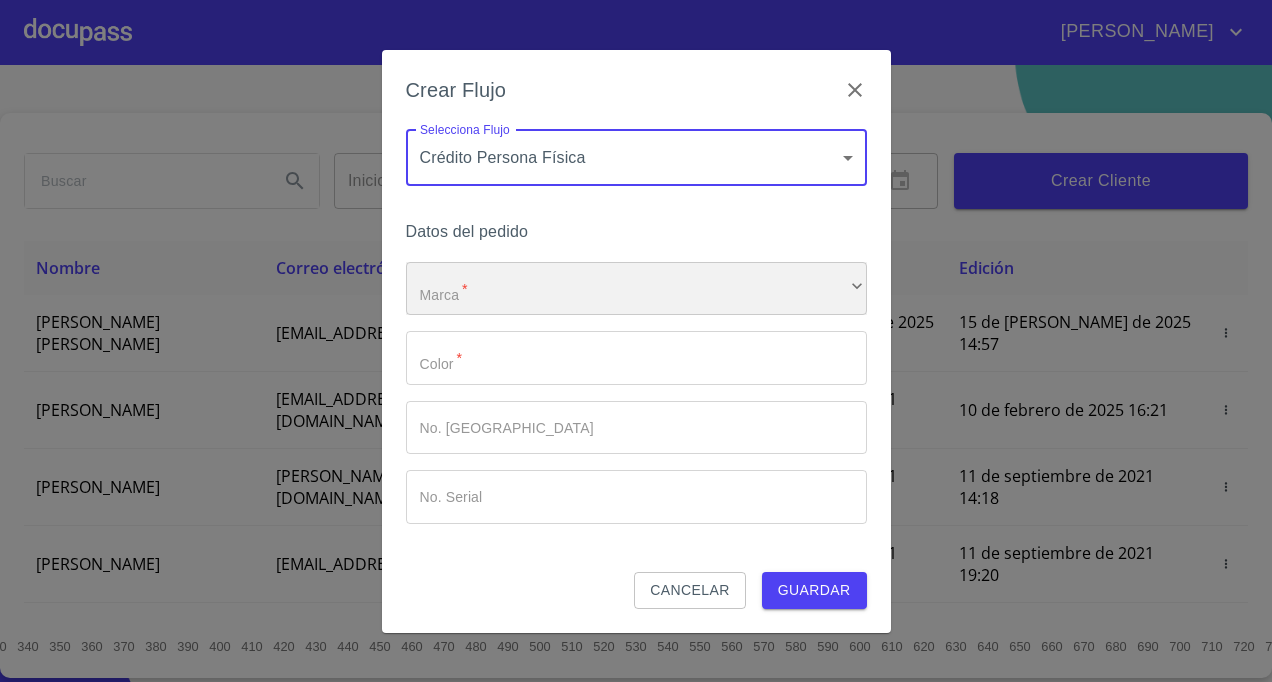 click on "​" at bounding box center (636, 289) 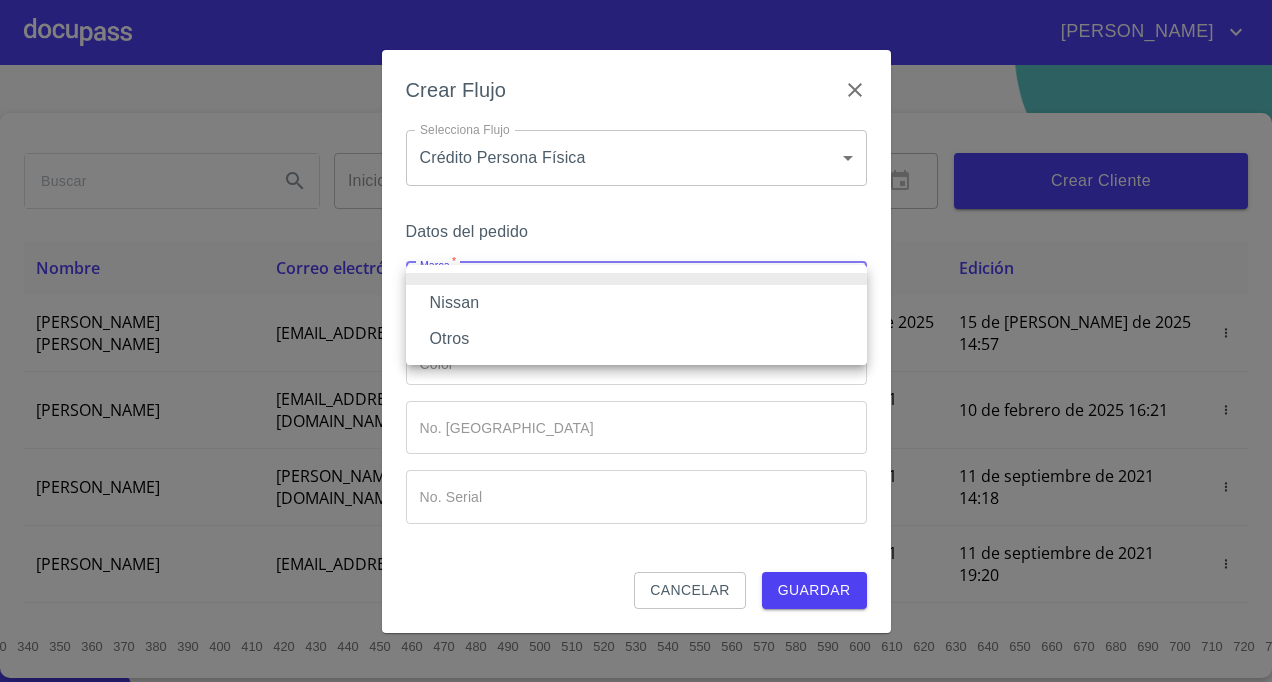 click on "Nissan" at bounding box center [636, 303] 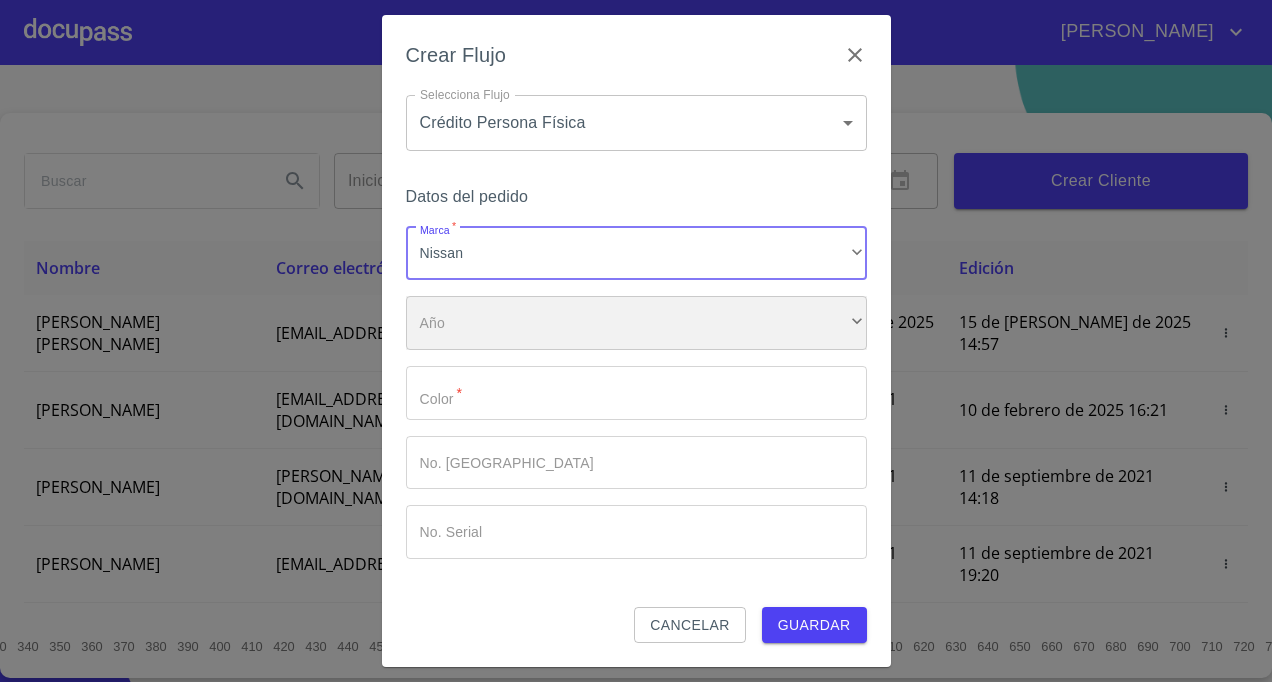 click on "​" at bounding box center (636, 323) 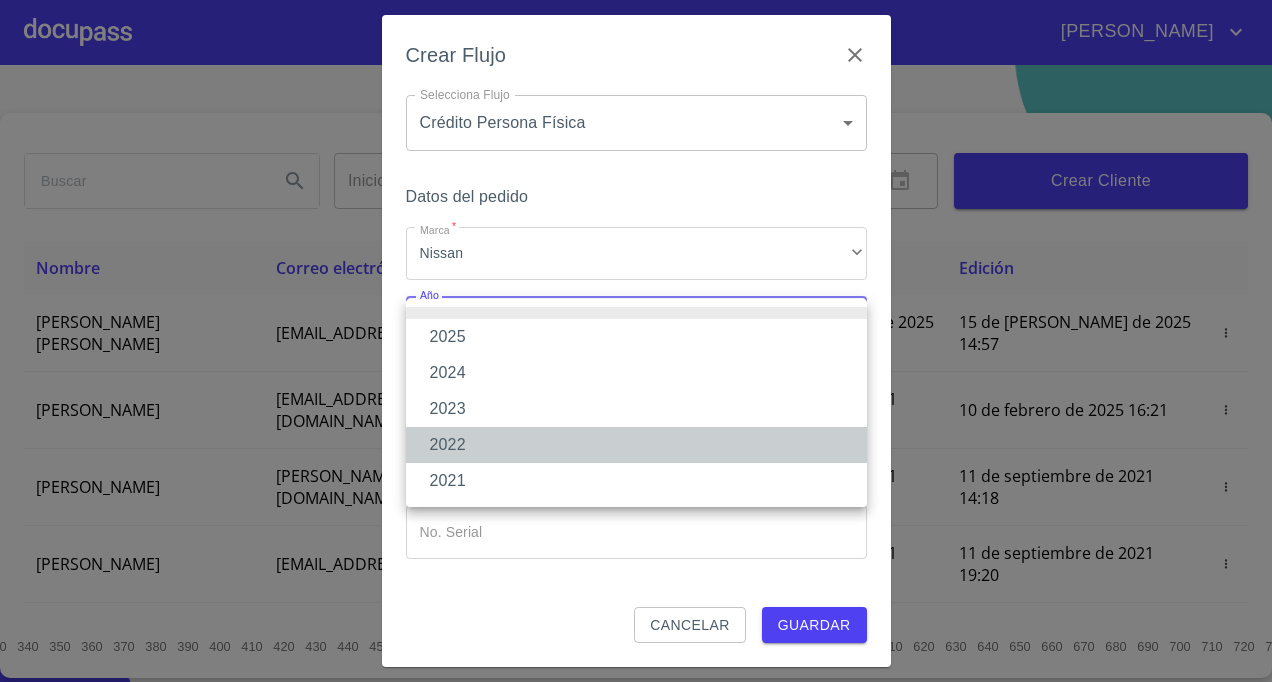 drag, startPoint x: 481, startPoint y: 435, endPoint x: 494, endPoint y: 424, distance: 17.029387 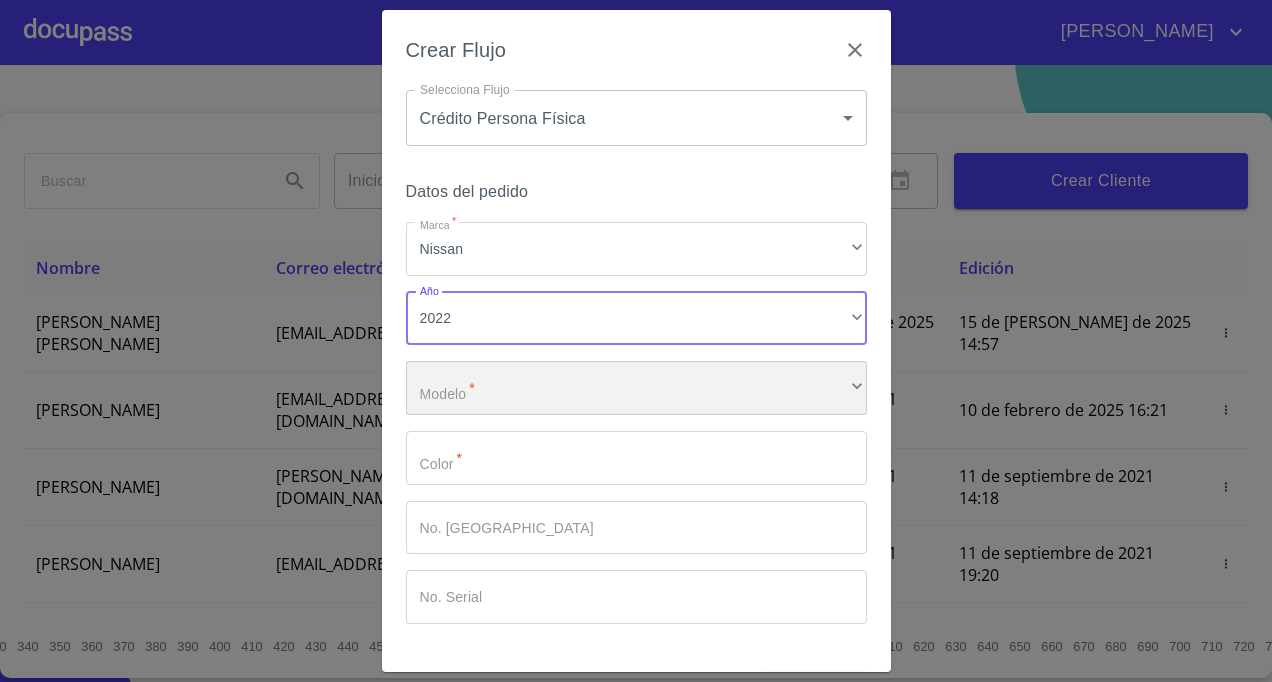 click on "​" at bounding box center (636, 388) 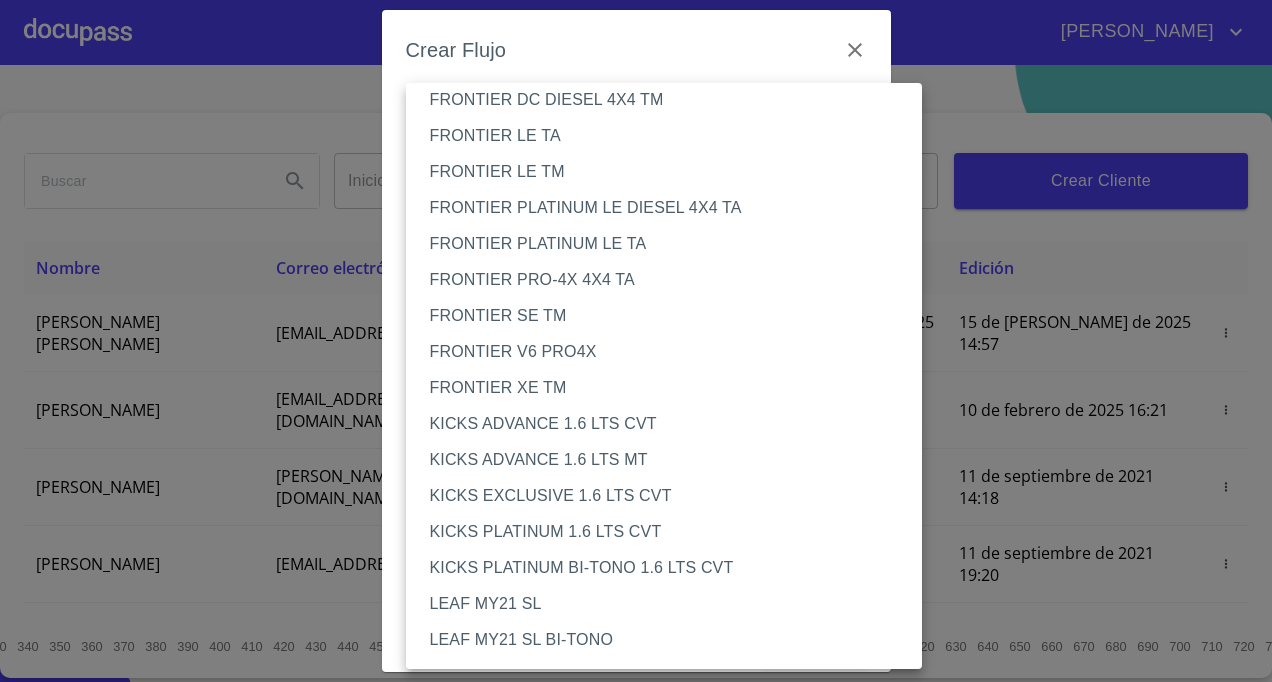 scroll, scrollTop: 200, scrollLeft: 0, axis: vertical 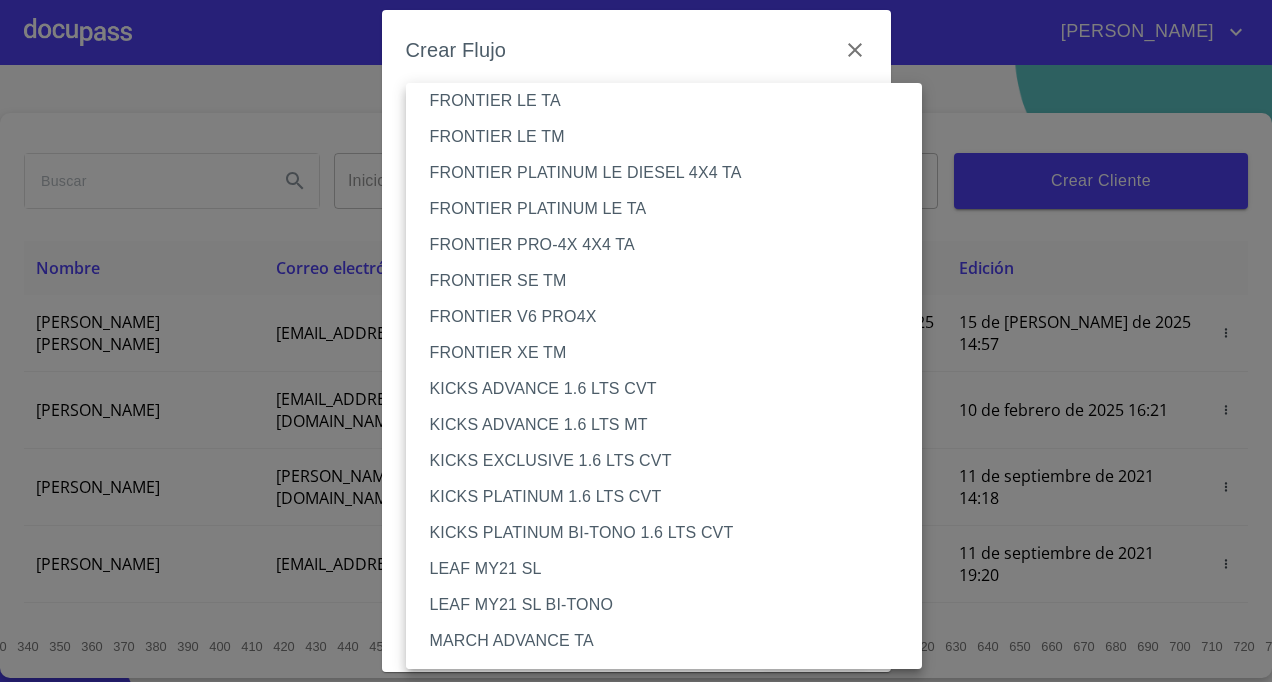 click on "KICKS EXCLUSIVE 1.6 LTS CVT" at bounding box center [672, 461] 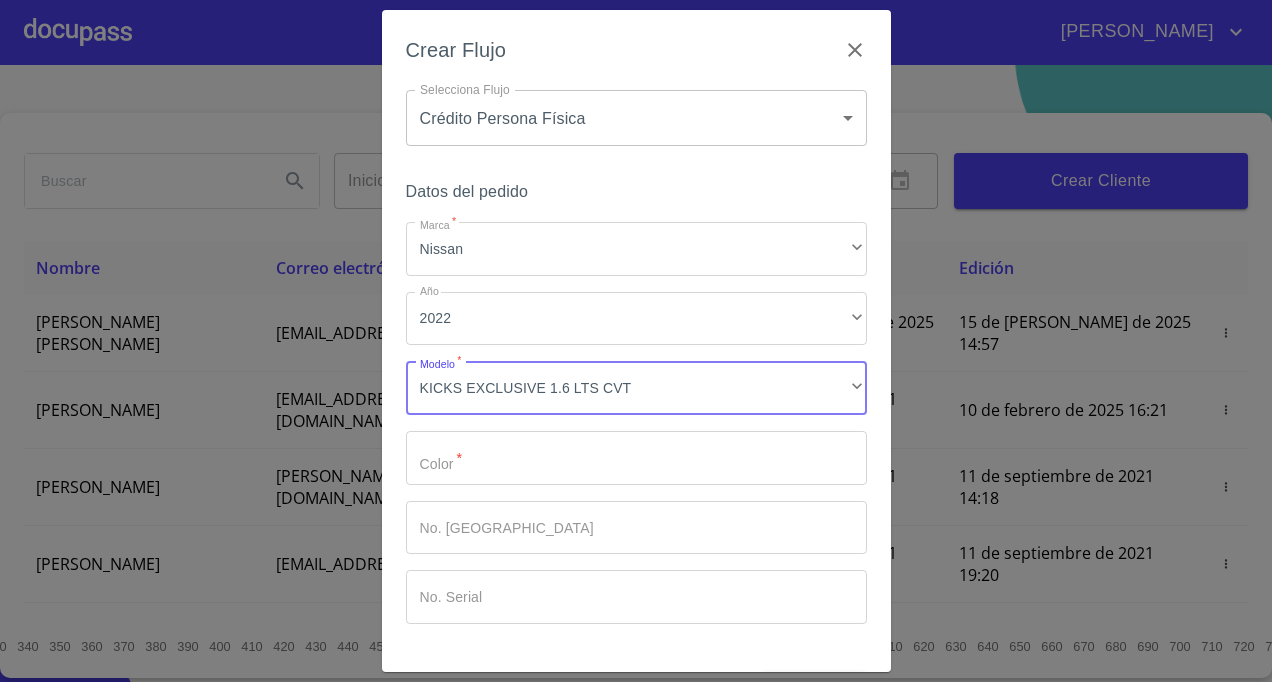 click on "Marca   *" at bounding box center [636, 458] 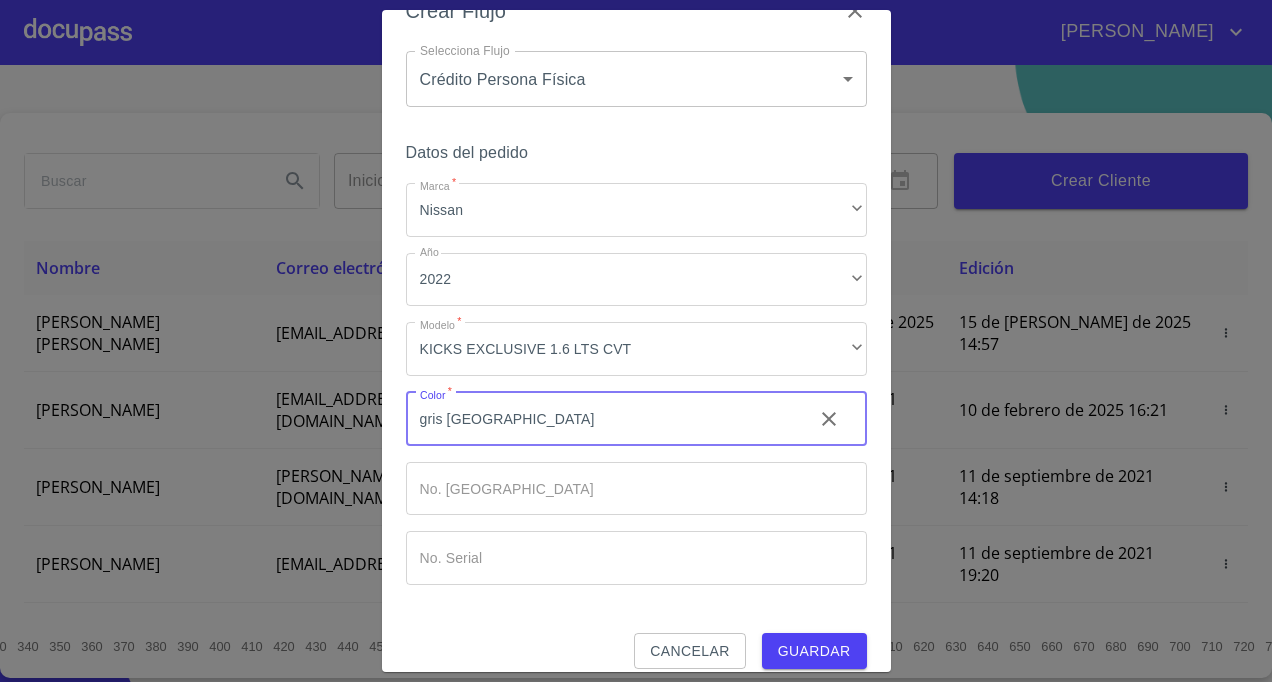 scroll, scrollTop: 60, scrollLeft: 0, axis: vertical 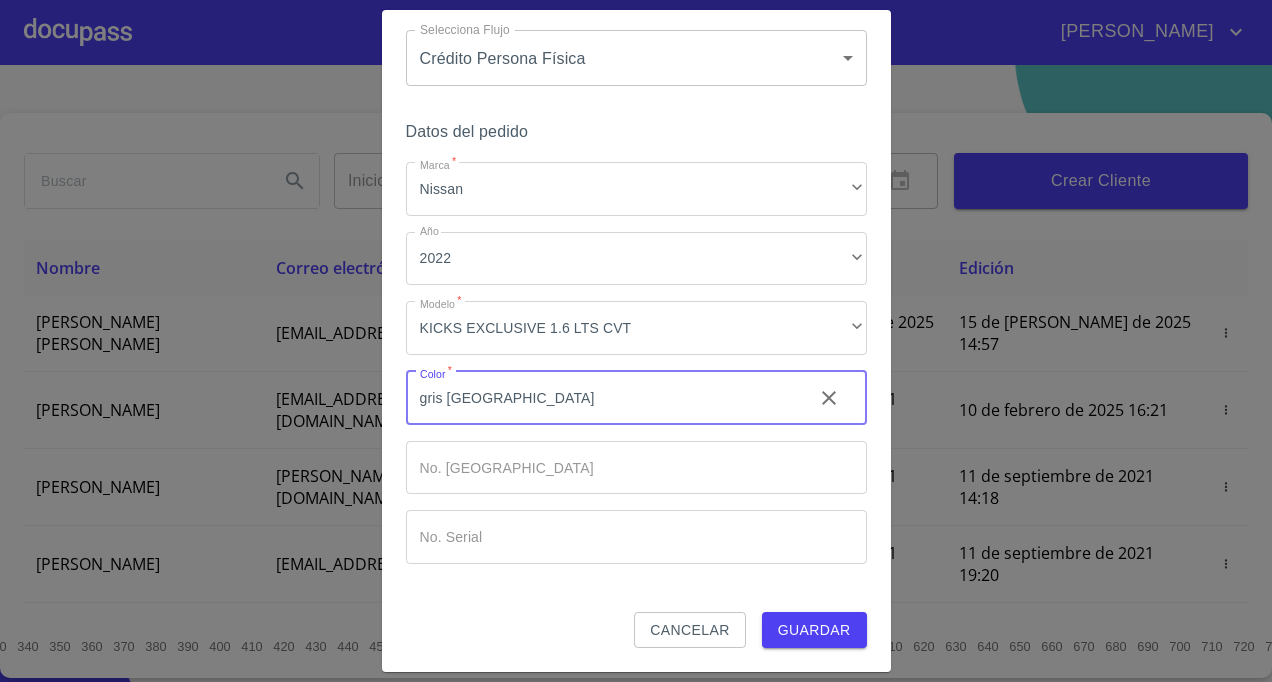 type on "gris [GEOGRAPHIC_DATA]" 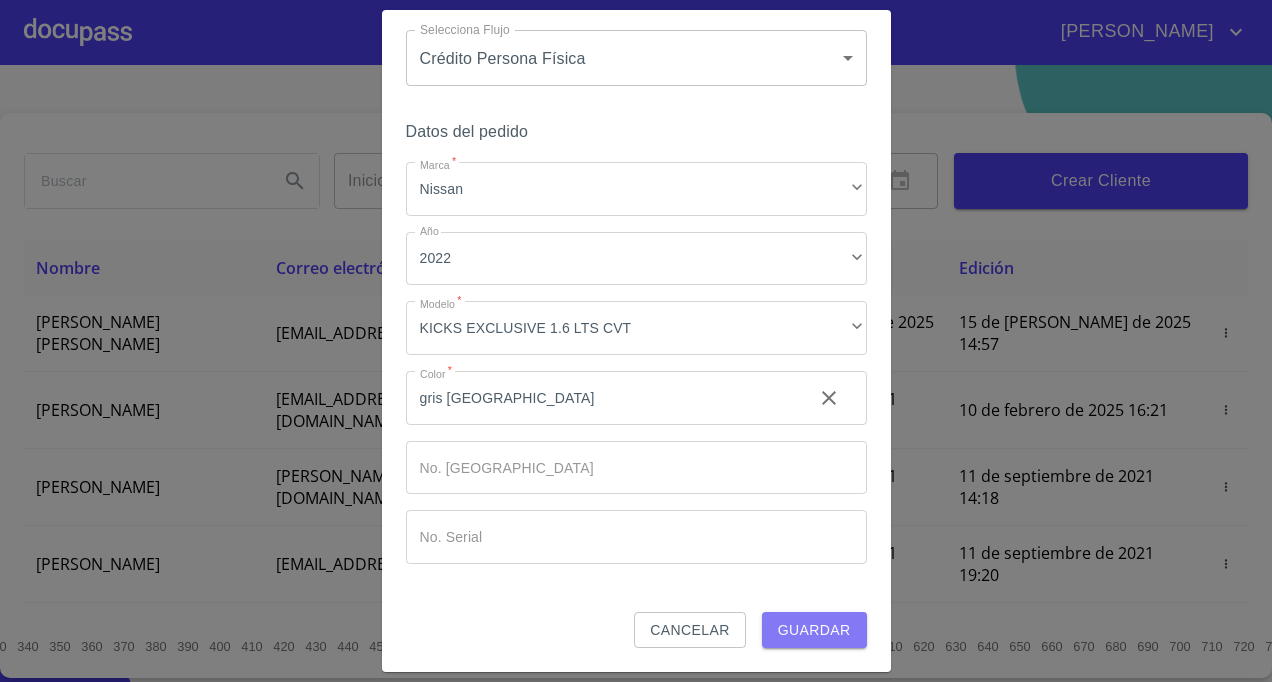 click on "Guardar" at bounding box center [814, 630] 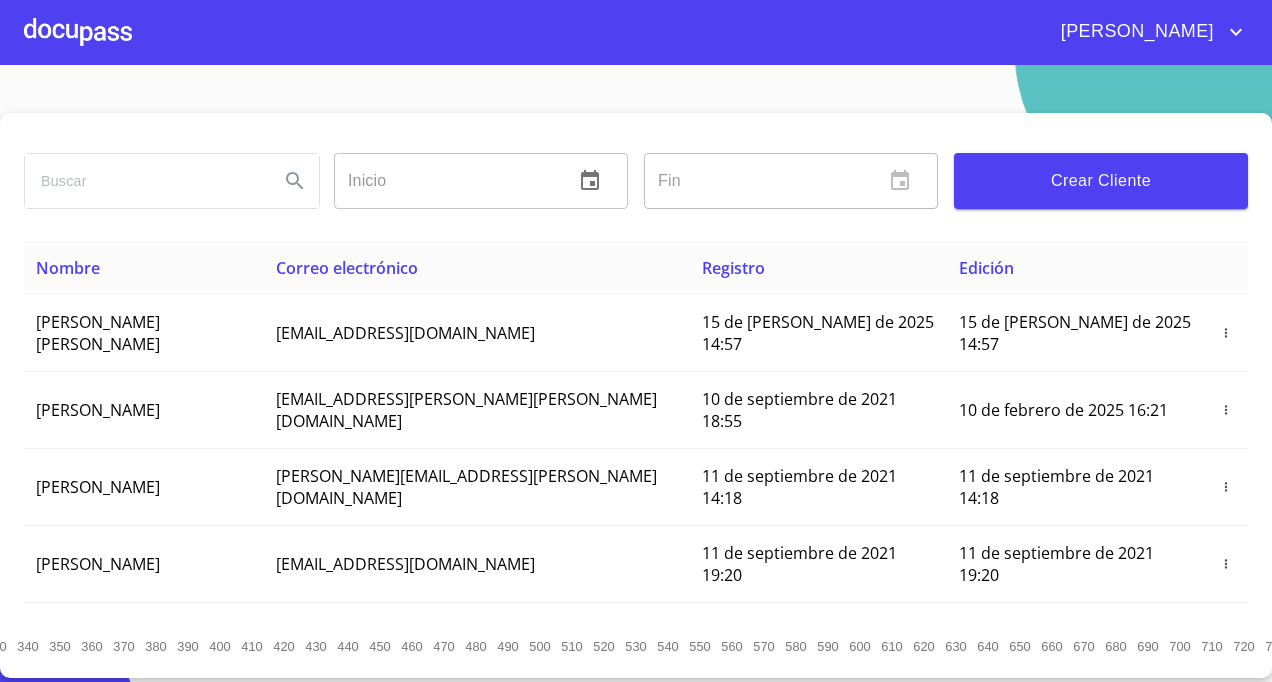 click at bounding box center [78, 32] 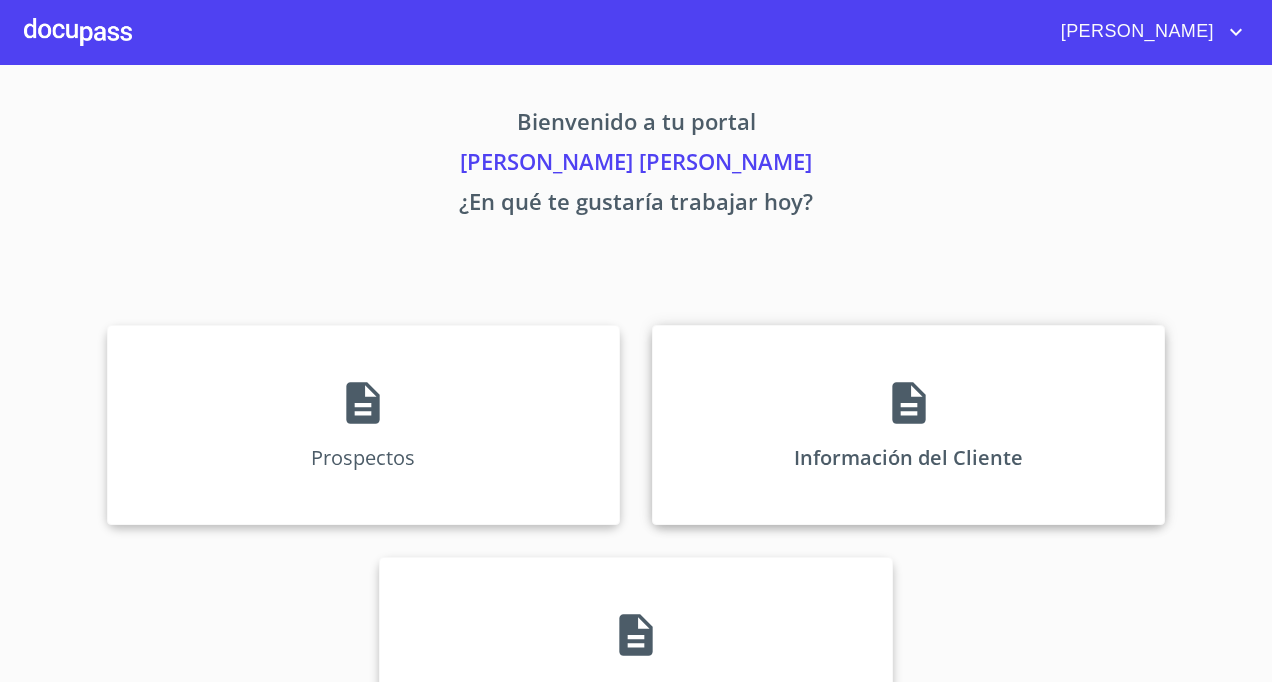 click on "Información del Cliente" at bounding box center [908, 425] 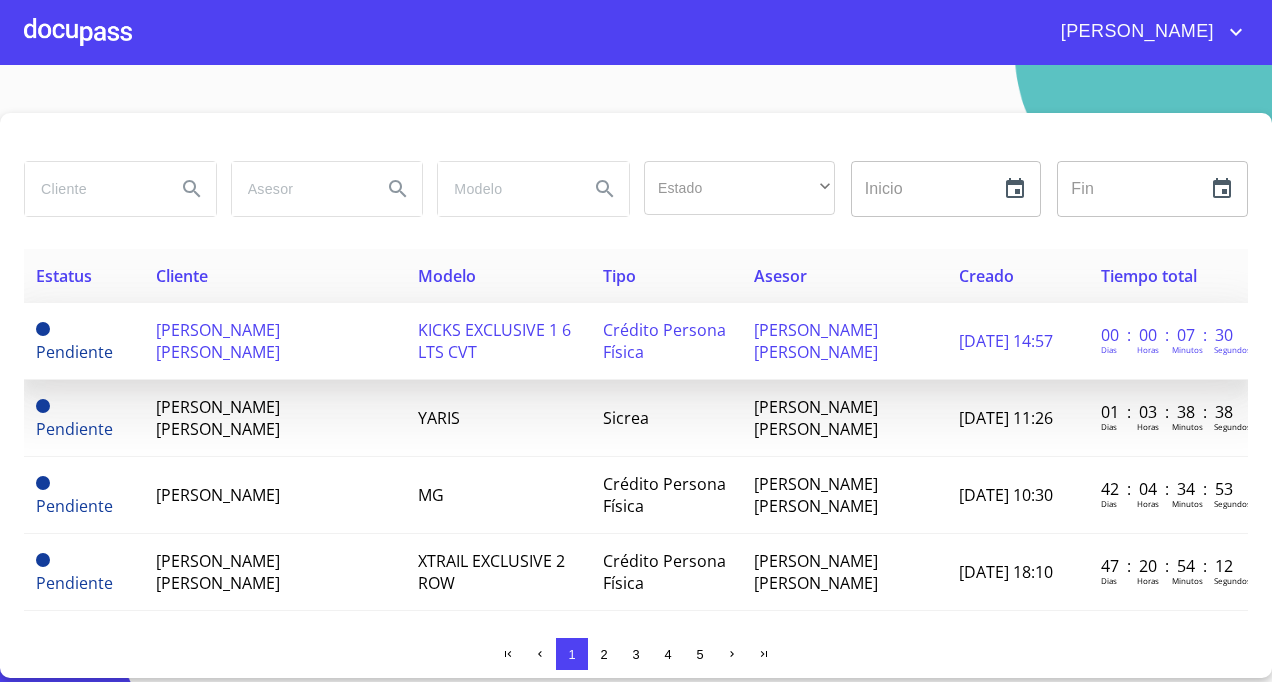 click on "[PERSON_NAME] [PERSON_NAME]" at bounding box center (275, 341) 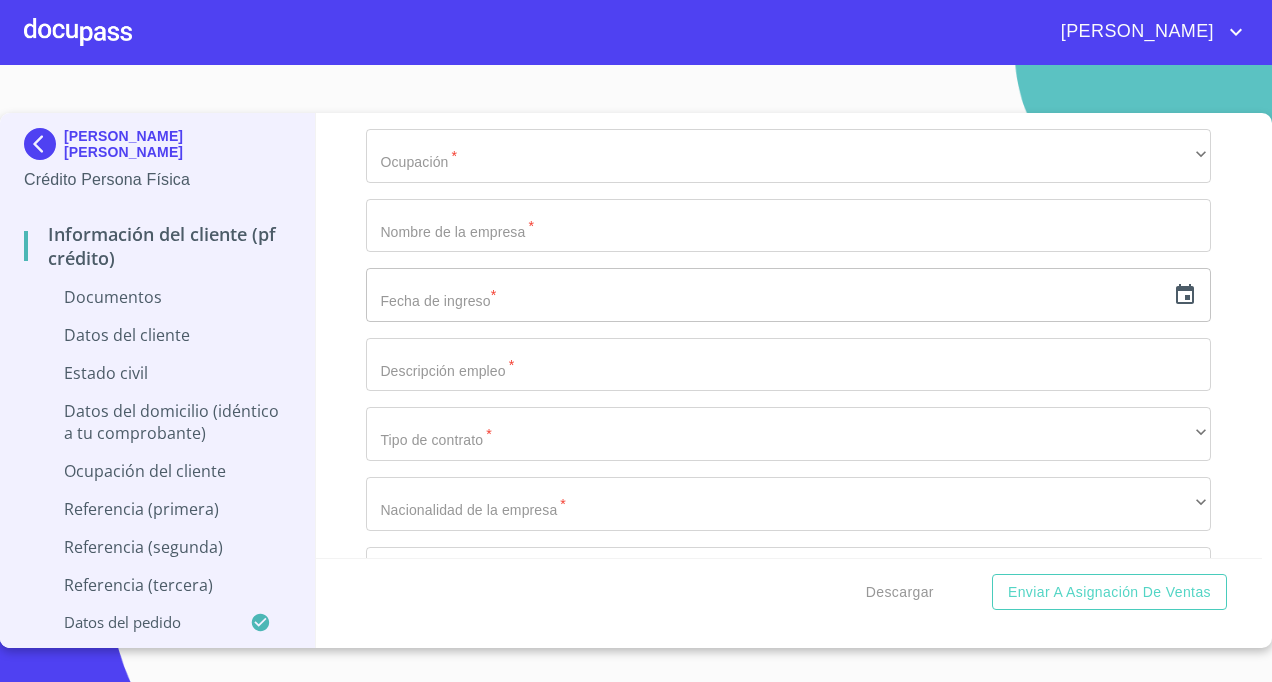 scroll, scrollTop: 4200, scrollLeft: 0, axis: vertical 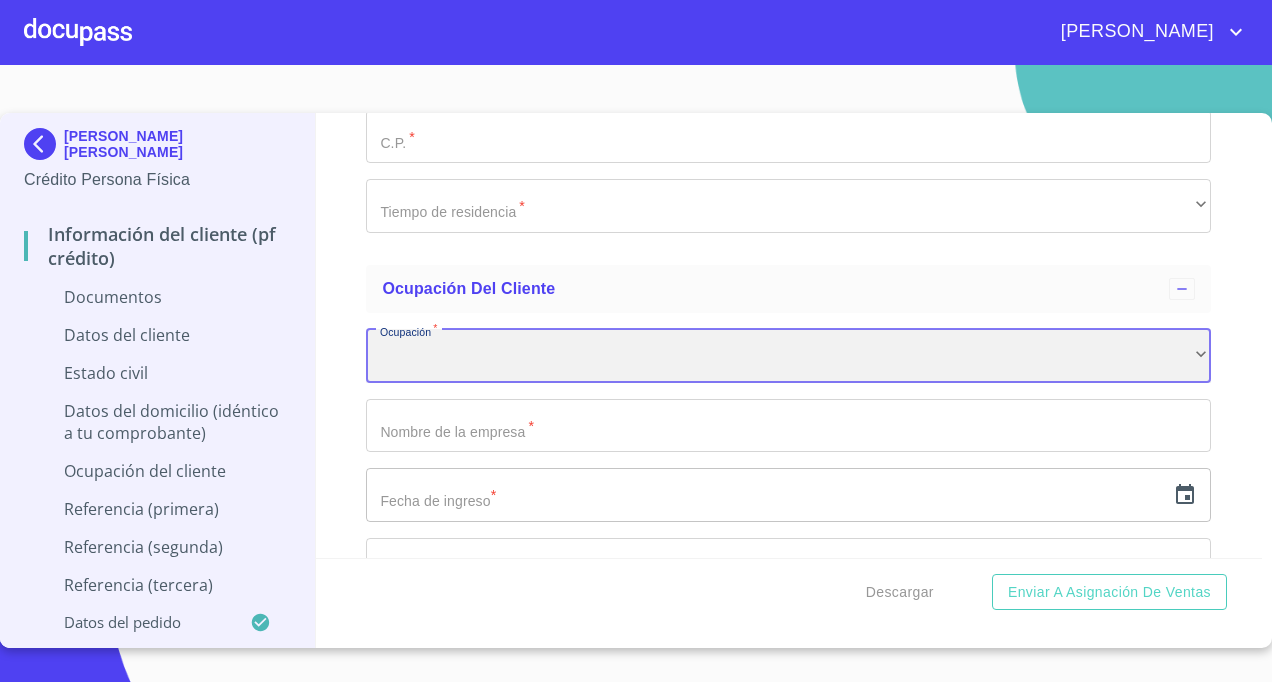 click on "​" at bounding box center (788, 356) 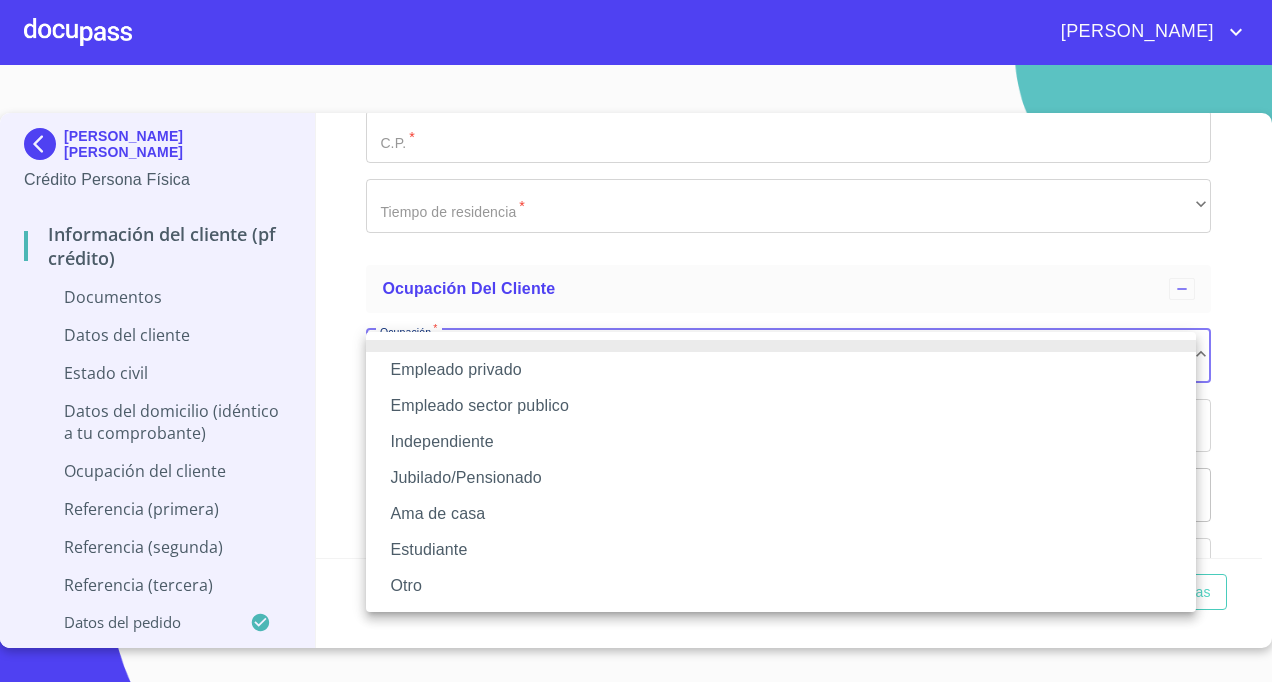click on "Empleado privado" at bounding box center (781, 370) 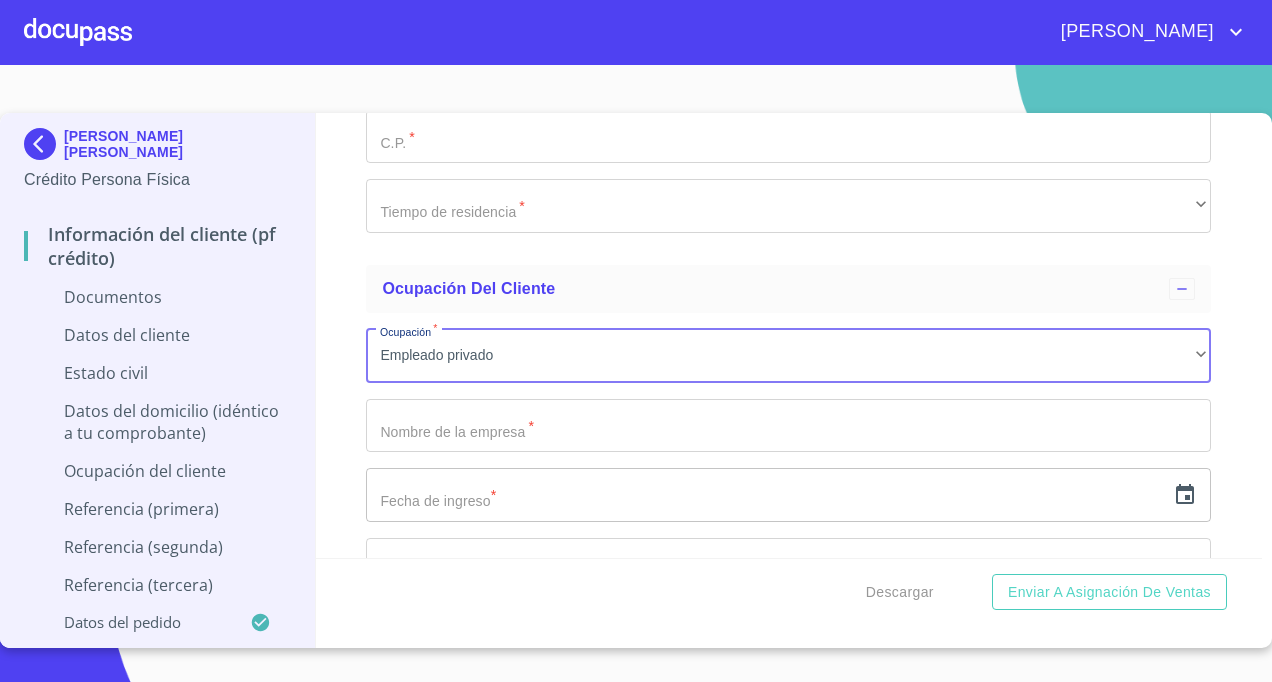 click on "Ocupación   * Empleado privado ​ Nombre de la empresa   * ​ Fecha de ingreso * ​ Descripción empleo   * ​ Tipo de contrato   * ​ ​ Nacionalidad de la empresa   * ​ ​ Tipo de empresa   * ​ ​ Actividad Específica de la Empresa   * ​ MXN Teléfono de la empresa   * ​ Domicilio empresa (Calle, Av. o Vía)   * ​ No. Exterior   * ​ No. Interior ​ Colonia o Urbanización   * ​ Código Postal   * ​ Delegación/Municipio   * ​ Estado   * ​ ​ Nombre del jefe inmediato   * ​ Puesto del jefe inmediato   * ​ MXN Teléfono del jefe inmediato   * ​ Antigüedad de tu trabajo actual   * ​ ​" at bounding box center [788, 1017] 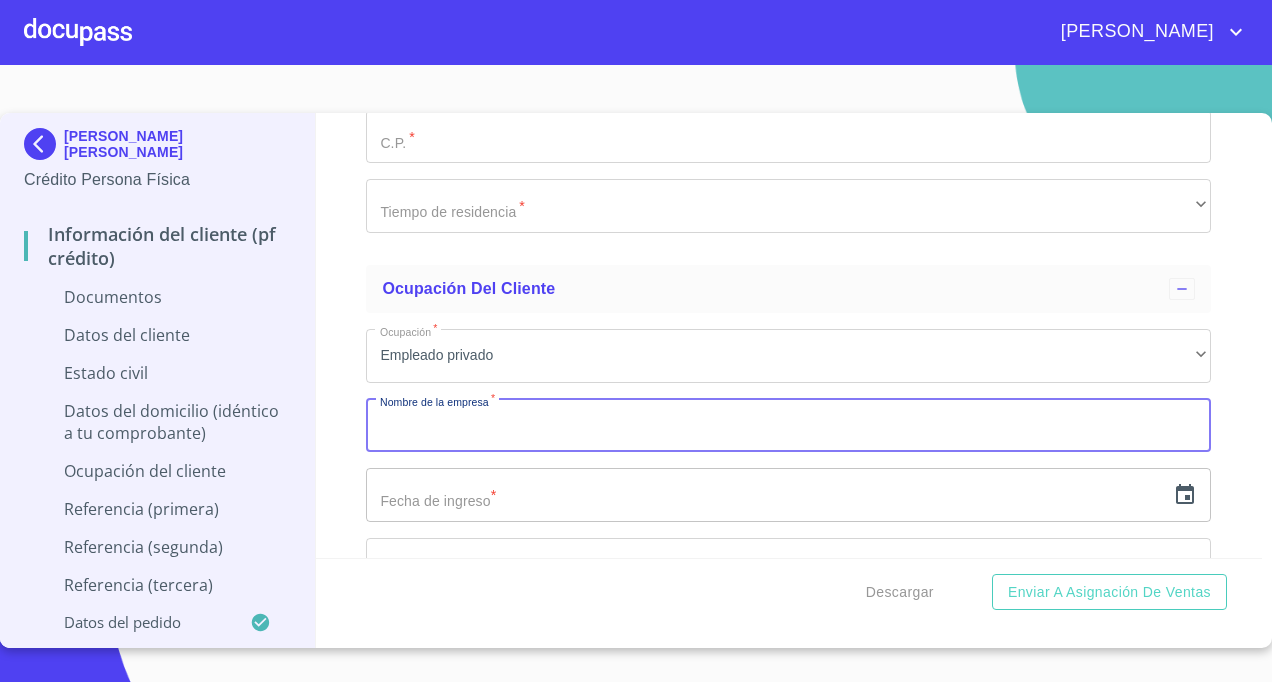 click on "Documento de identificación.   *" at bounding box center [788, 426] 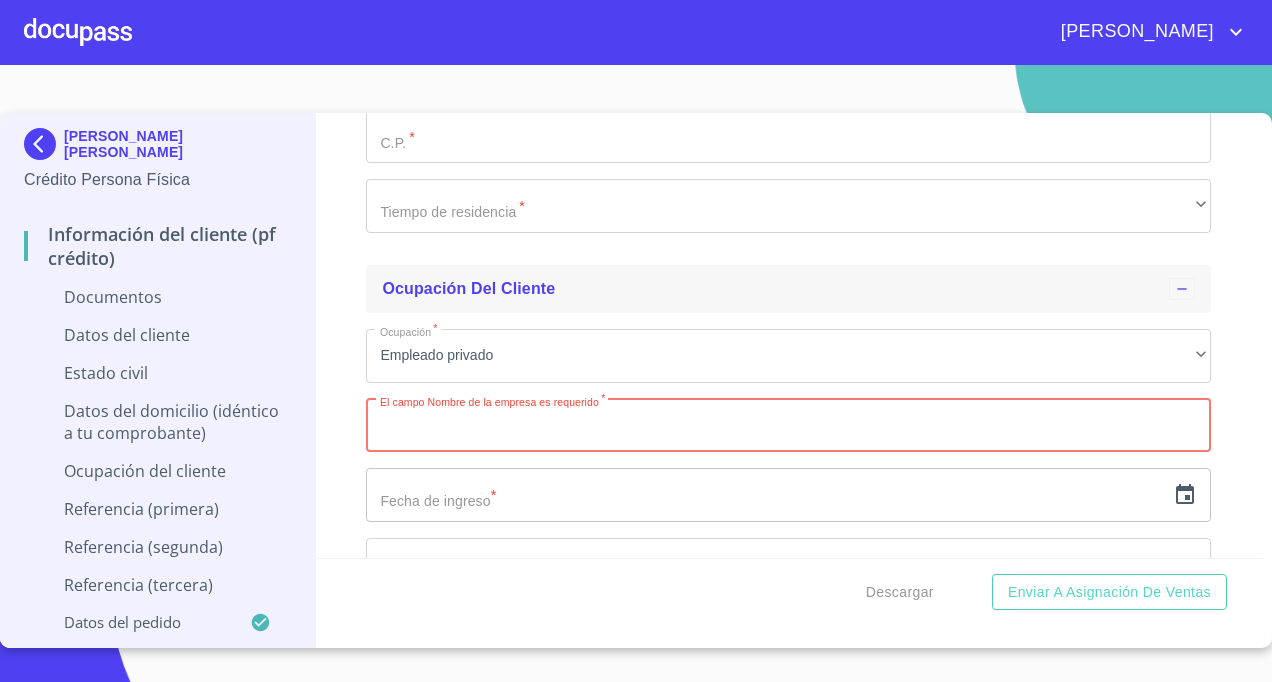 paste on "desarrollos administrativos aliados" 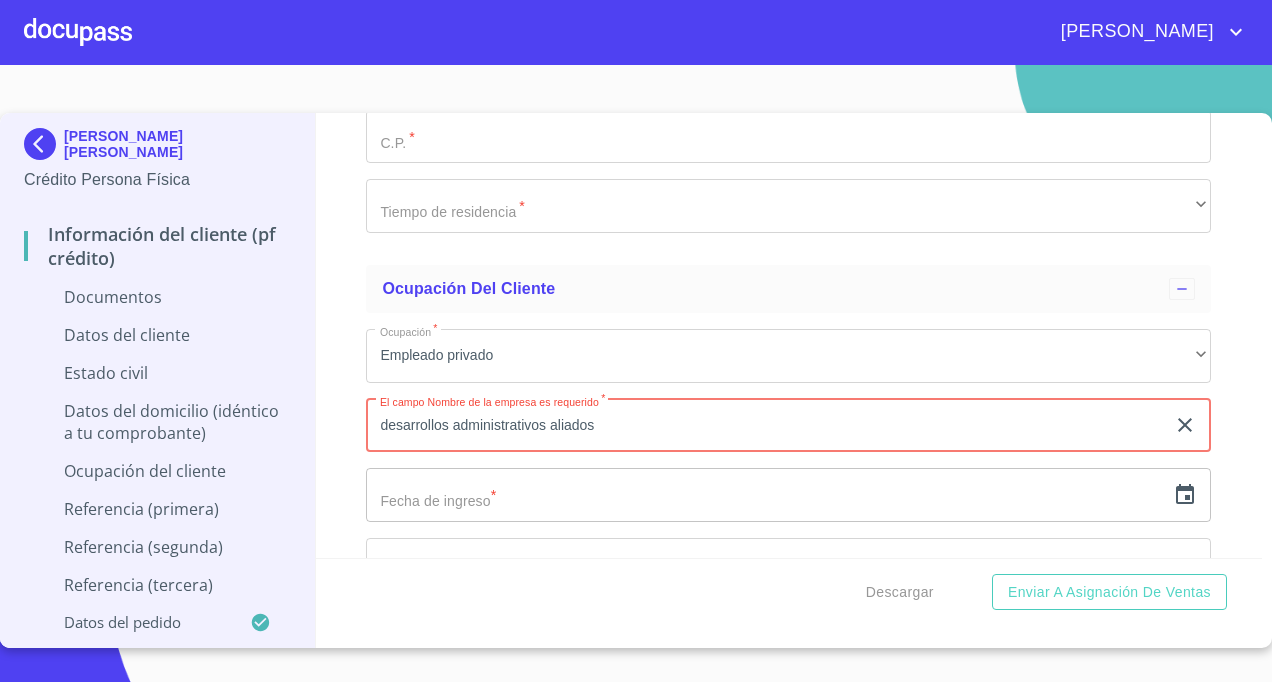 type on "desarrollos administrativos aliados" 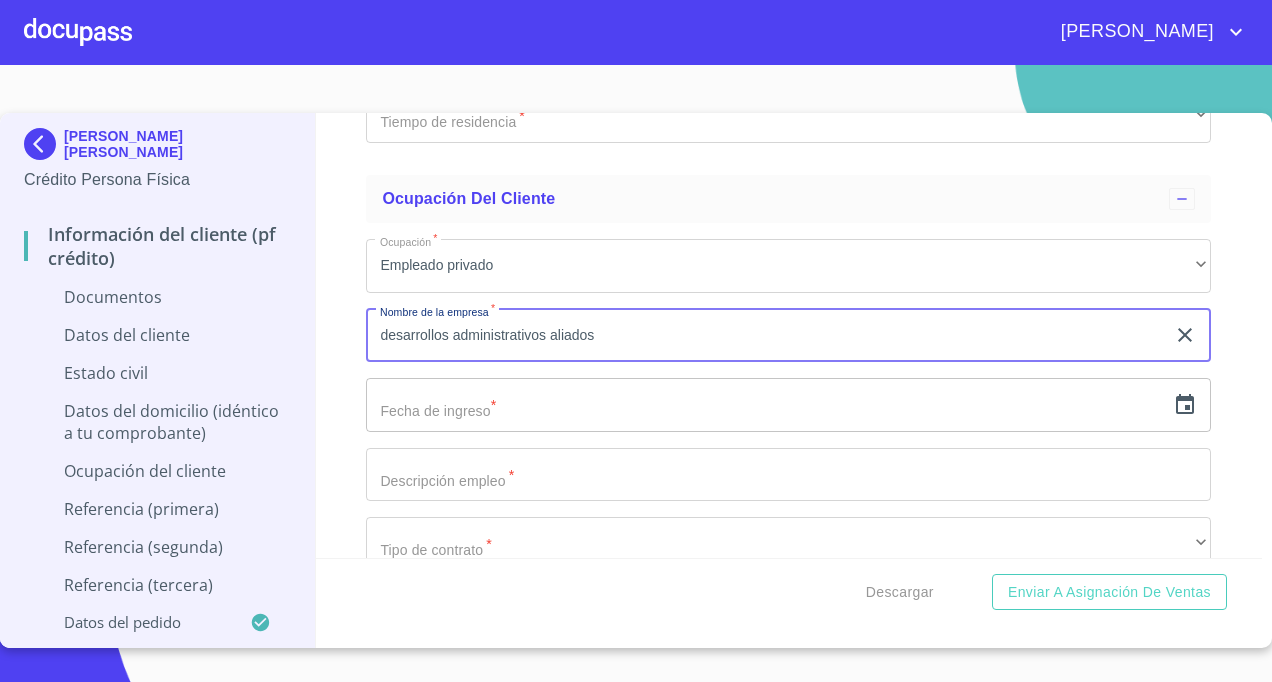 scroll, scrollTop: 4400, scrollLeft: 0, axis: vertical 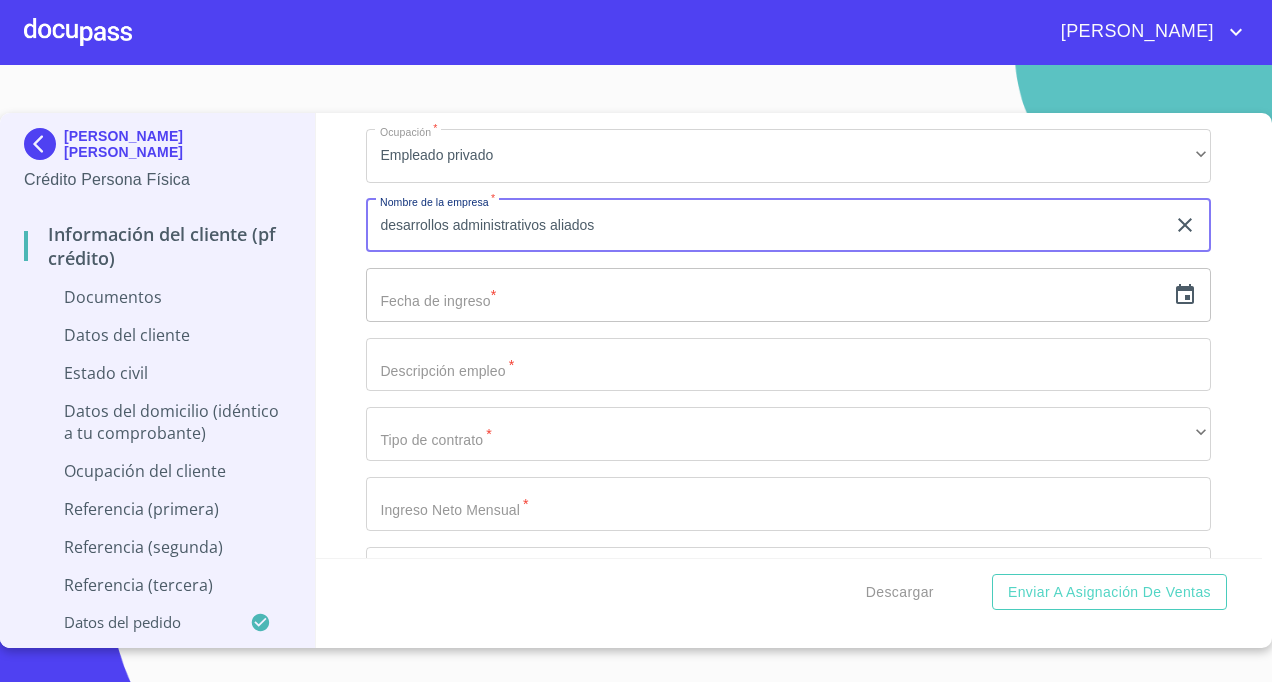 click 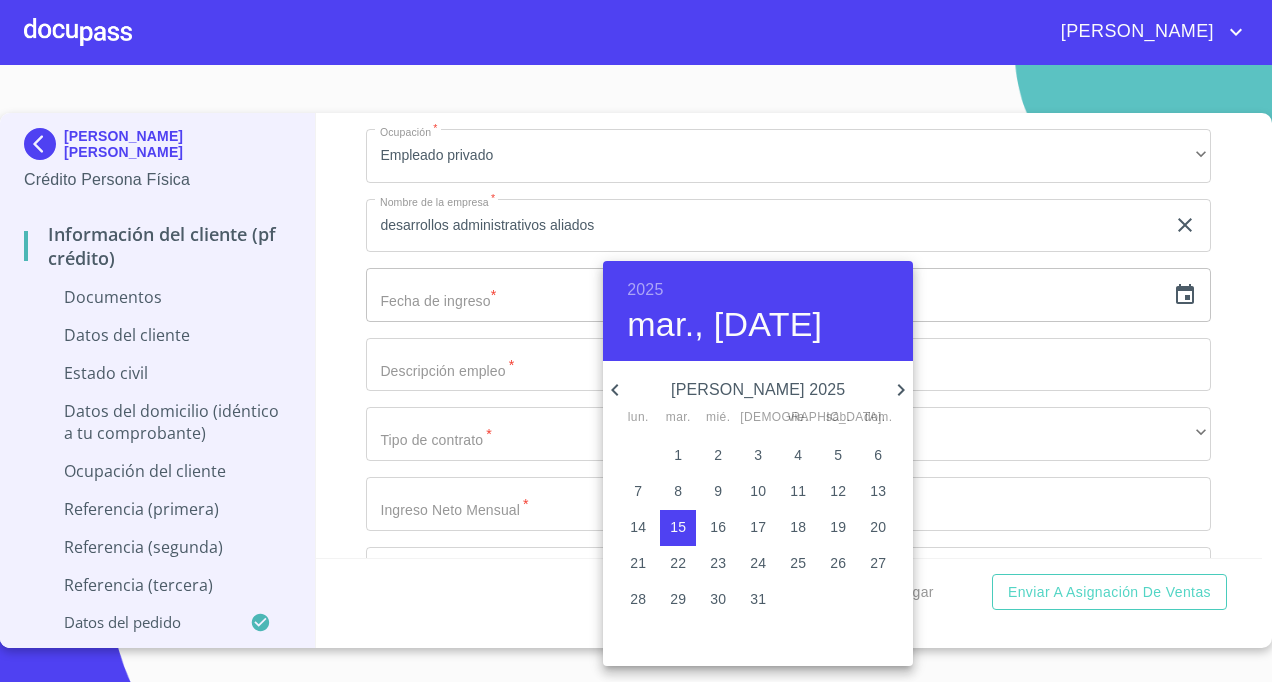 click on "2025" at bounding box center [645, 290] 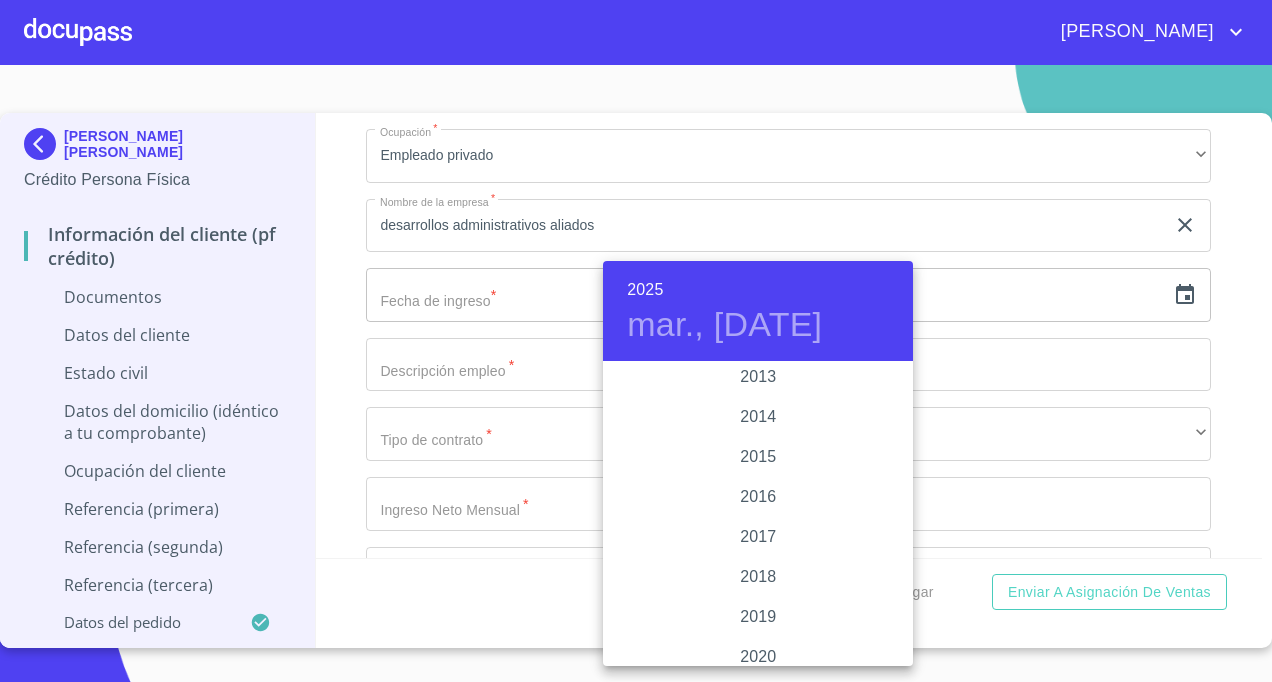 scroll, scrollTop: 3480, scrollLeft: 0, axis: vertical 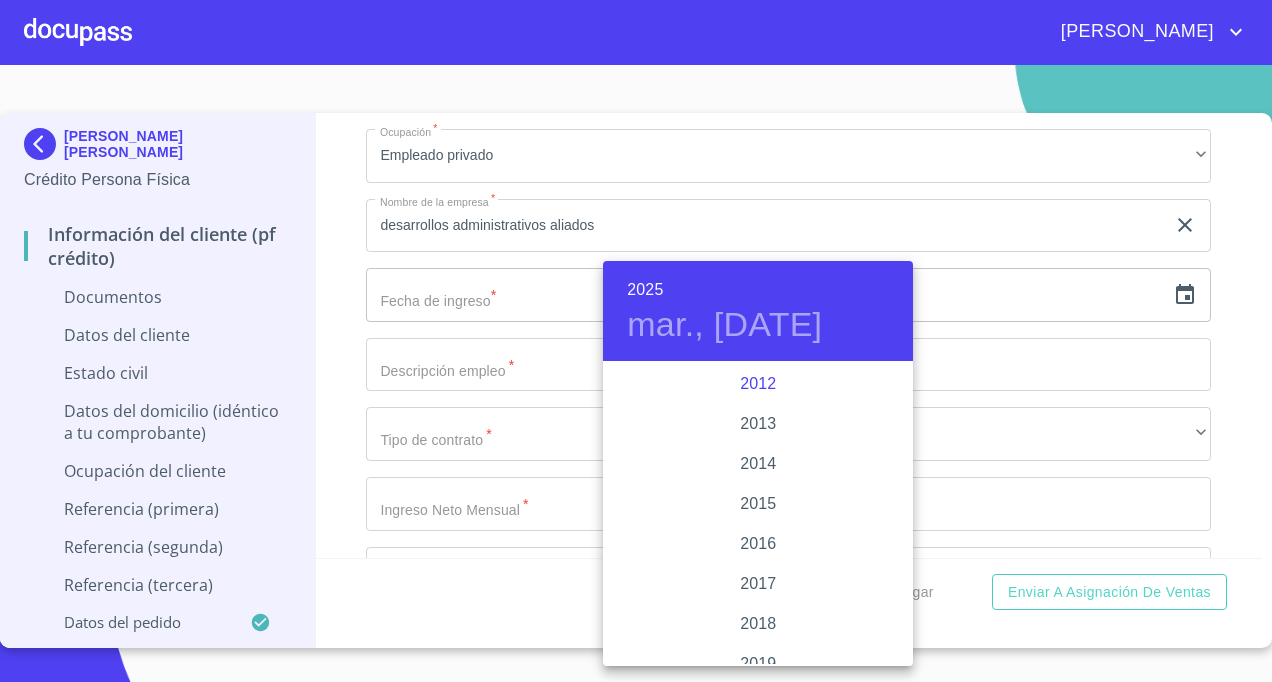 click on "2012" at bounding box center [758, 384] 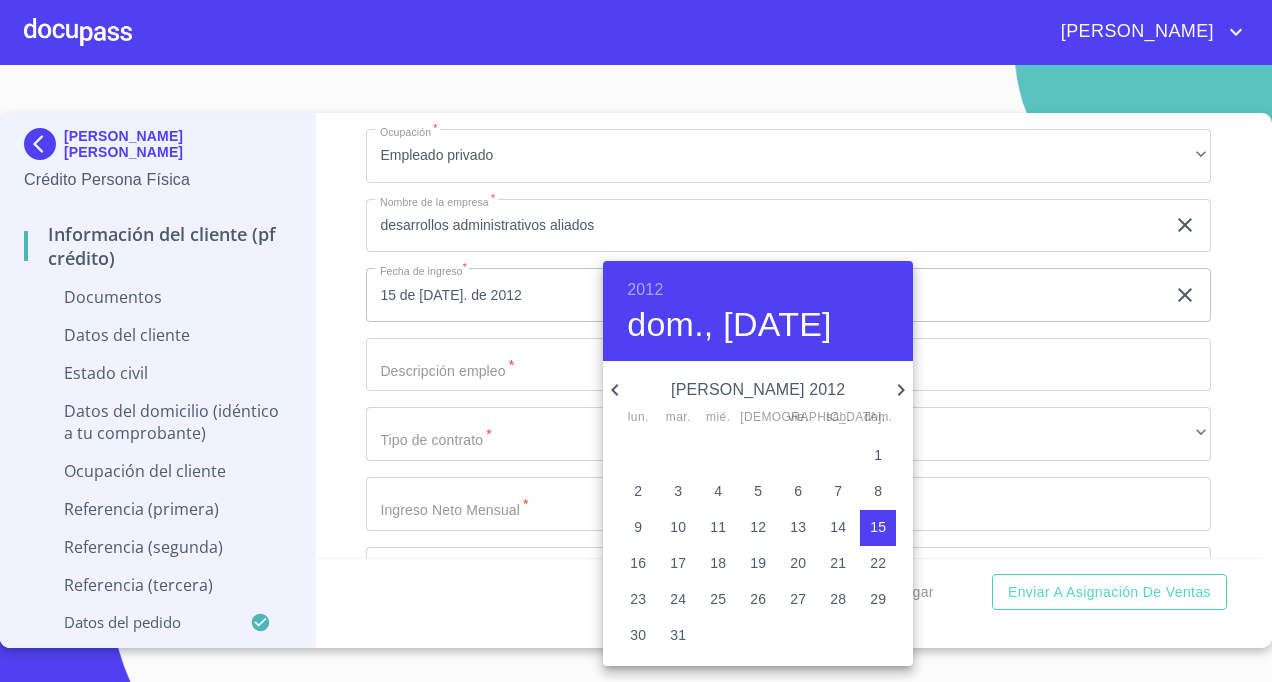 click 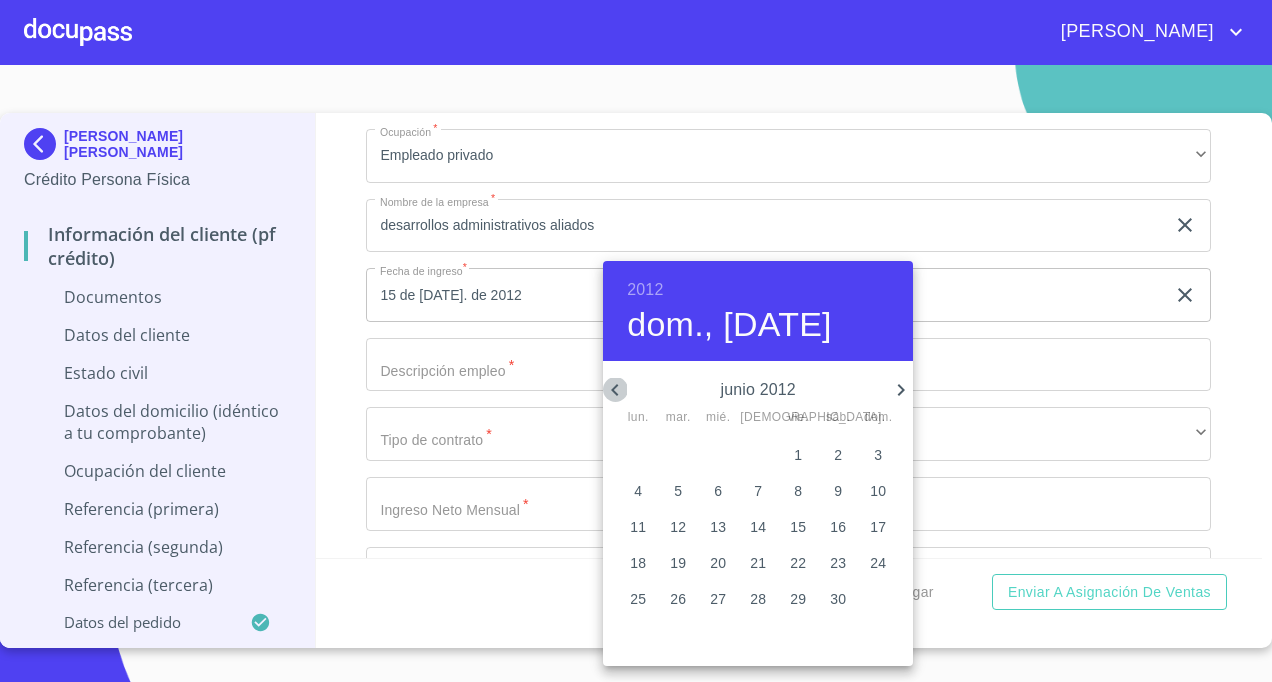 click 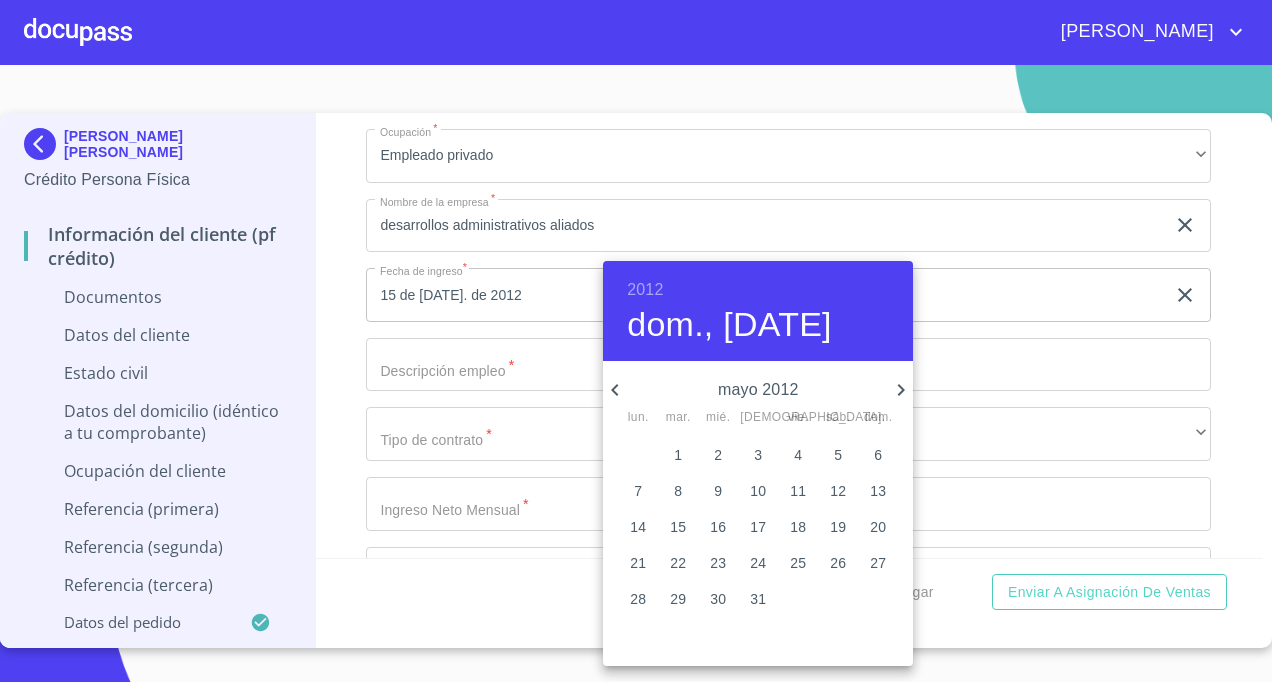 click on "22" at bounding box center [678, 564] 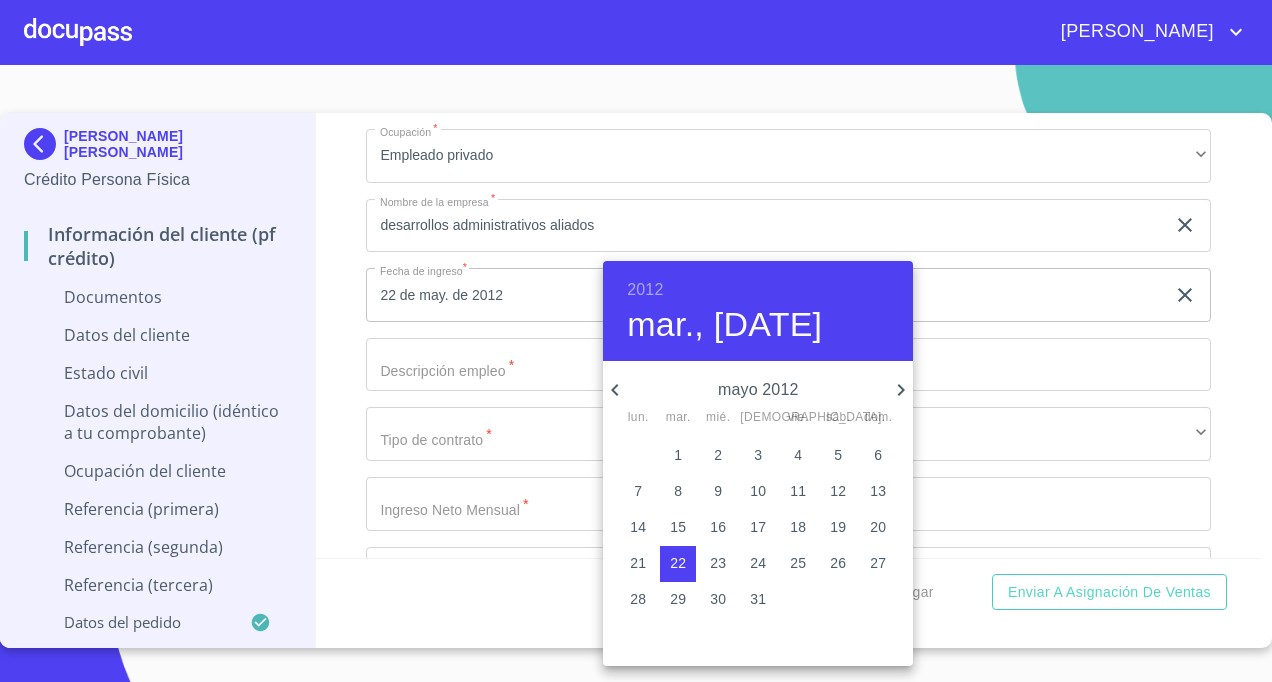 click at bounding box center [636, 341] 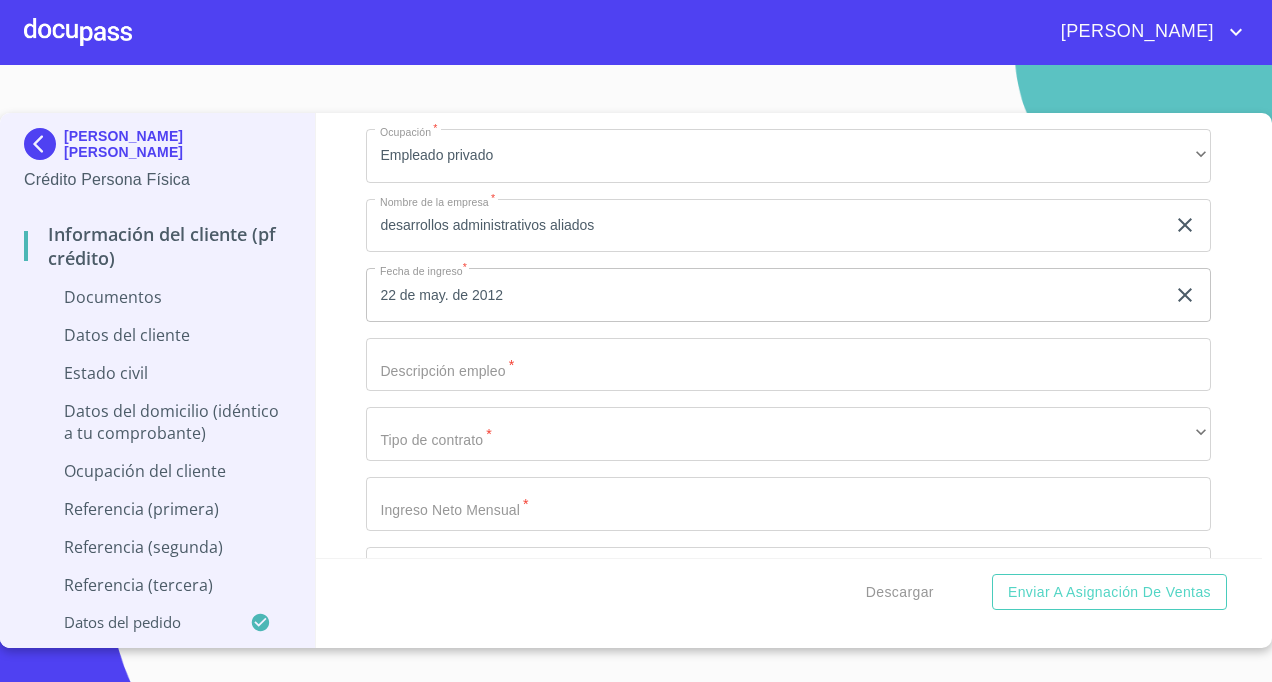 click on "Documento de identificación.   *" at bounding box center (765, -1755) 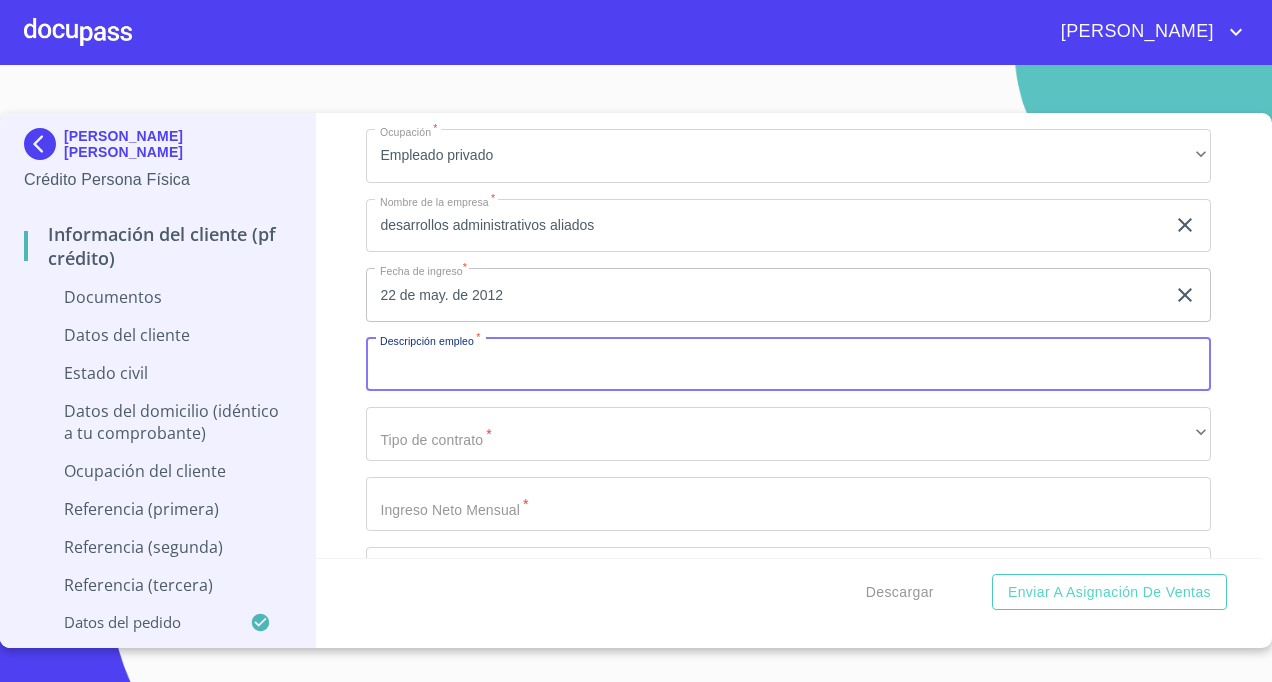 type on "a" 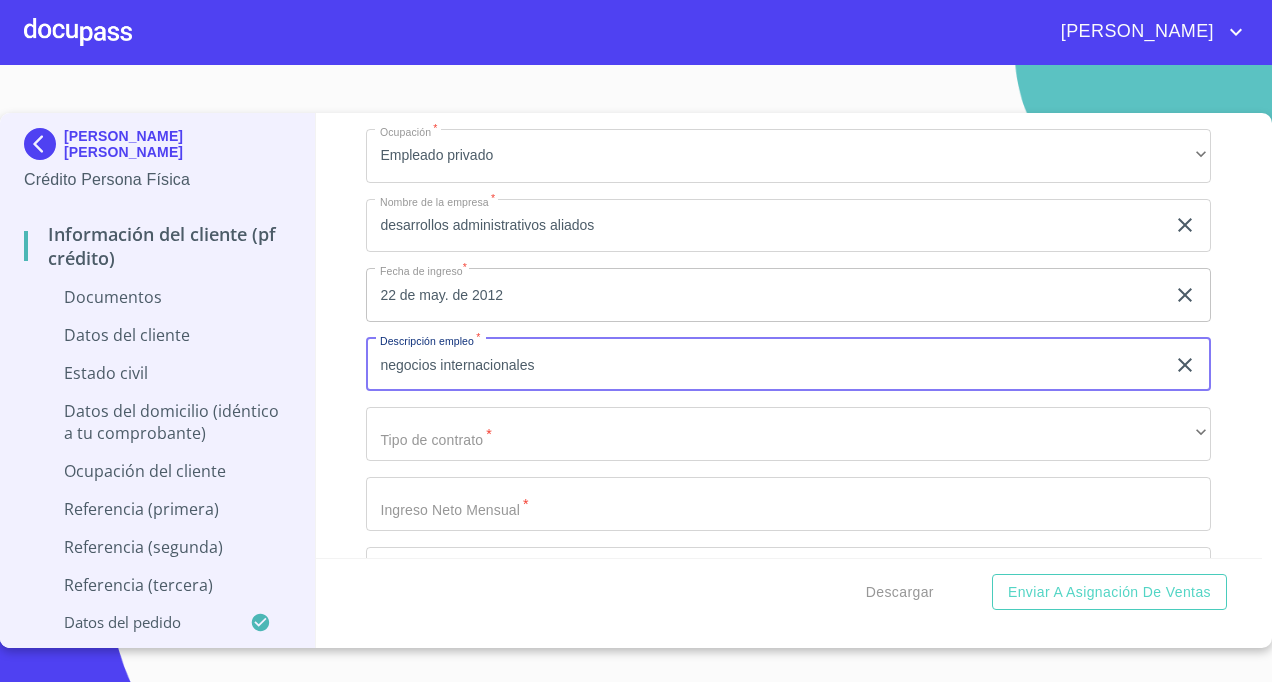click on "negocios internacionales" at bounding box center (765, 365) 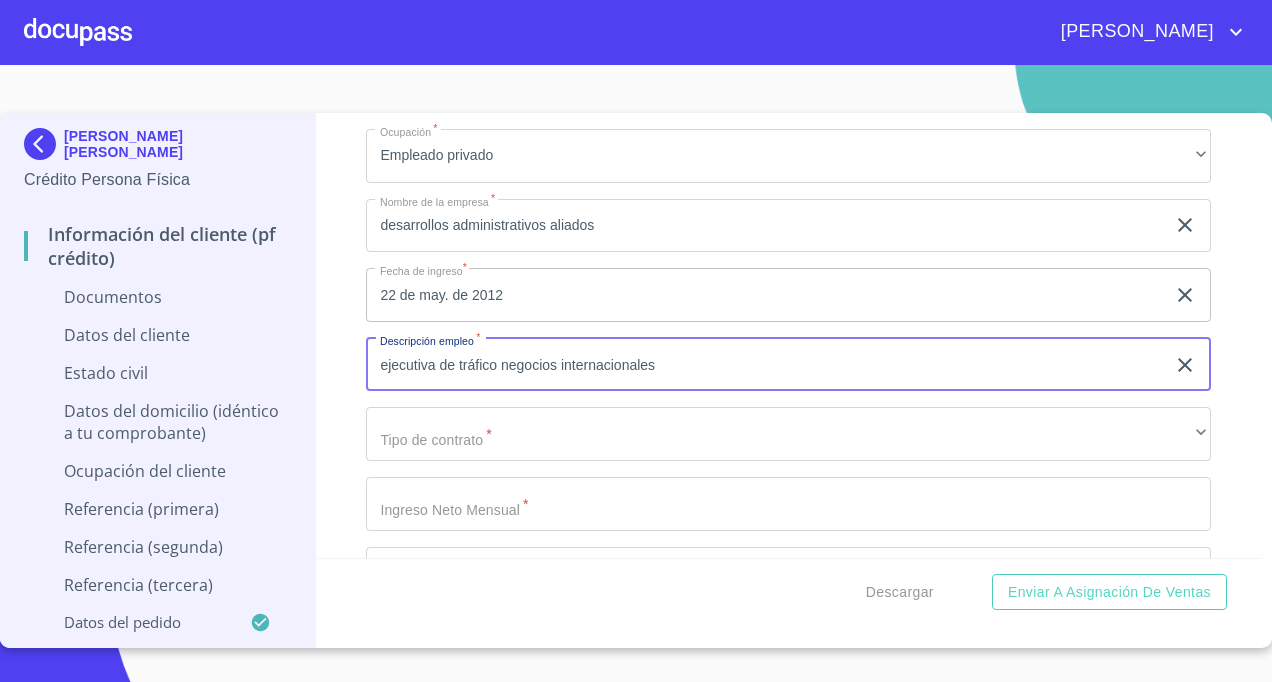 type on "ejecutiva de tráfico negocios internacionales" 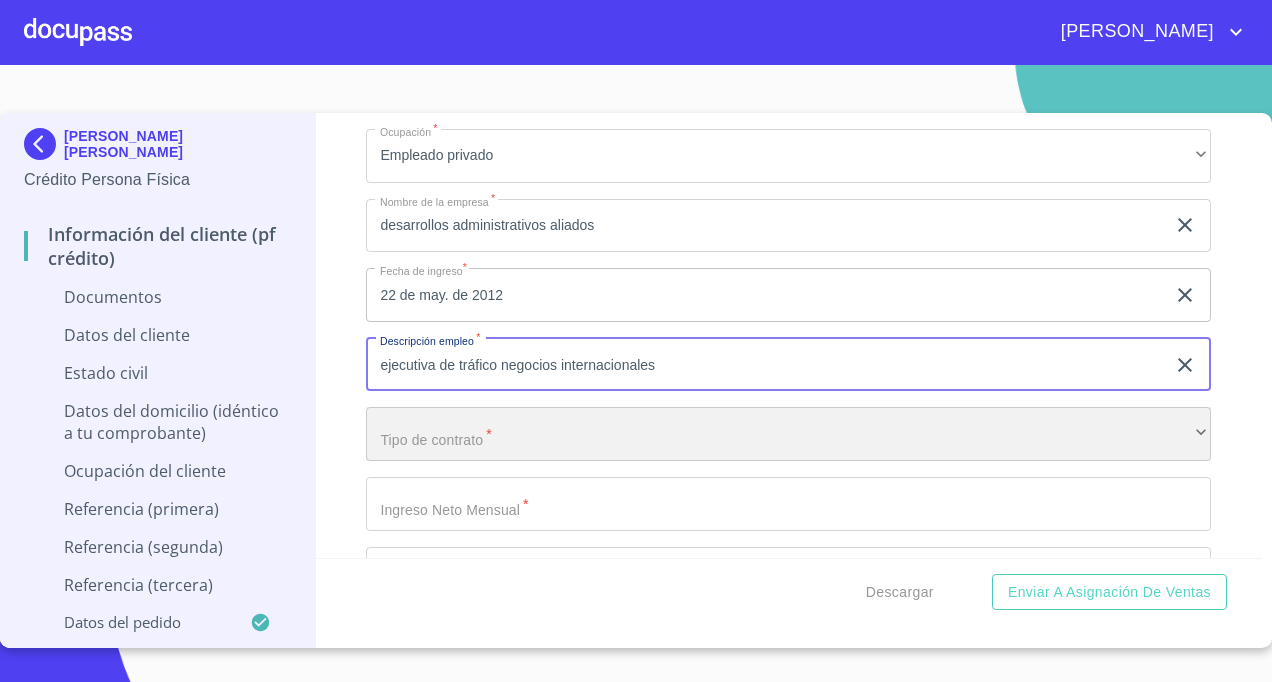 click on "​" at bounding box center (788, 434) 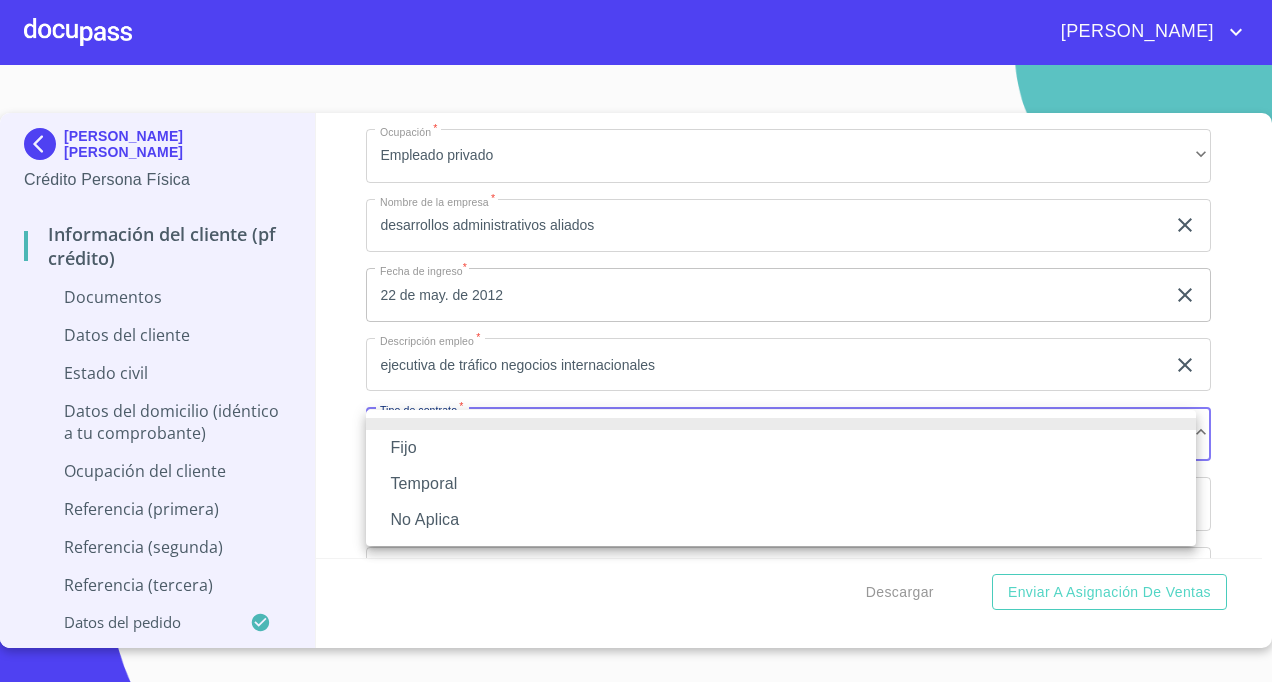 click on "Fijo" at bounding box center (781, 448) 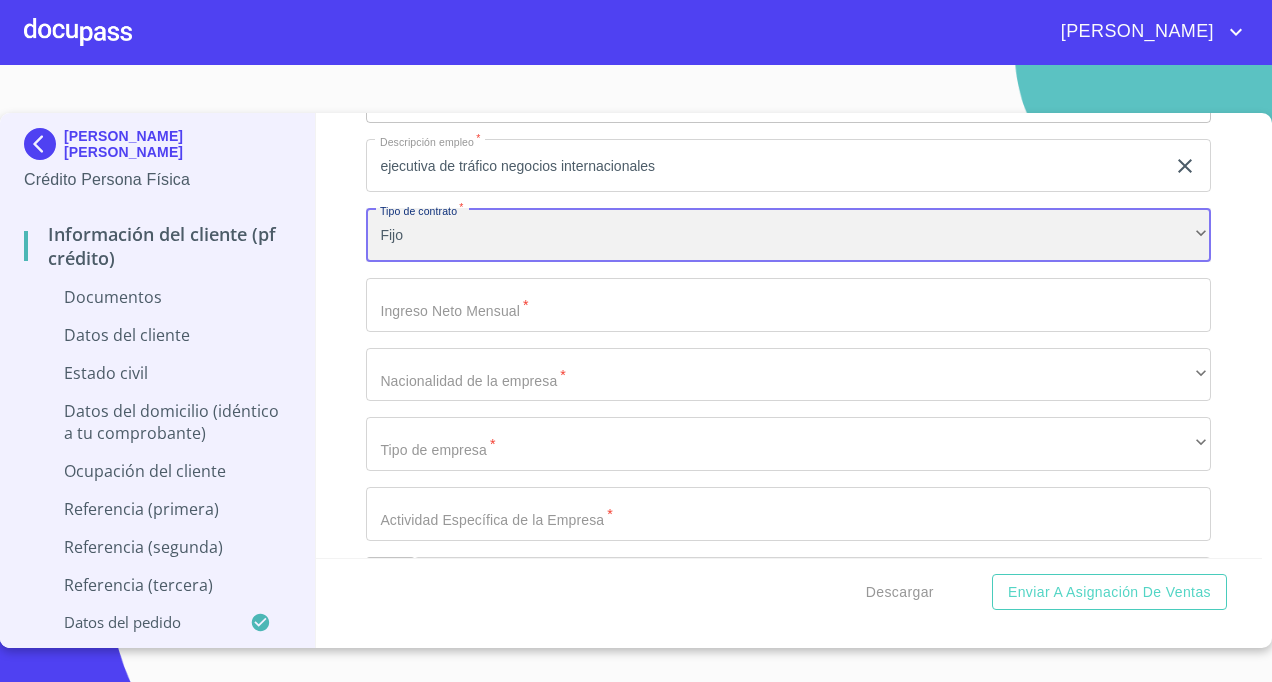 scroll, scrollTop: 4600, scrollLeft: 0, axis: vertical 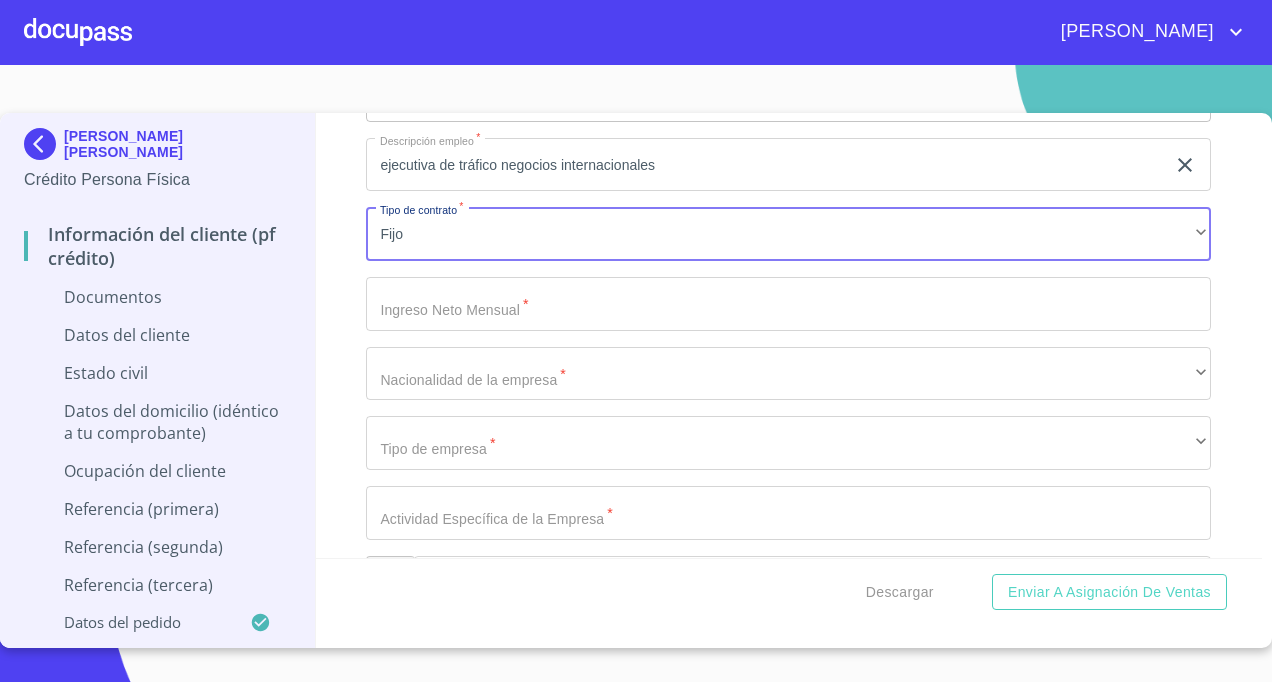 click on "Documento de identificación.   *" at bounding box center [765, -1955] 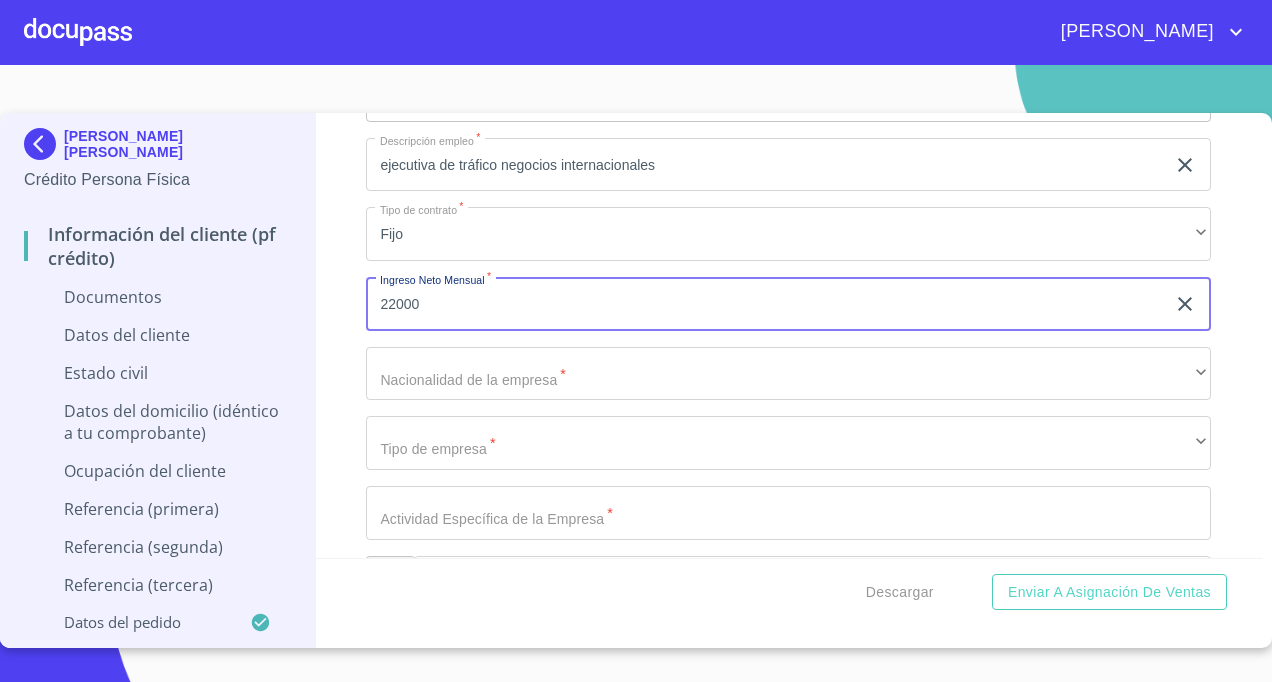 type on "22000" 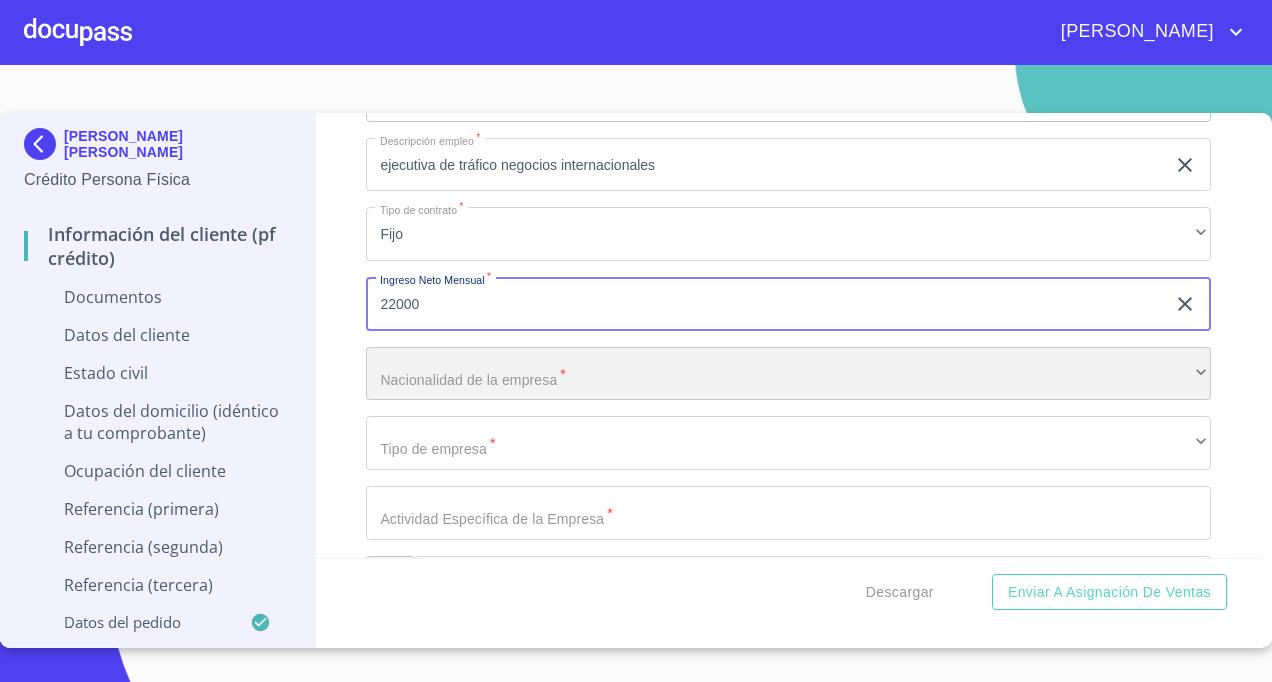 click on "​" at bounding box center [788, 374] 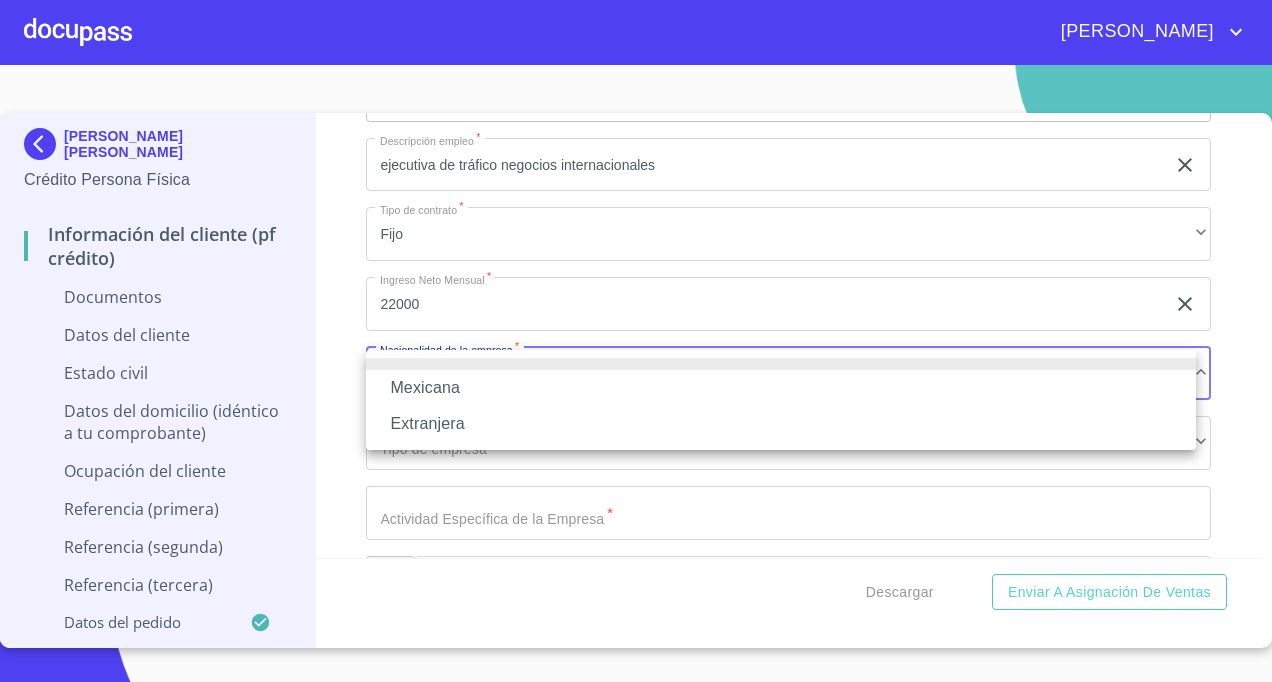 click on "Mexicana" at bounding box center (781, 388) 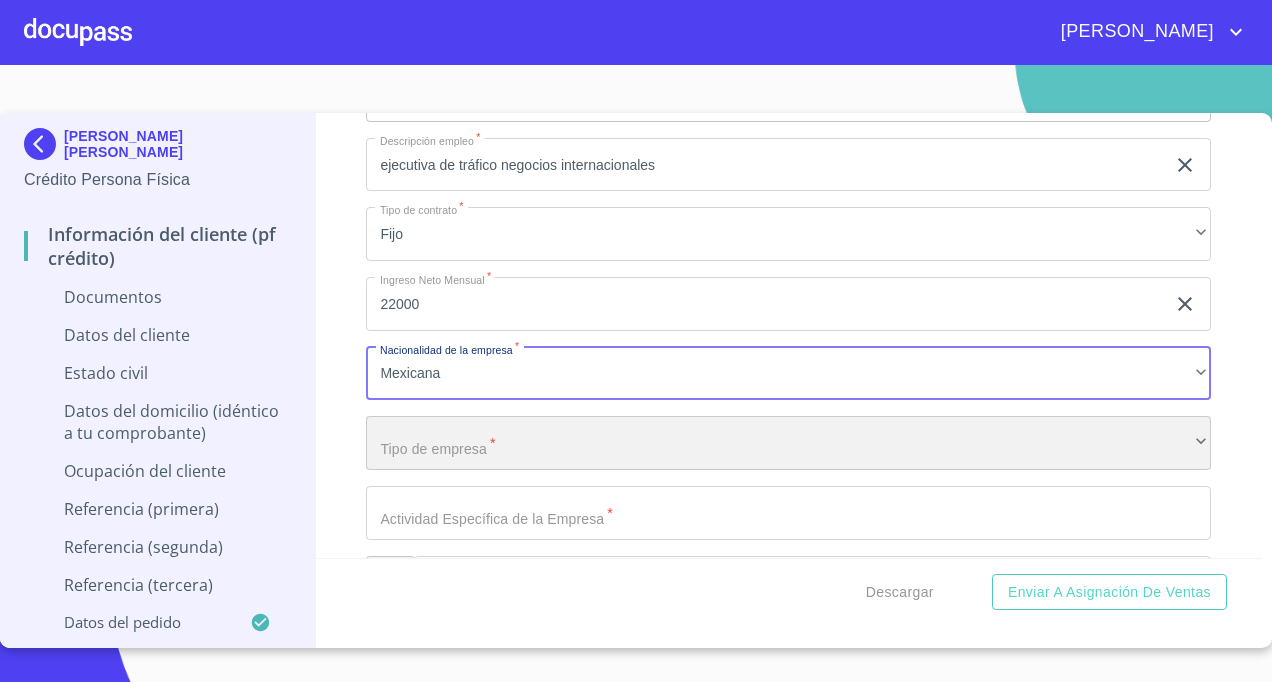 click on "​" at bounding box center [788, 443] 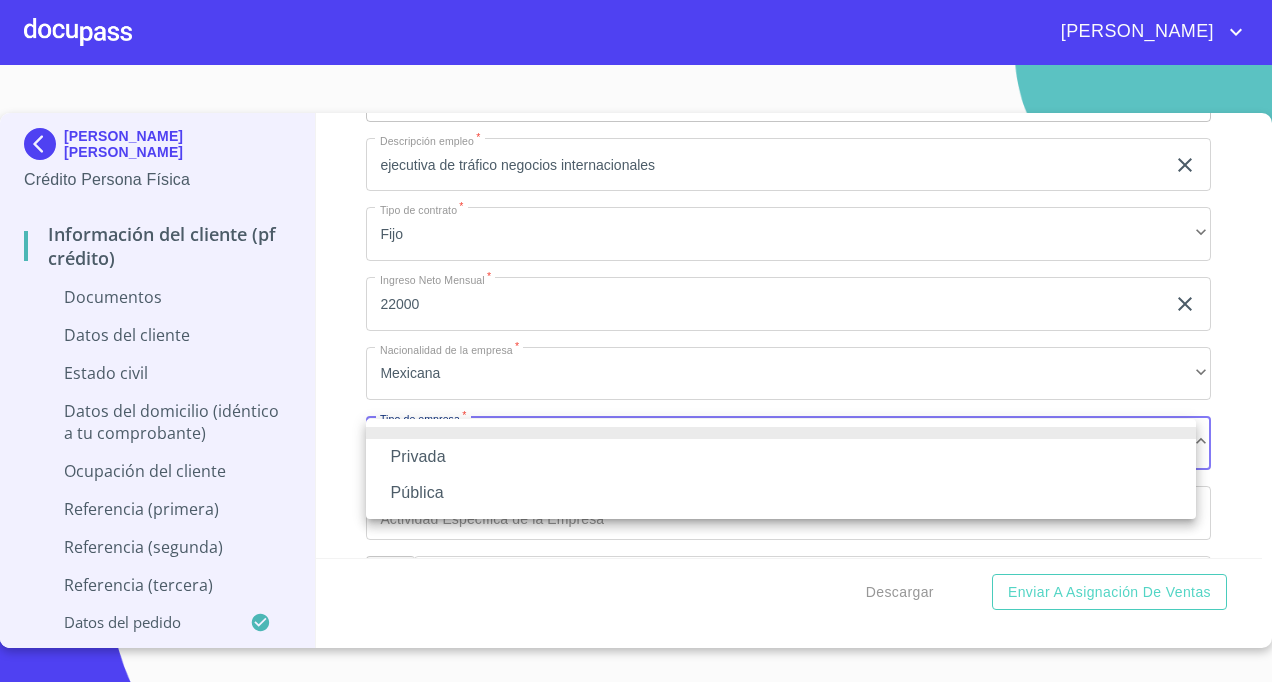 click on "Privada" at bounding box center (781, 457) 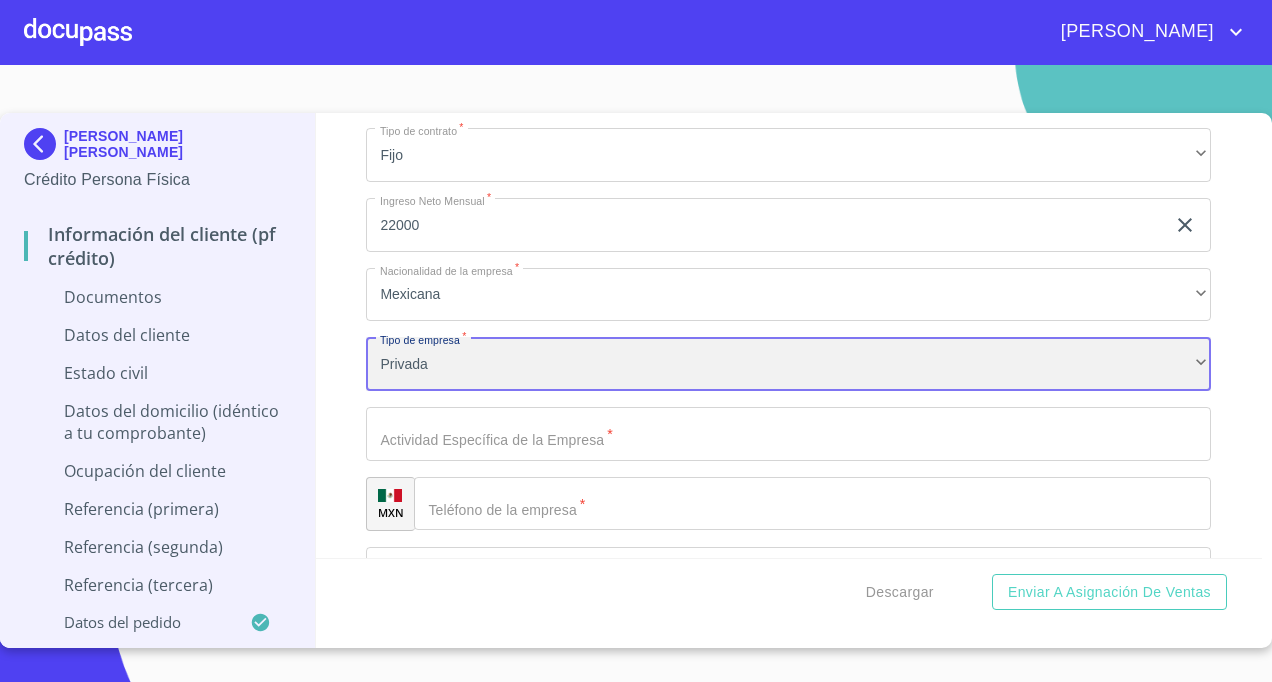 scroll, scrollTop: 4800, scrollLeft: 0, axis: vertical 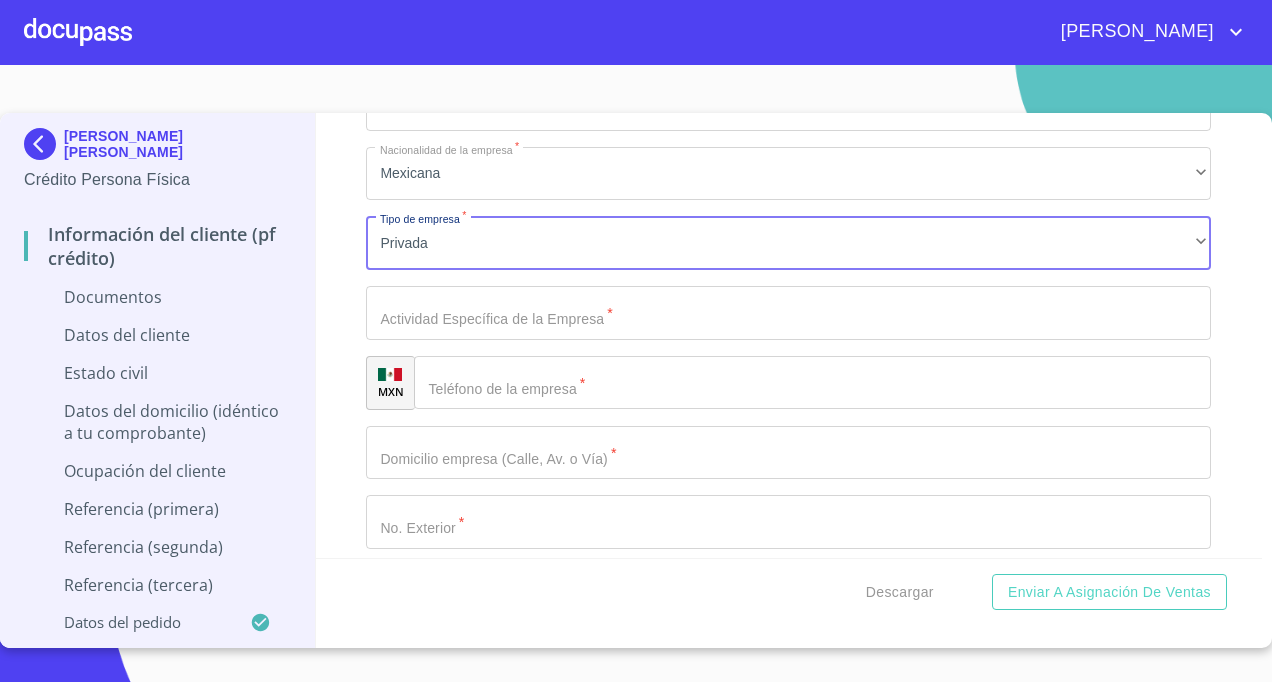 click on "Documento de identificación.   *" at bounding box center [765, -2155] 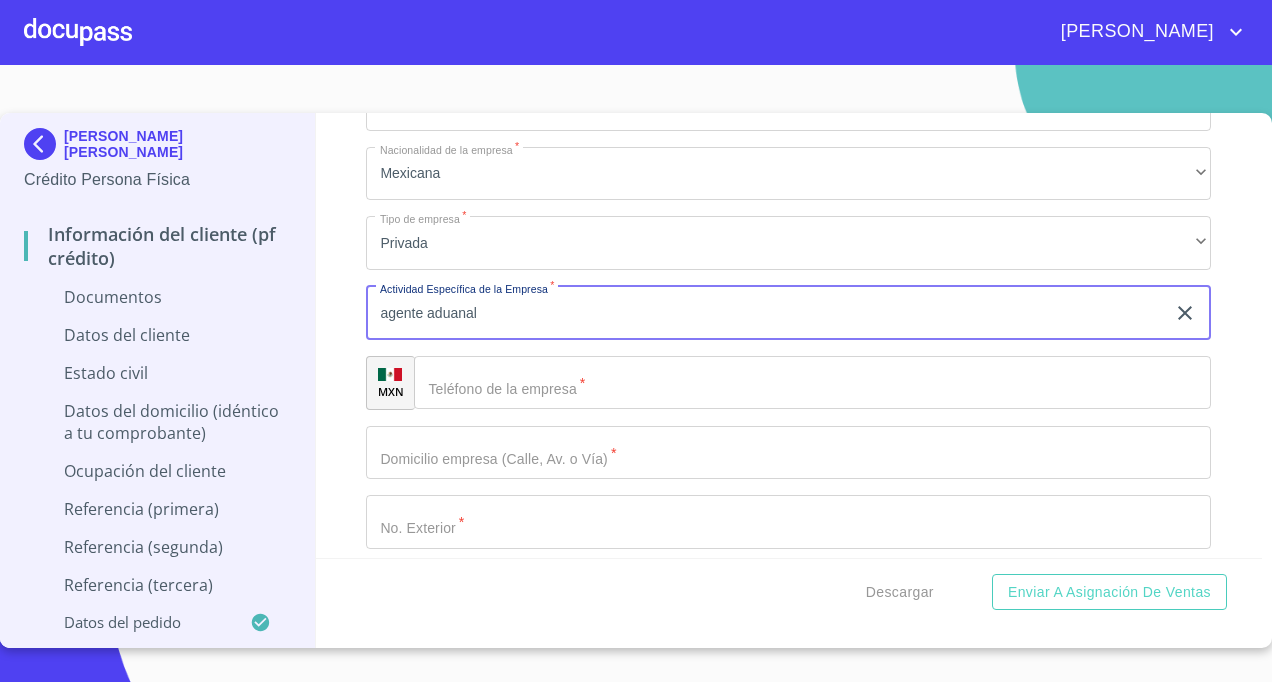 type on "agente aduanal" 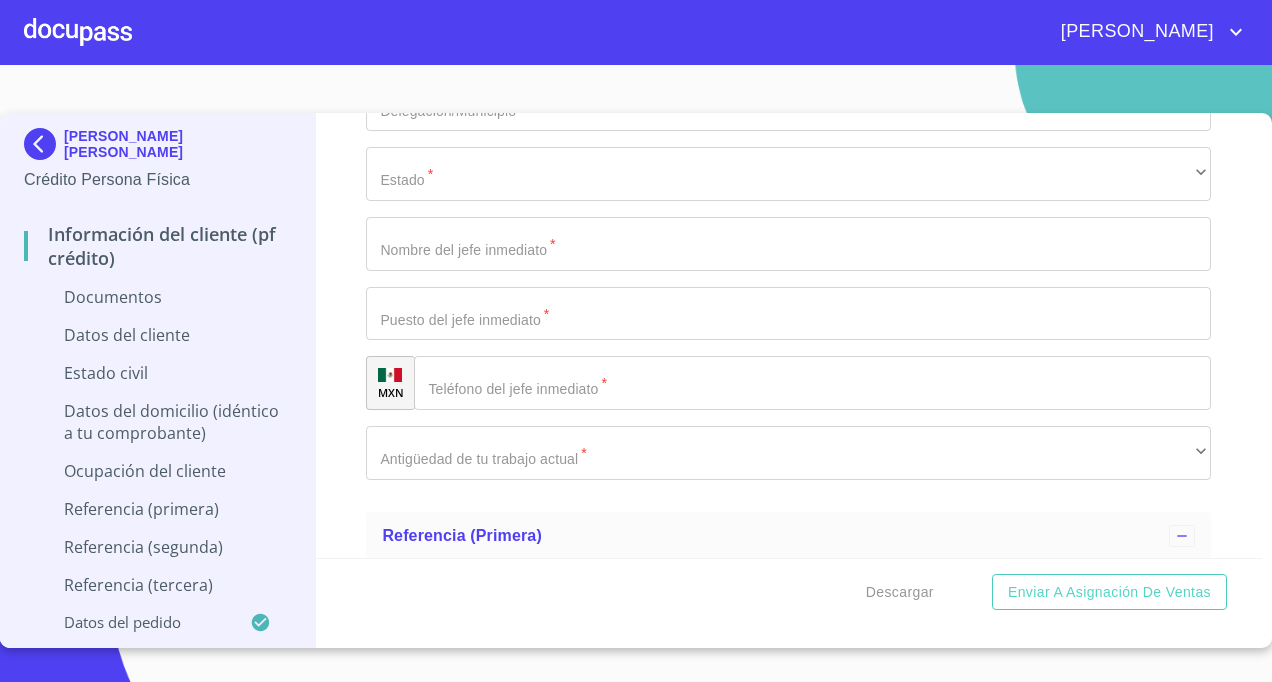 scroll, scrollTop: 5500, scrollLeft: 0, axis: vertical 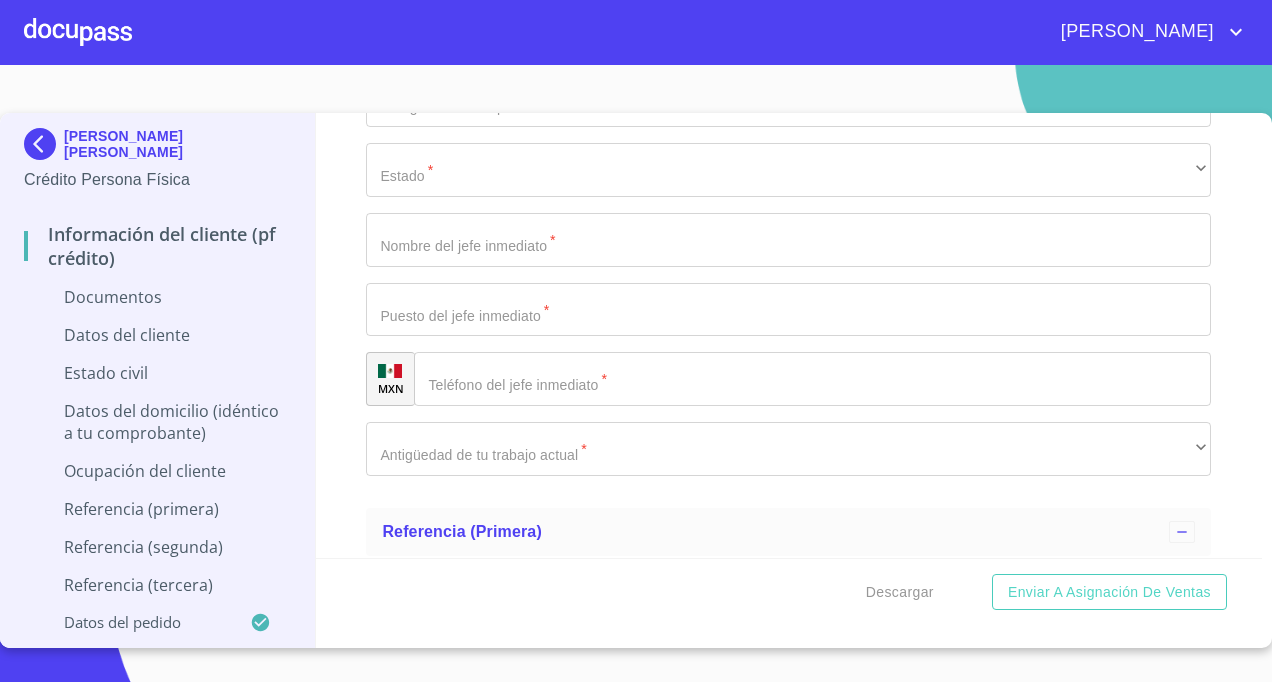 click on "Documento de identificación.   *" at bounding box center [765, -2855] 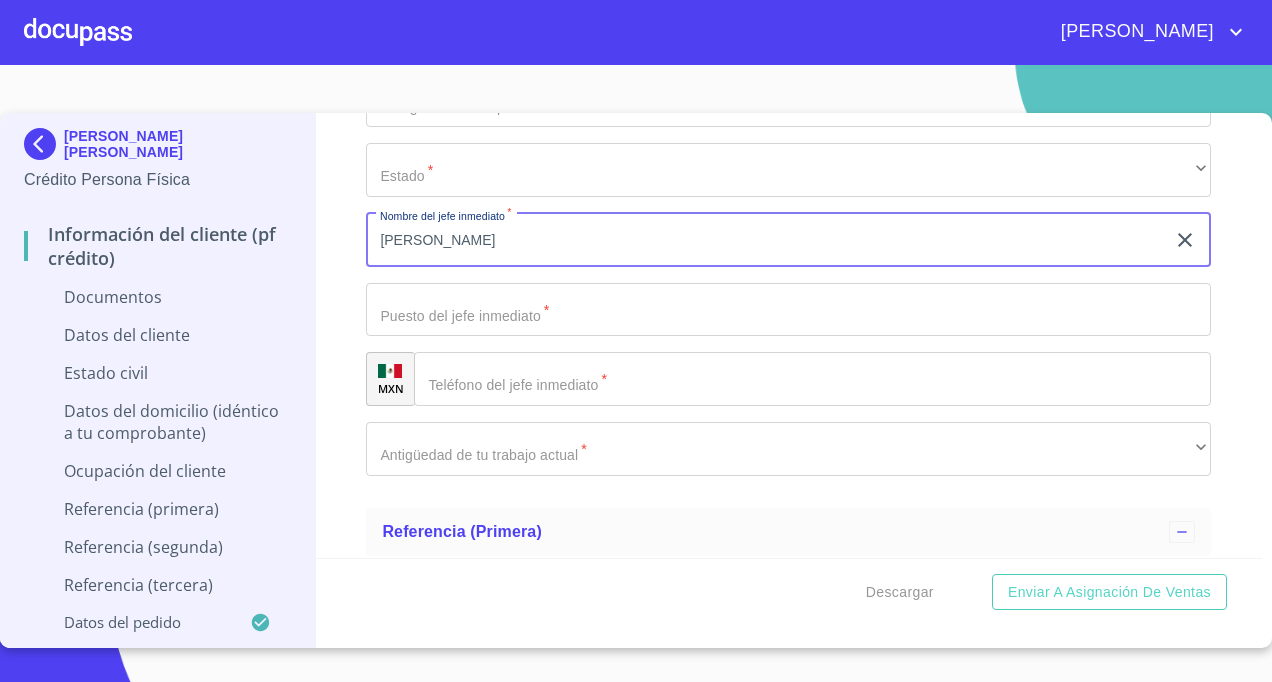 type on "[PERSON_NAME]" 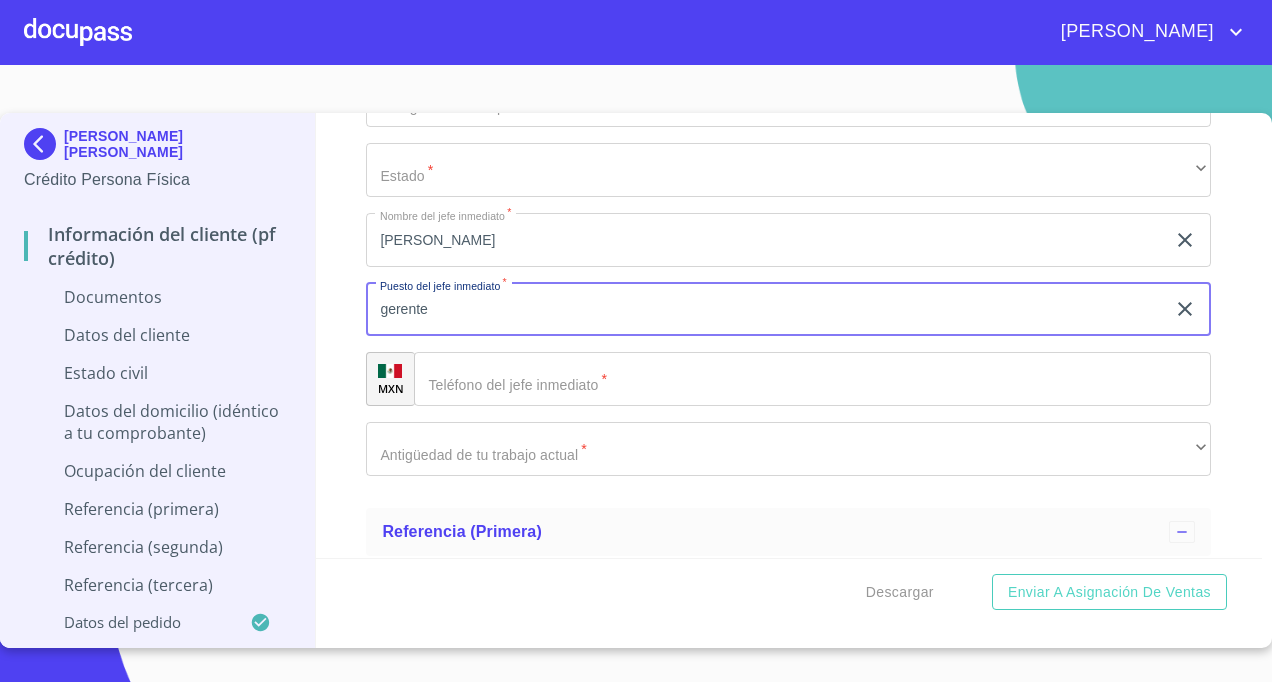 type on "gerente" 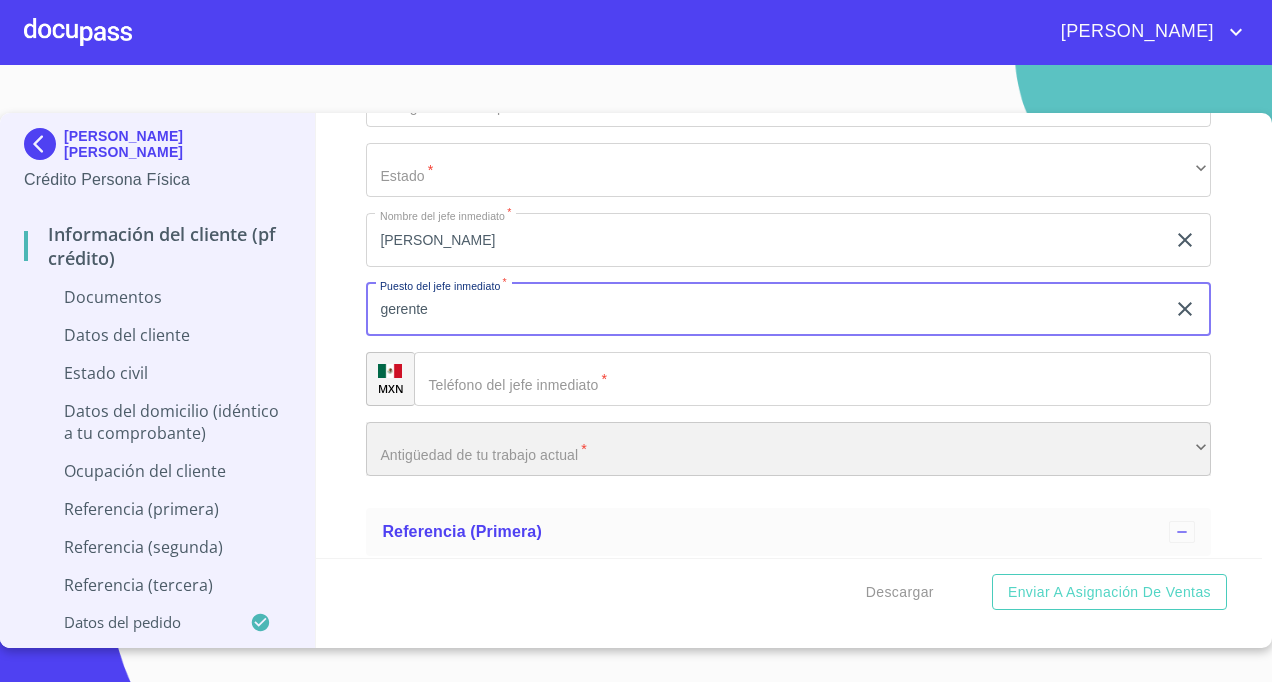 click on "​" at bounding box center (788, 449) 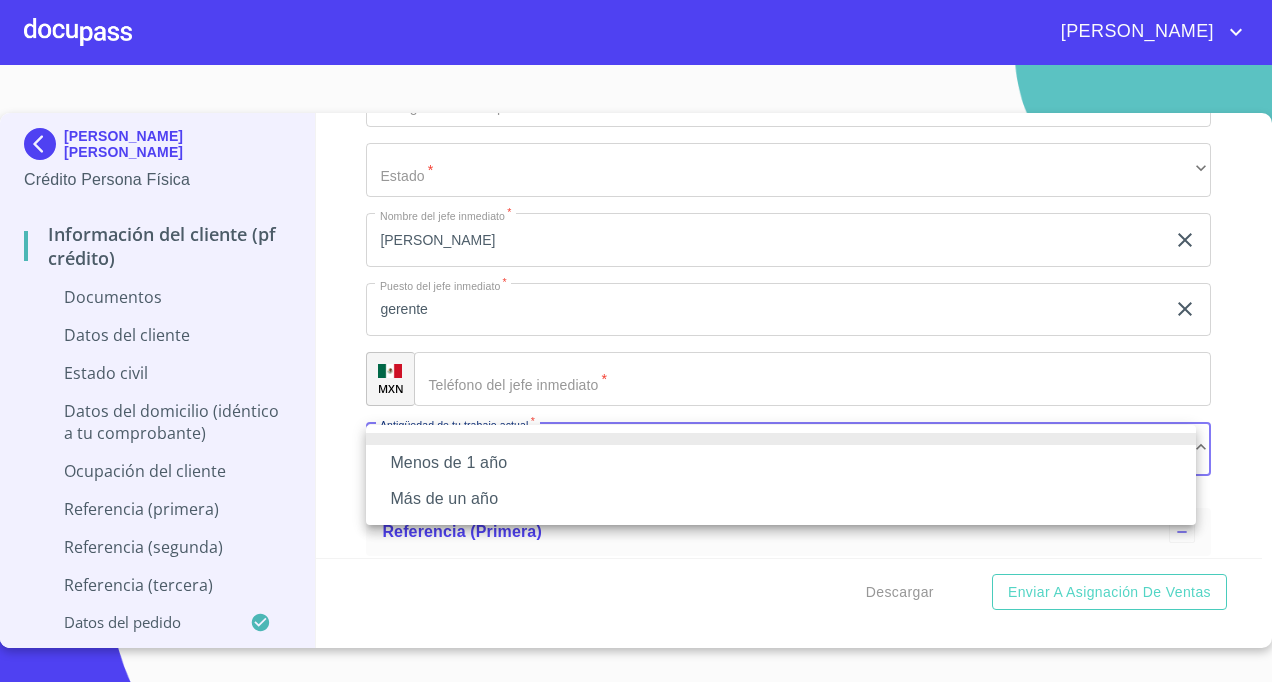 click on "Más de un año" at bounding box center (781, 499) 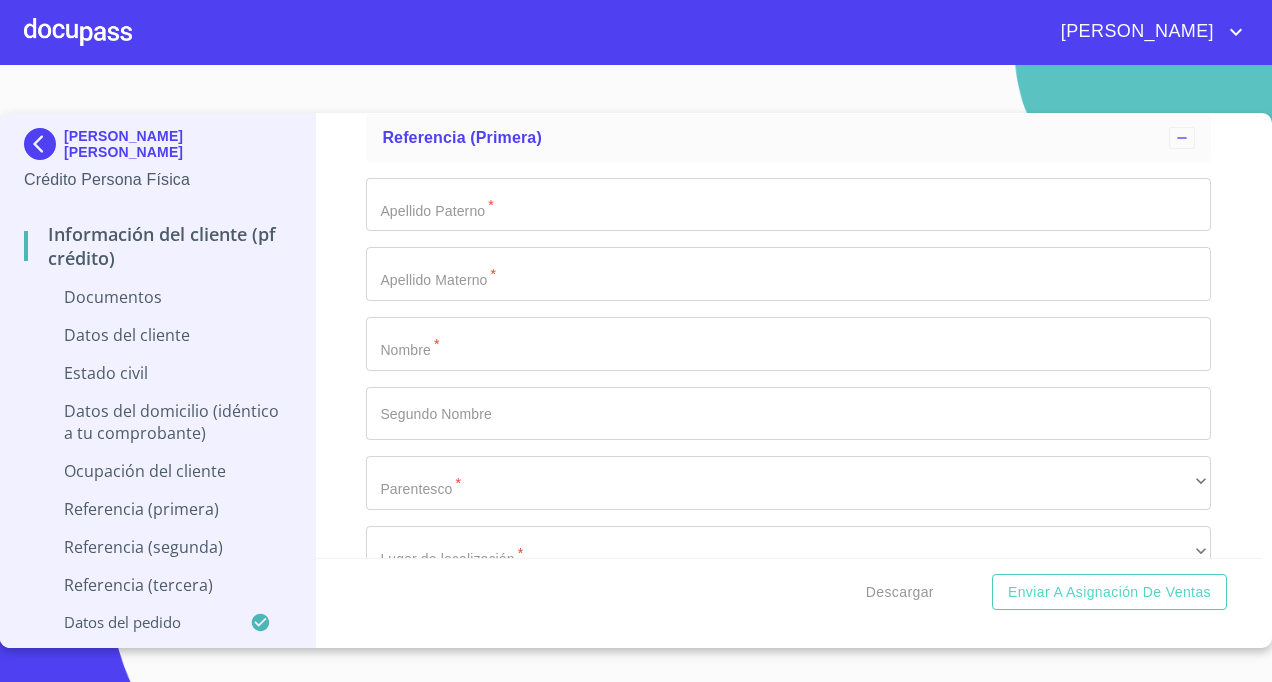 scroll, scrollTop: 5900, scrollLeft: 0, axis: vertical 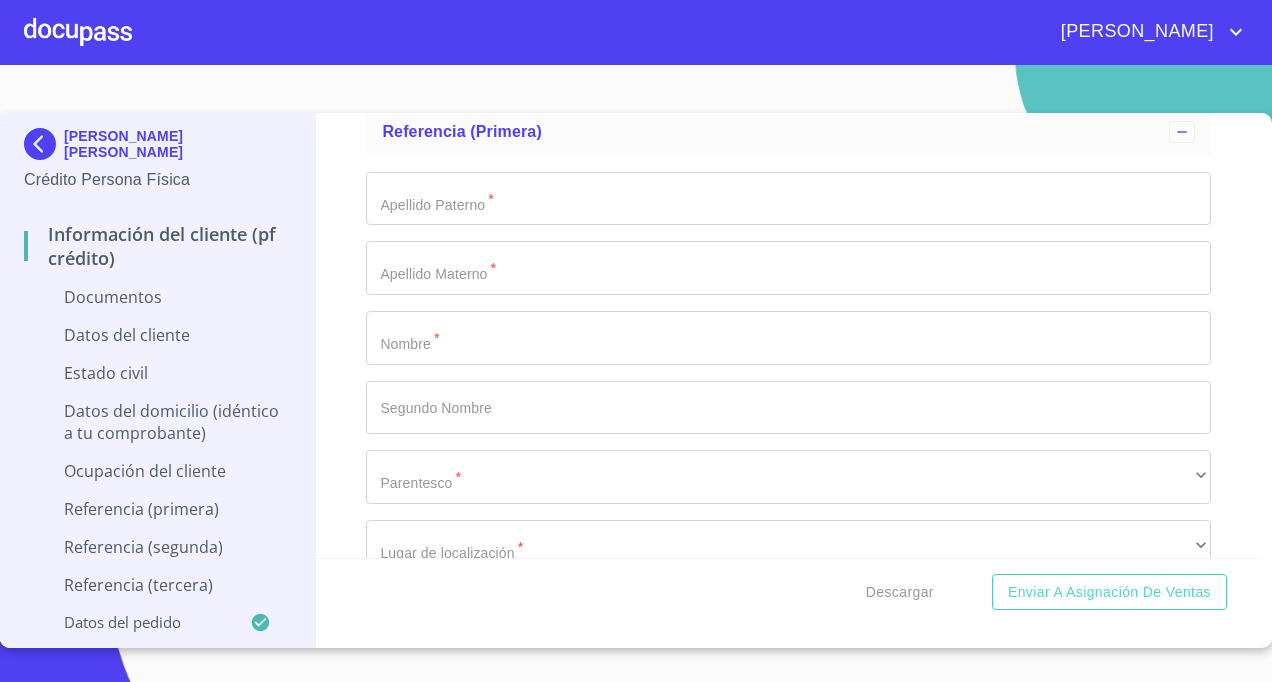click on "Documento de identificación.   *" at bounding box center (765, -3255) 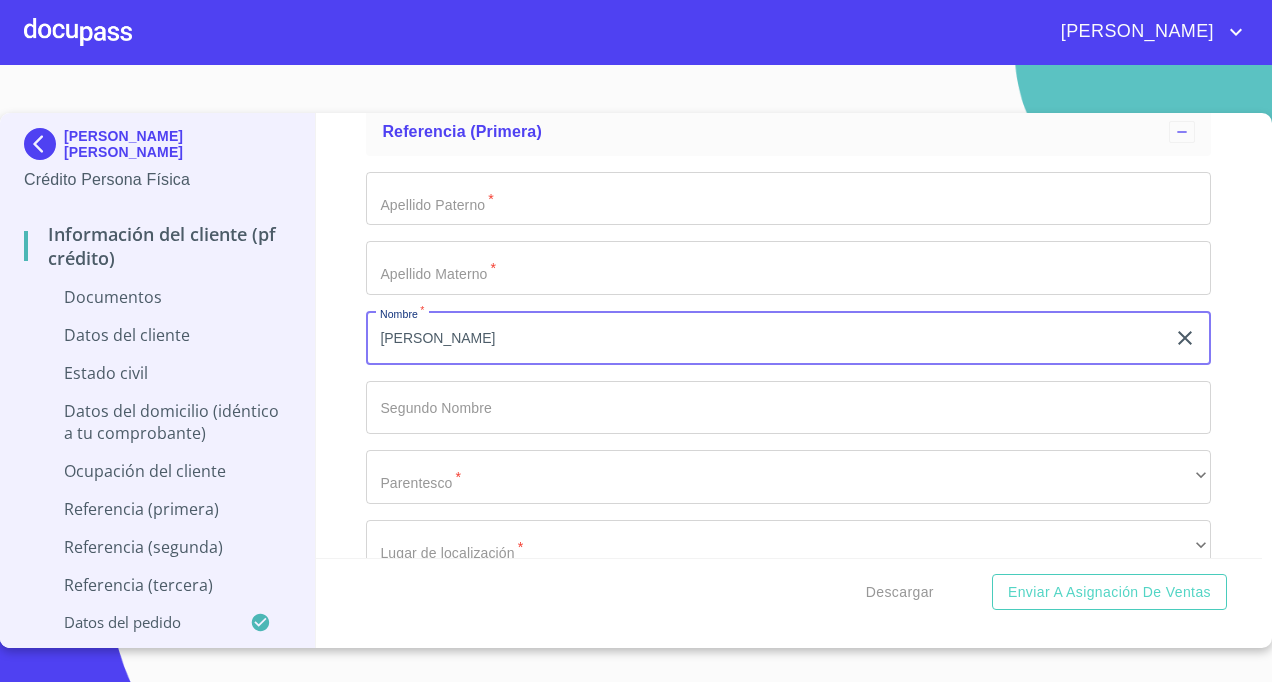 type on "[PERSON_NAME]" 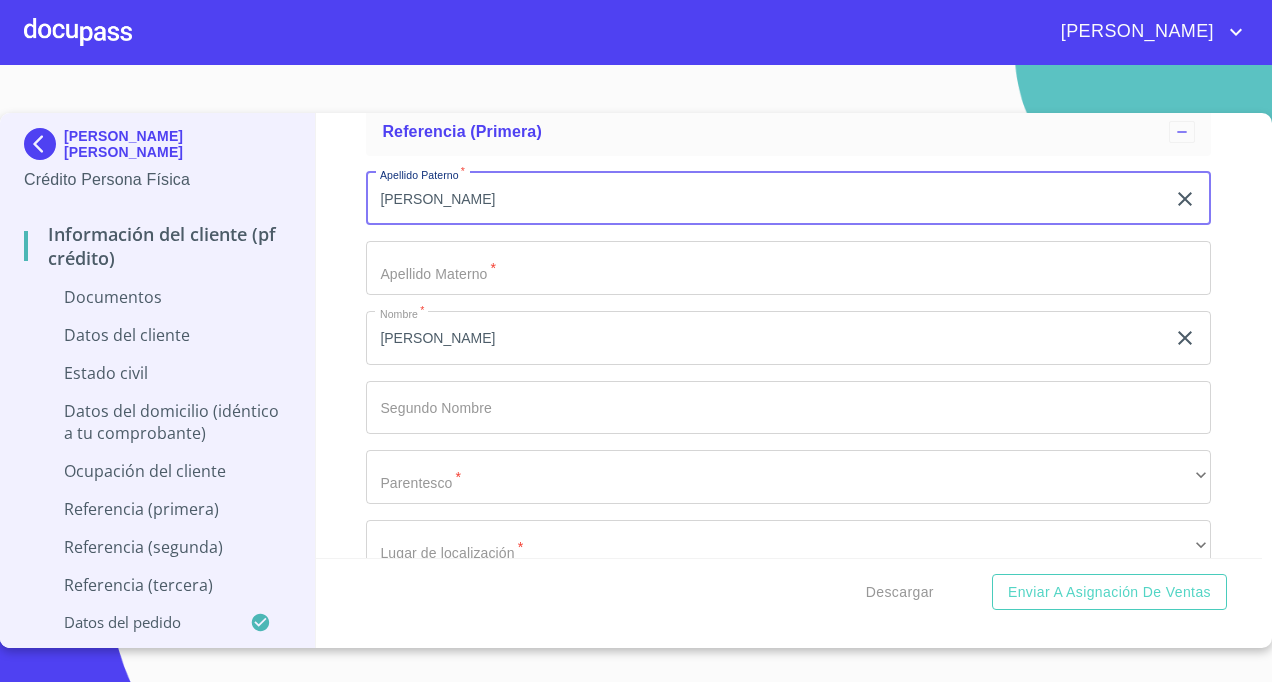type on "[PERSON_NAME]" 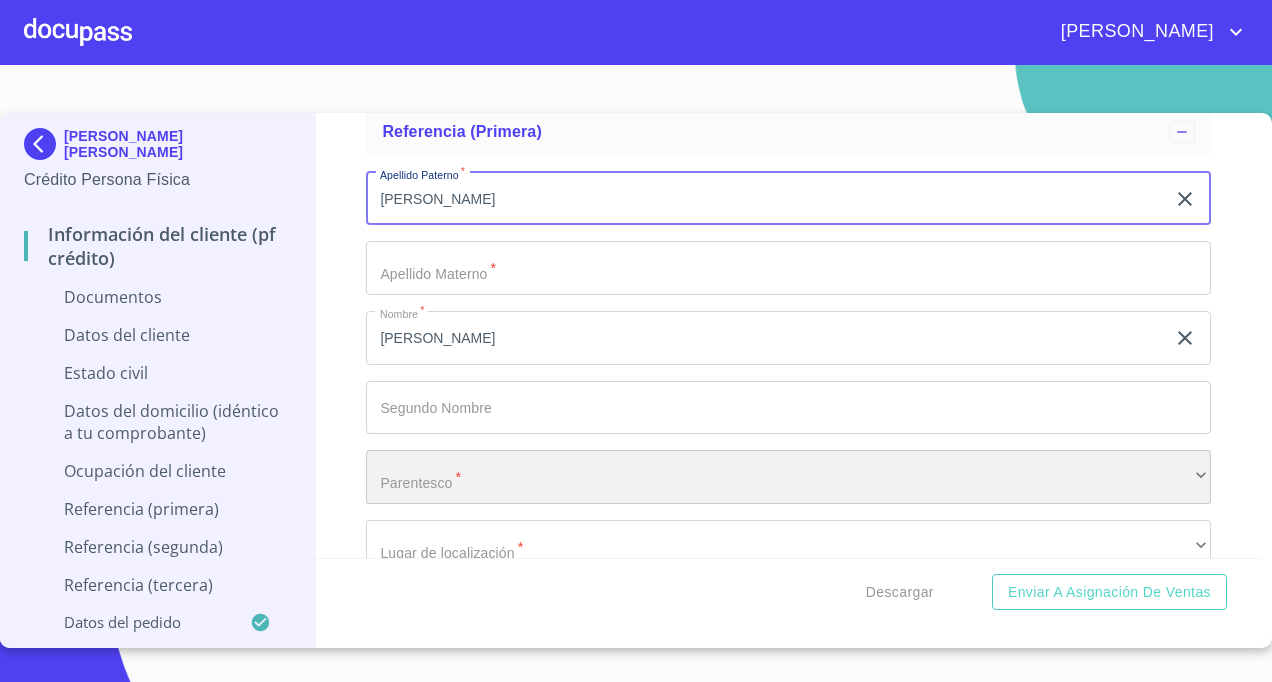 click on "​" at bounding box center (788, 477) 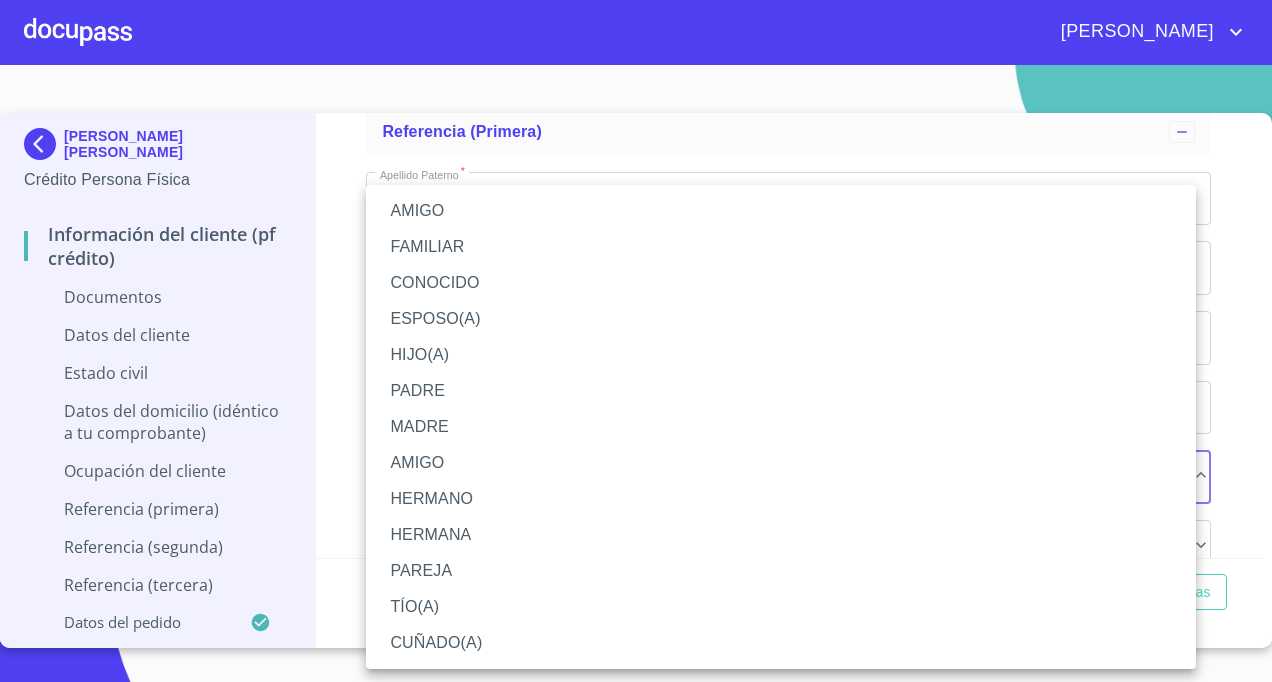 click on "ESPOSO(A)" at bounding box center (781, 319) 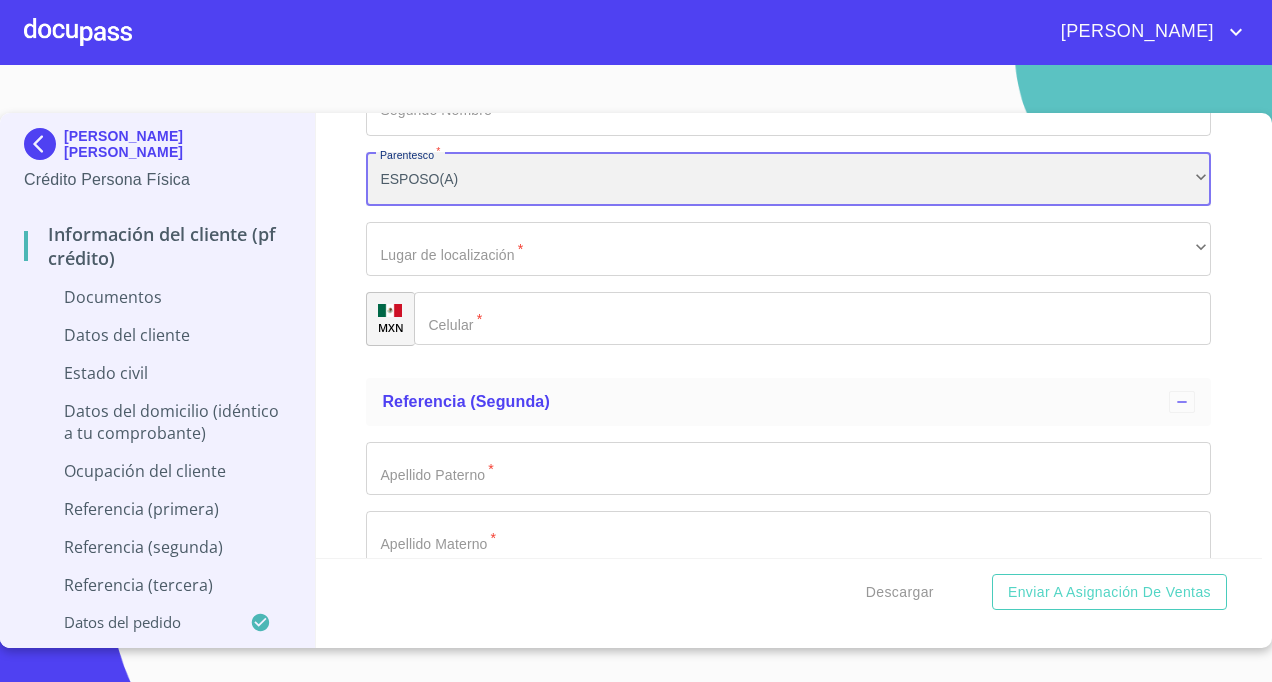 scroll, scrollTop: 6200, scrollLeft: 0, axis: vertical 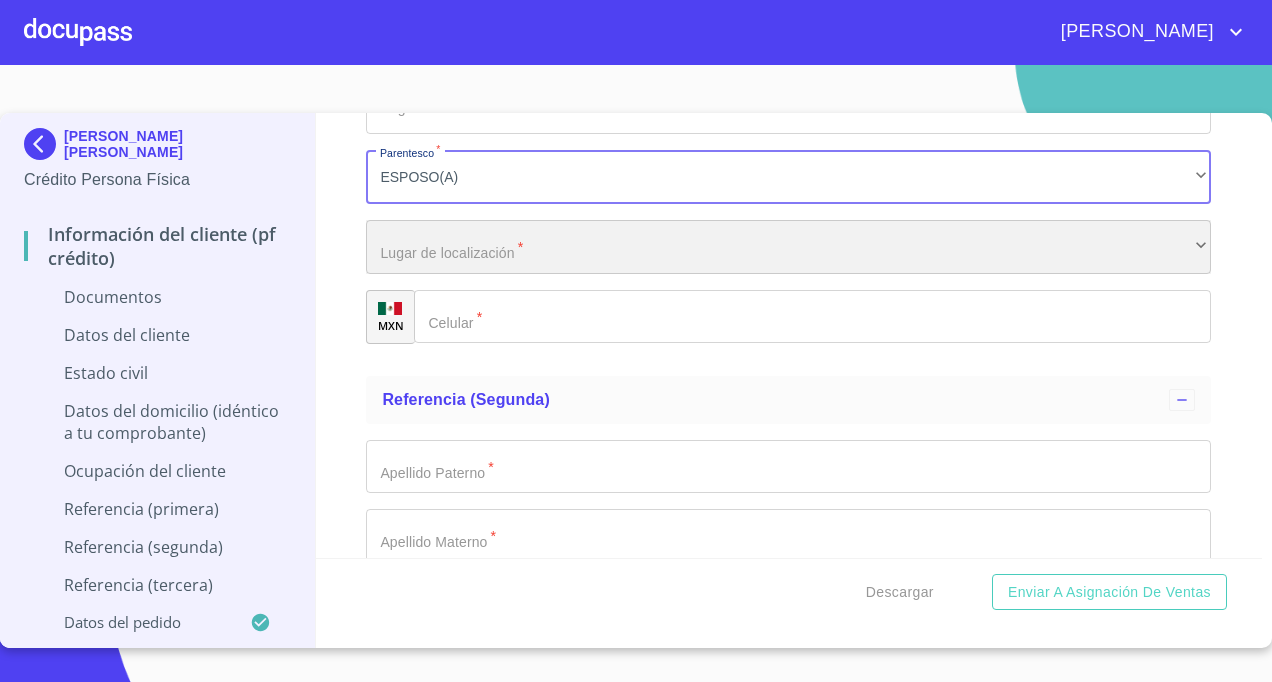 click on "​" at bounding box center [788, 247] 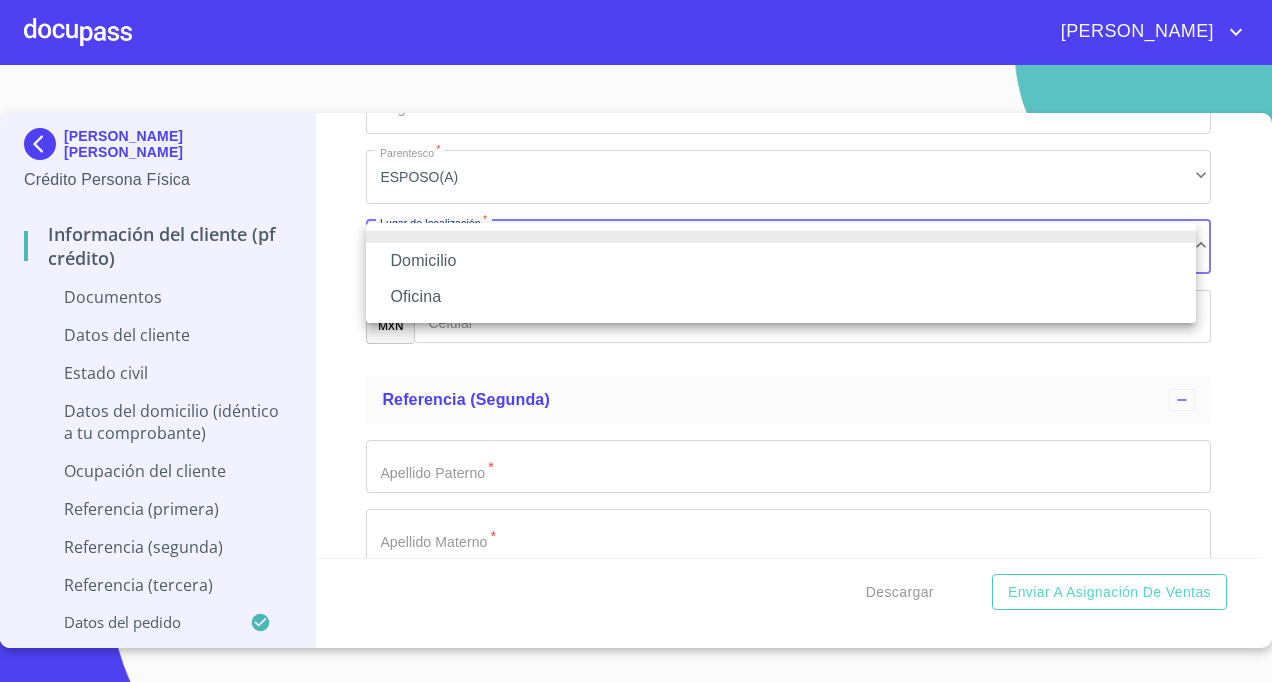 click on "Oficina" at bounding box center [781, 297] 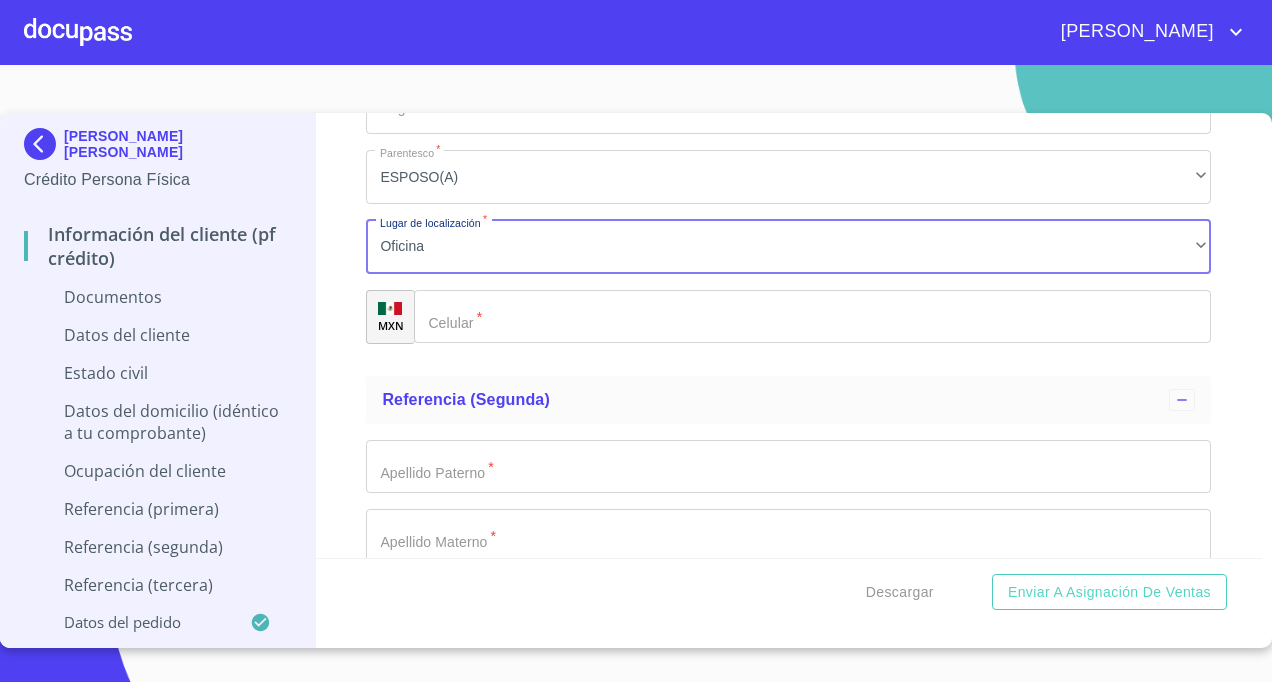 click on "Domicilio Oficina" at bounding box center [636, 341] 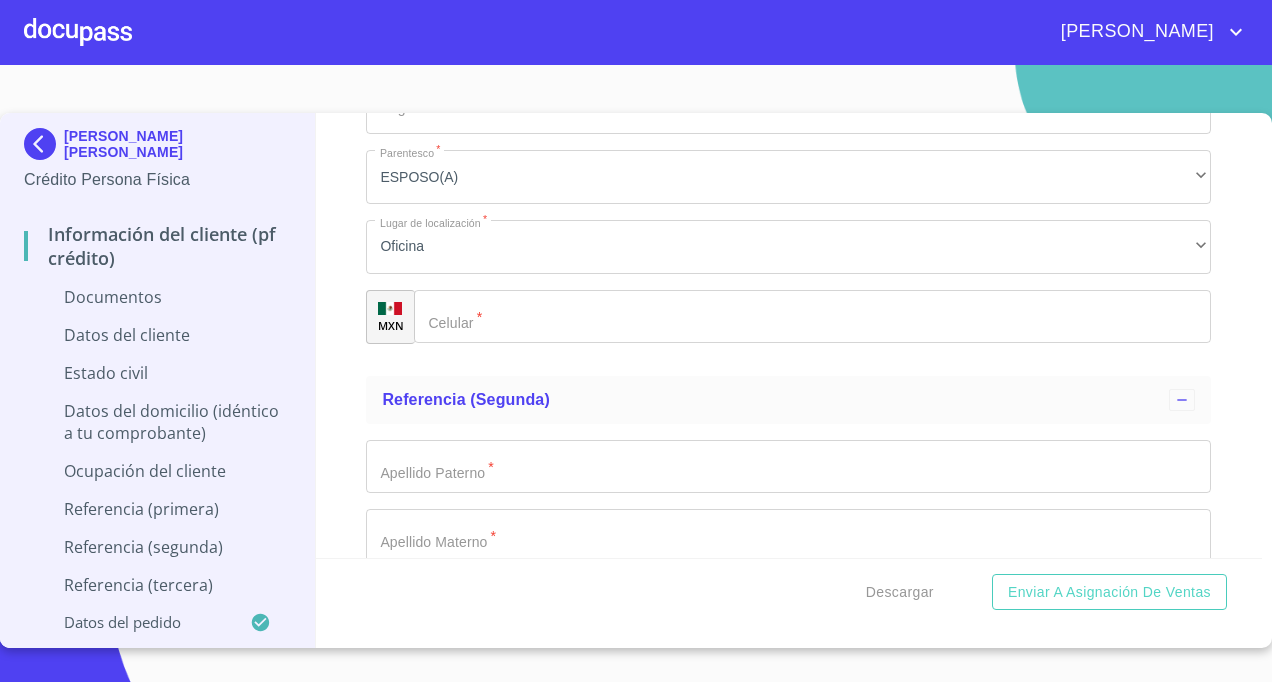 click on "Documento de identificación.   *" 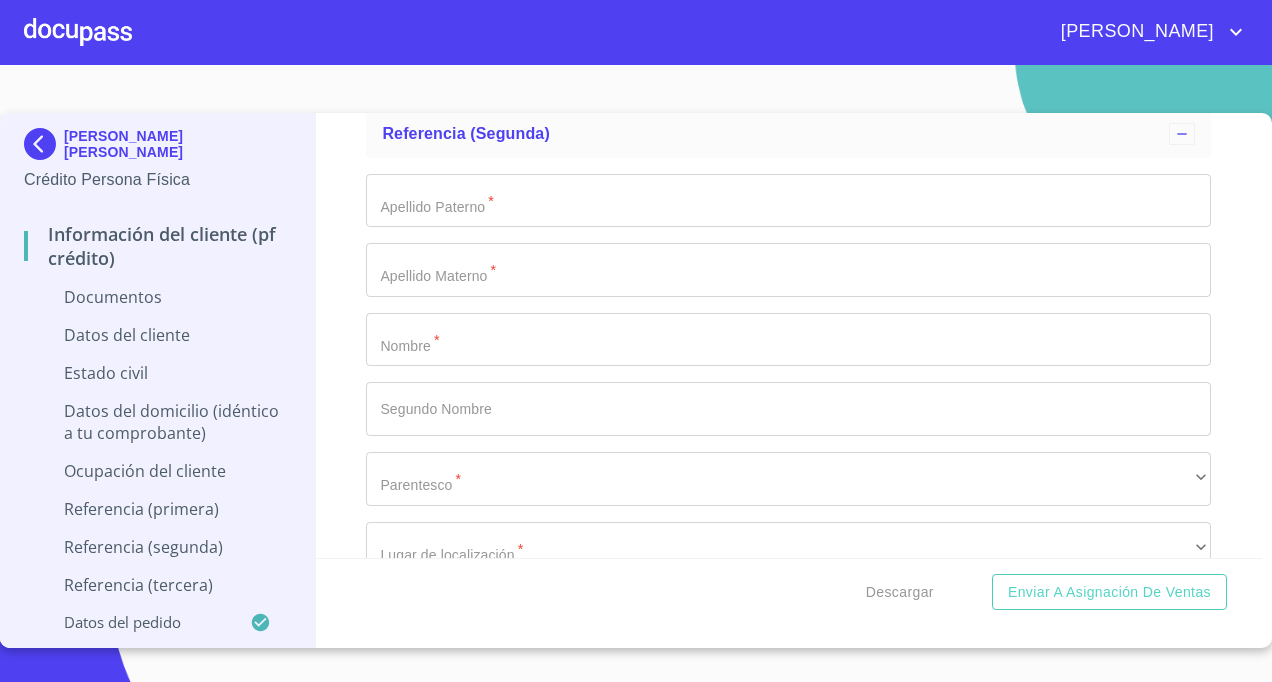 scroll, scrollTop: 6500, scrollLeft: 0, axis: vertical 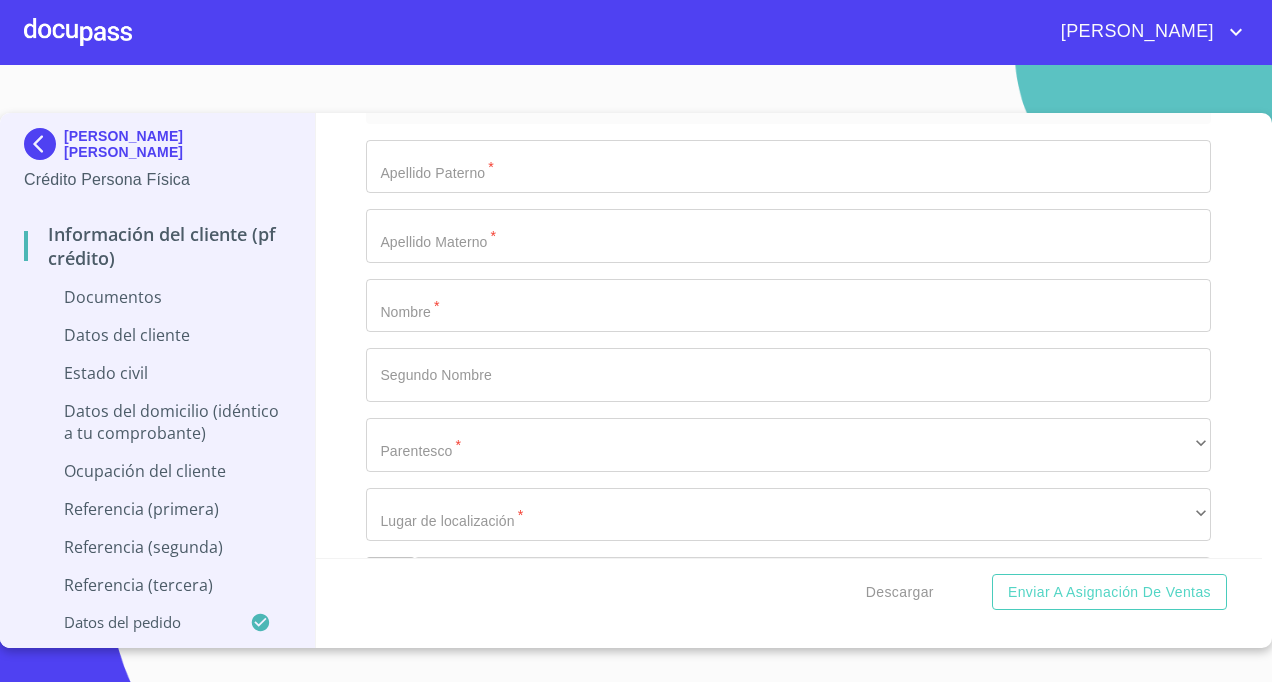 type on "[PHONE_NUMBER]" 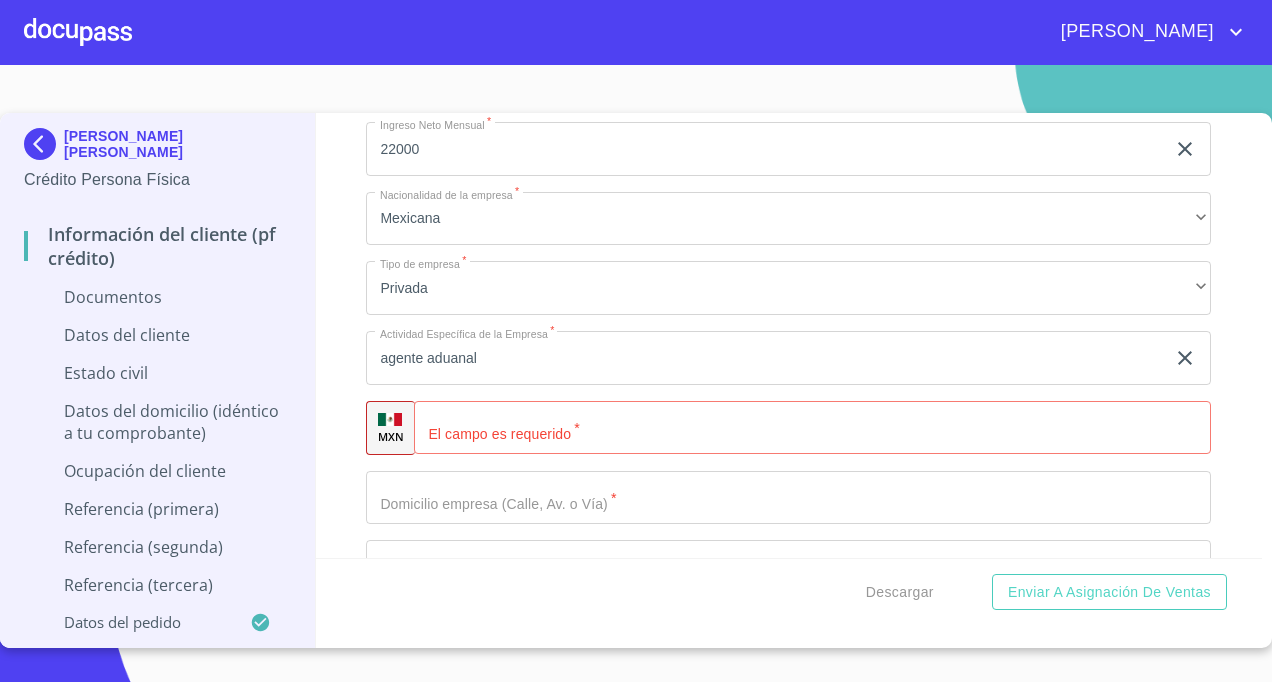 scroll, scrollTop: 4800, scrollLeft: 0, axis: vertical 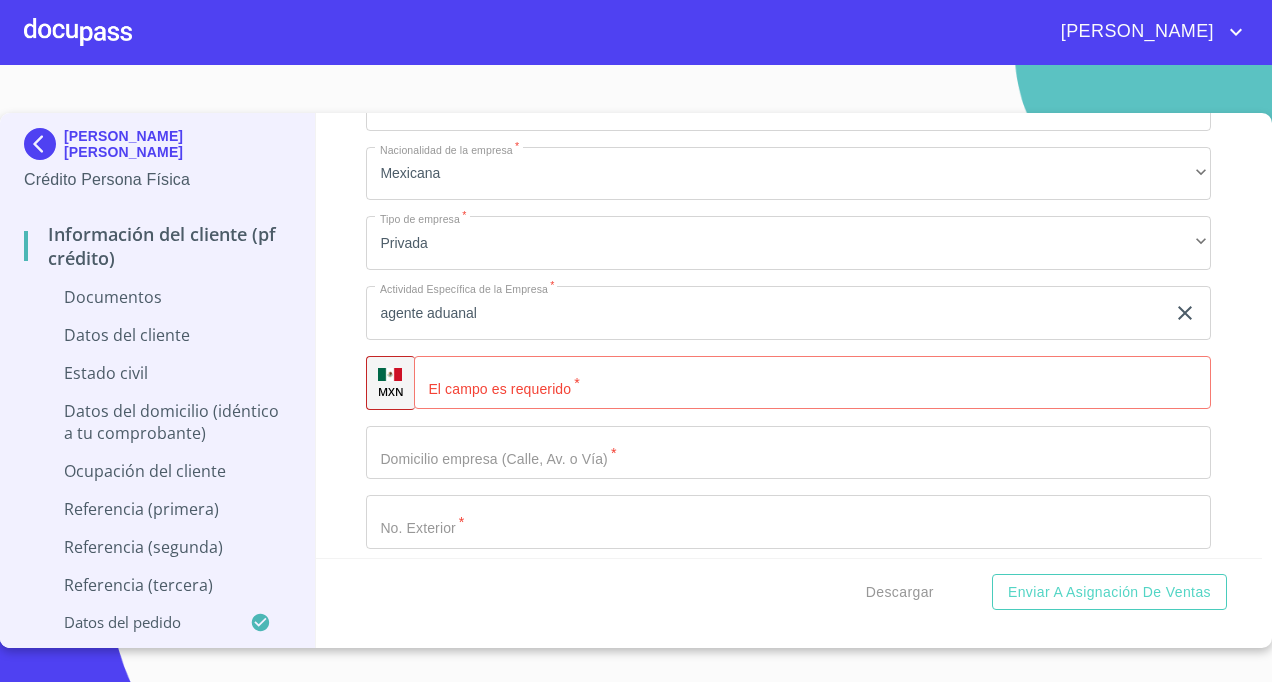 click on "Documento de identificación.   *" 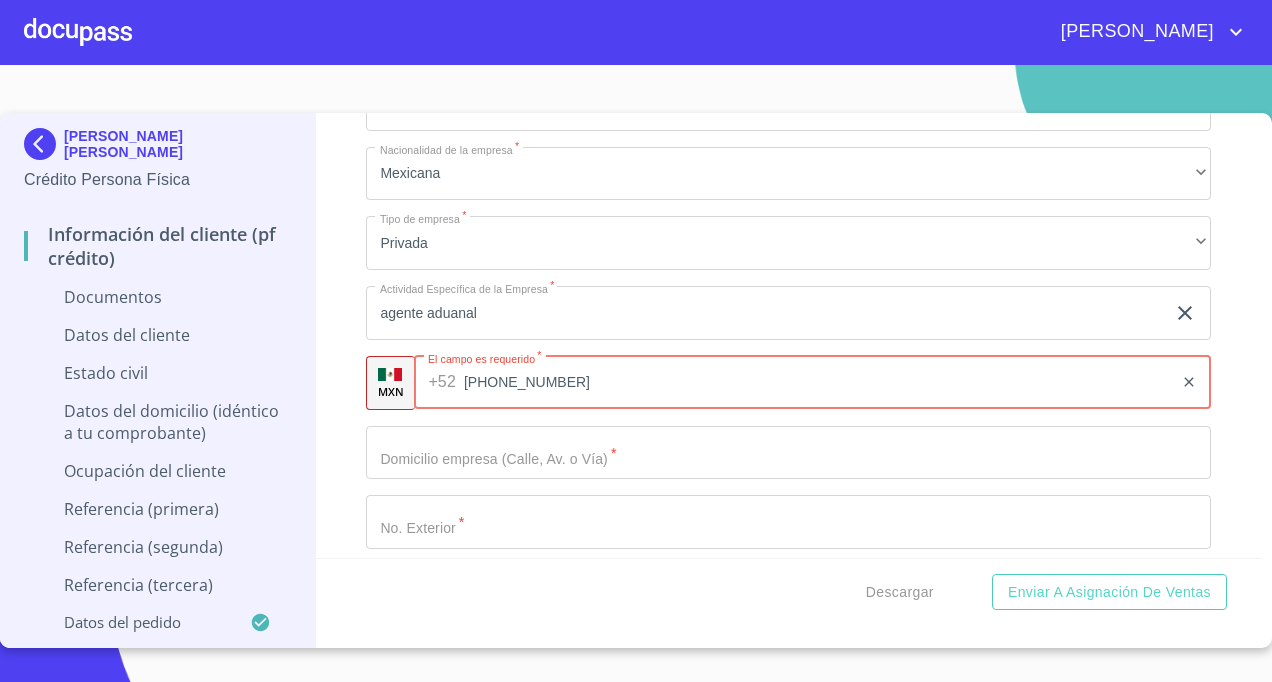 type on "[PHONE_NUMBER]" 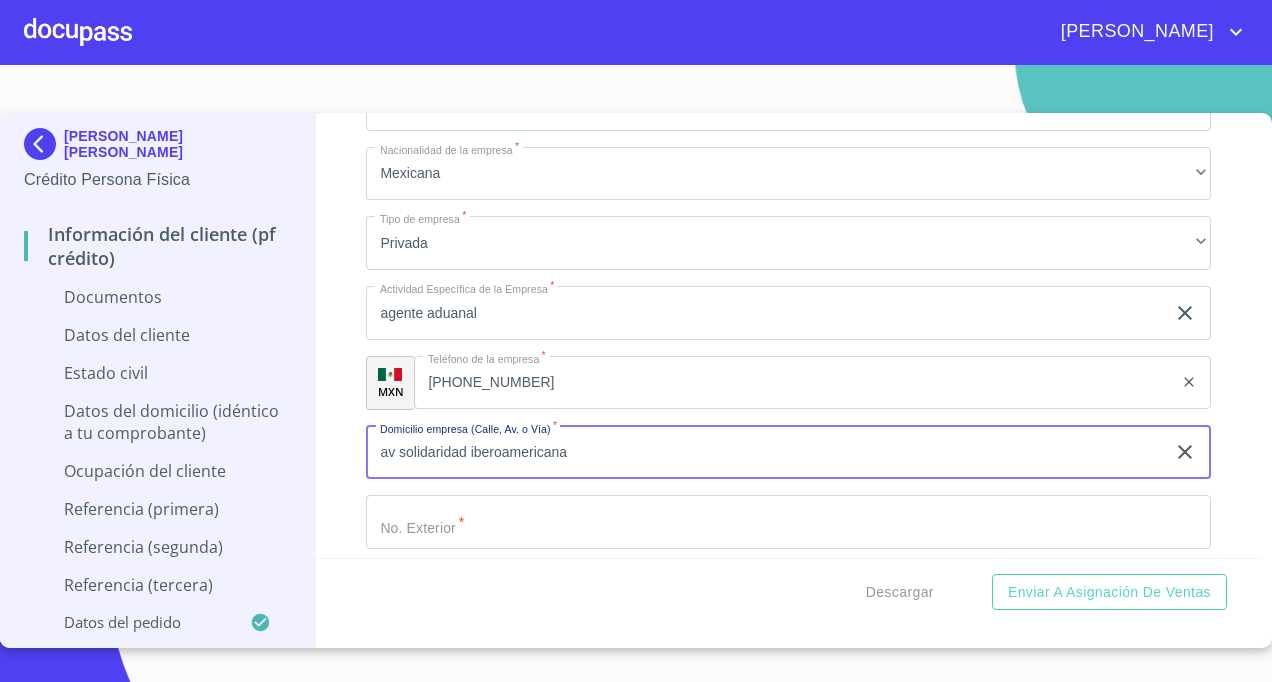 type on "av solidaridad iberoamericana" 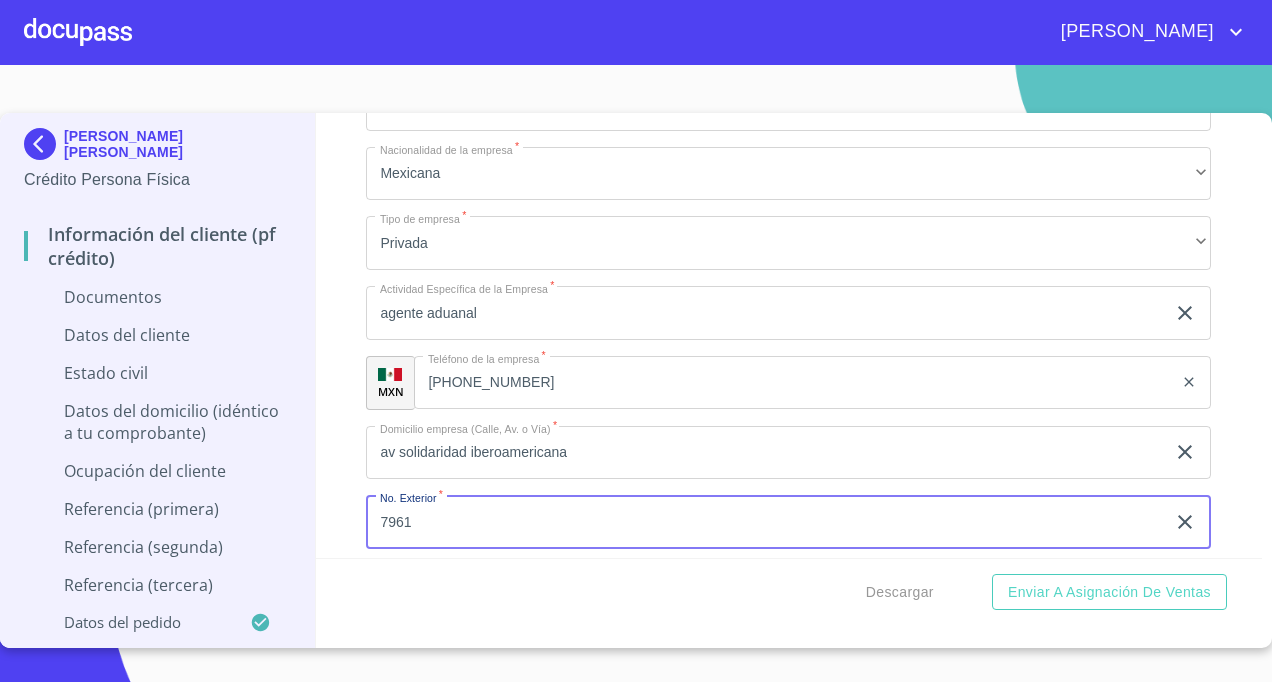 scroll, scrollTop: 5000, scrollLeft: 0, axis: vertical 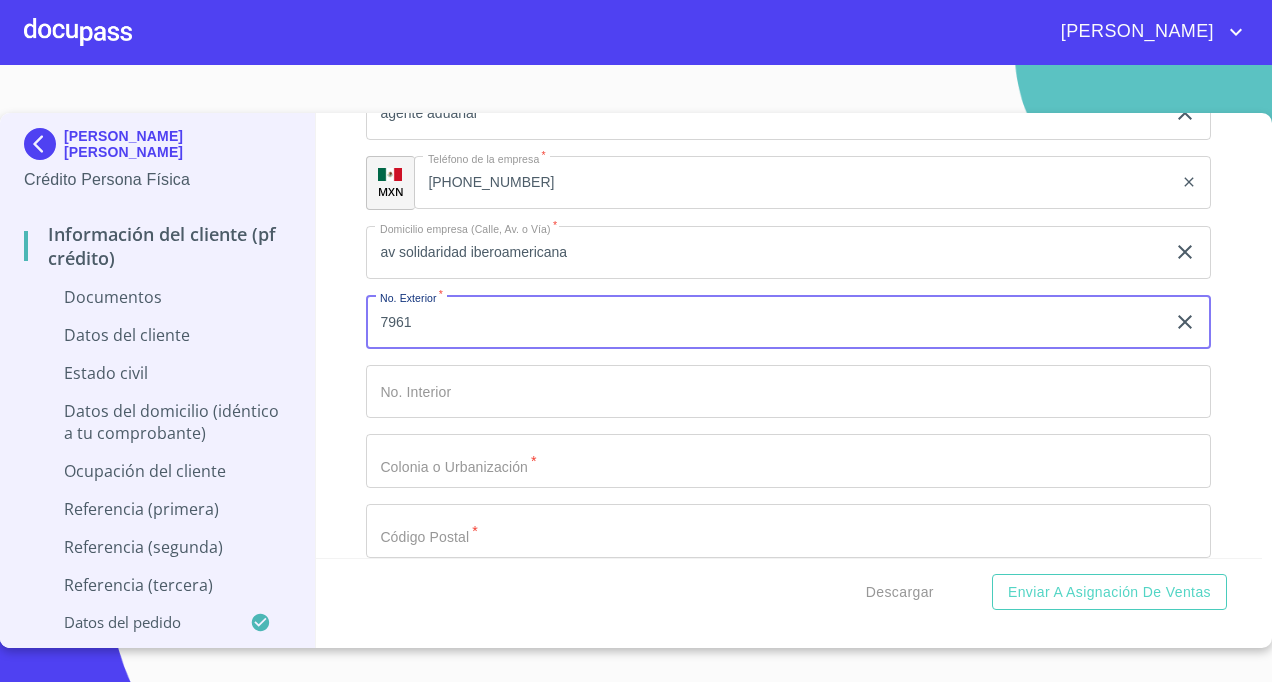 type on "7961" 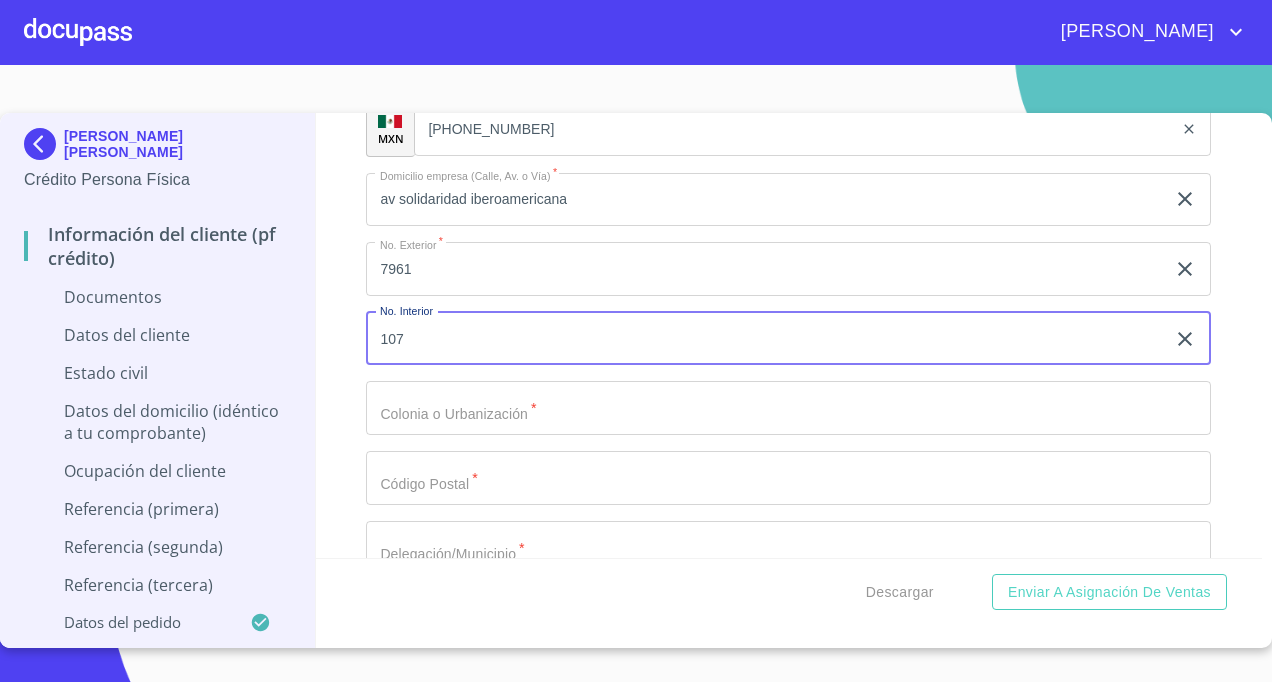 scroll, scrollTop: 5100, scrollLeft: 0, axis: vertical 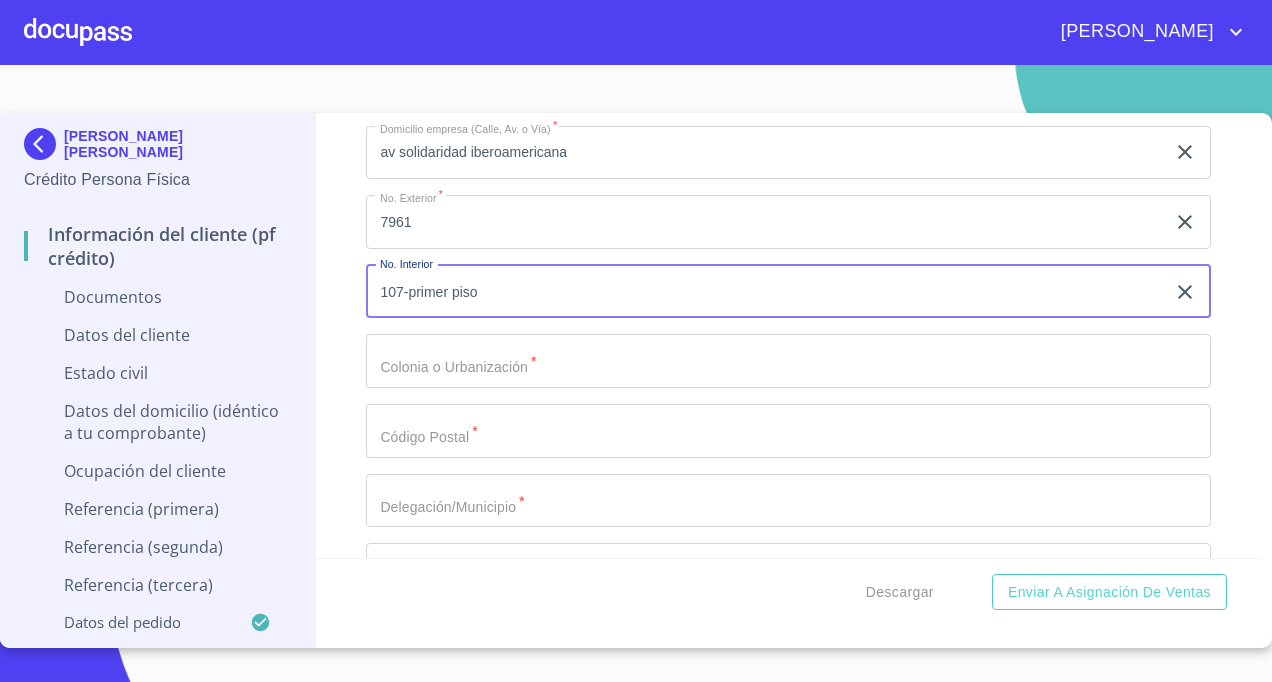 type on "107-primer piso" 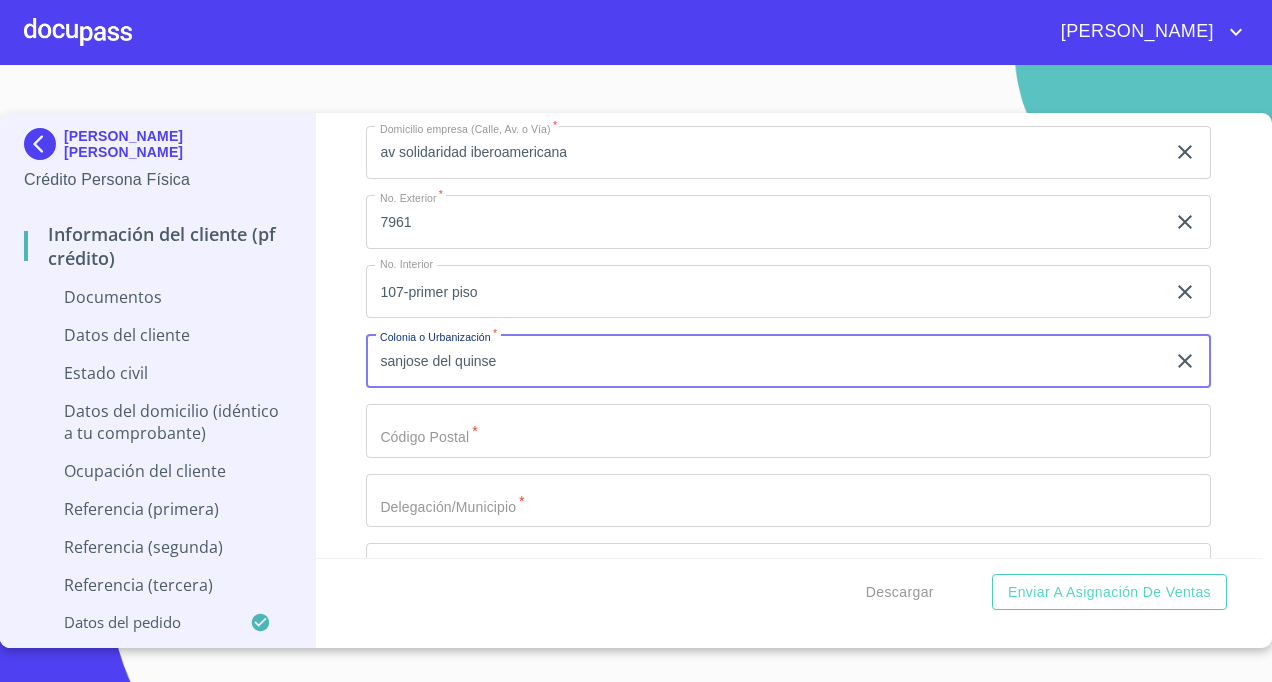 type on "sanjose del quinse" 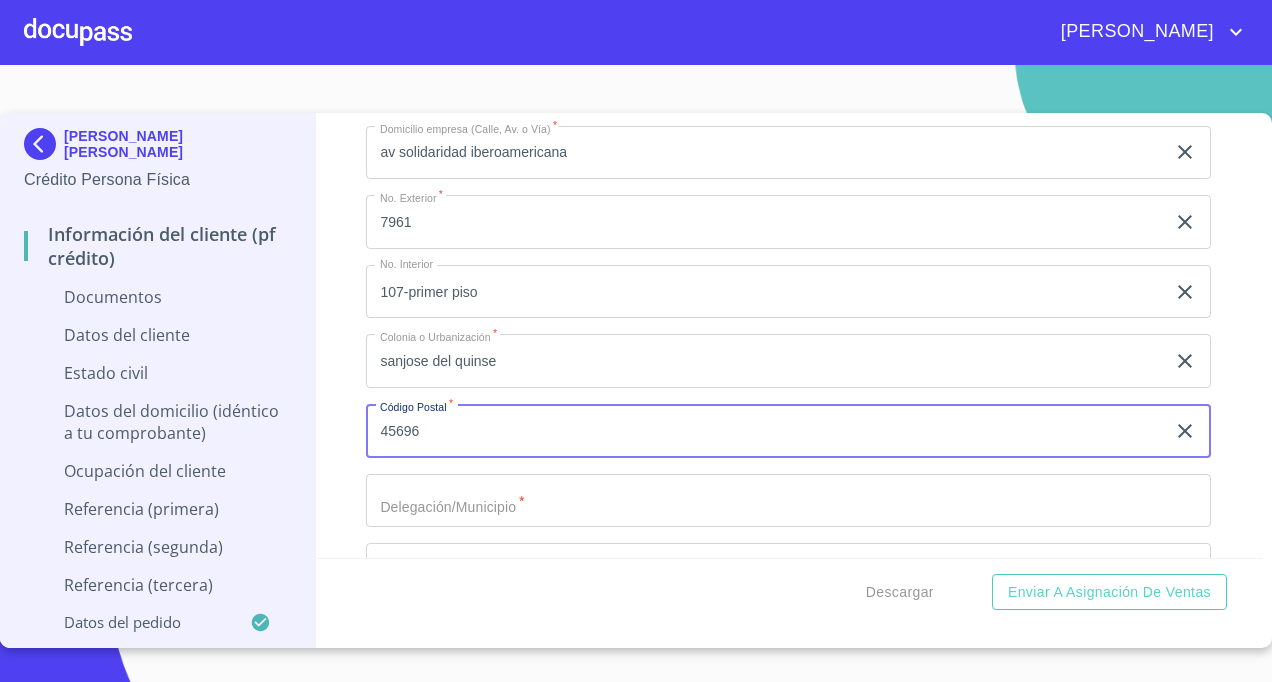 type on "45696" 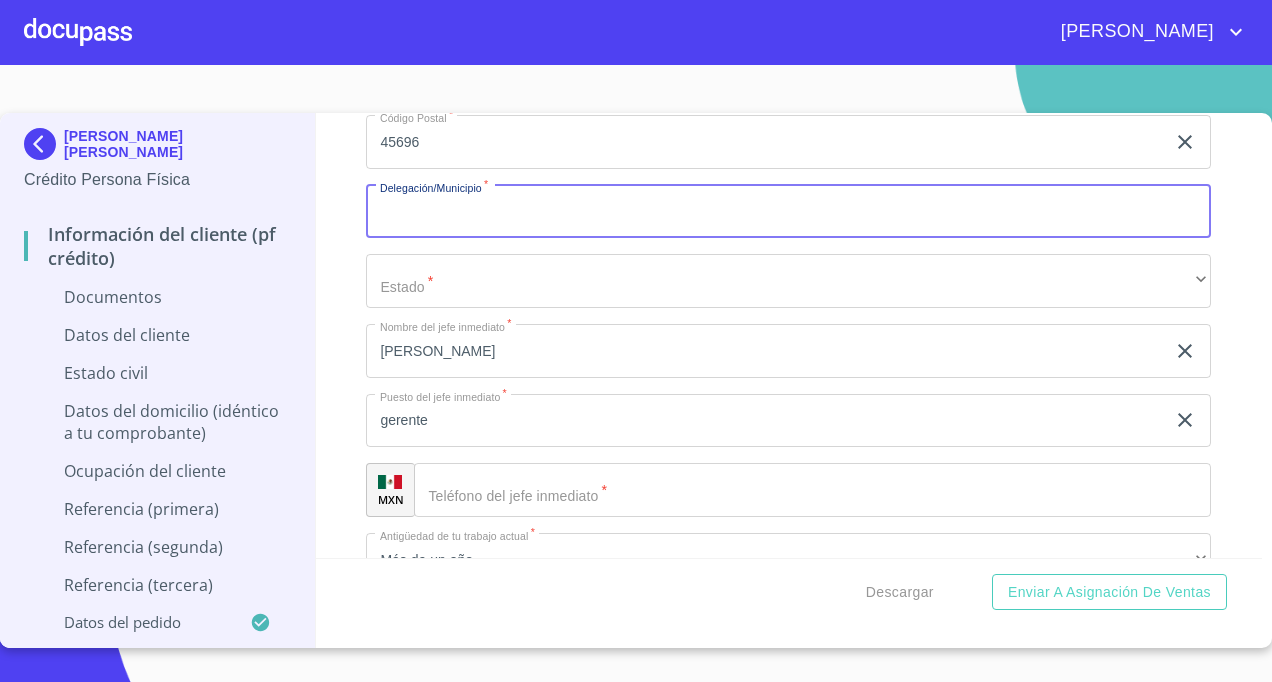 scroll, scrollTop: 5400, scrollLeft: 0, axis: vertical 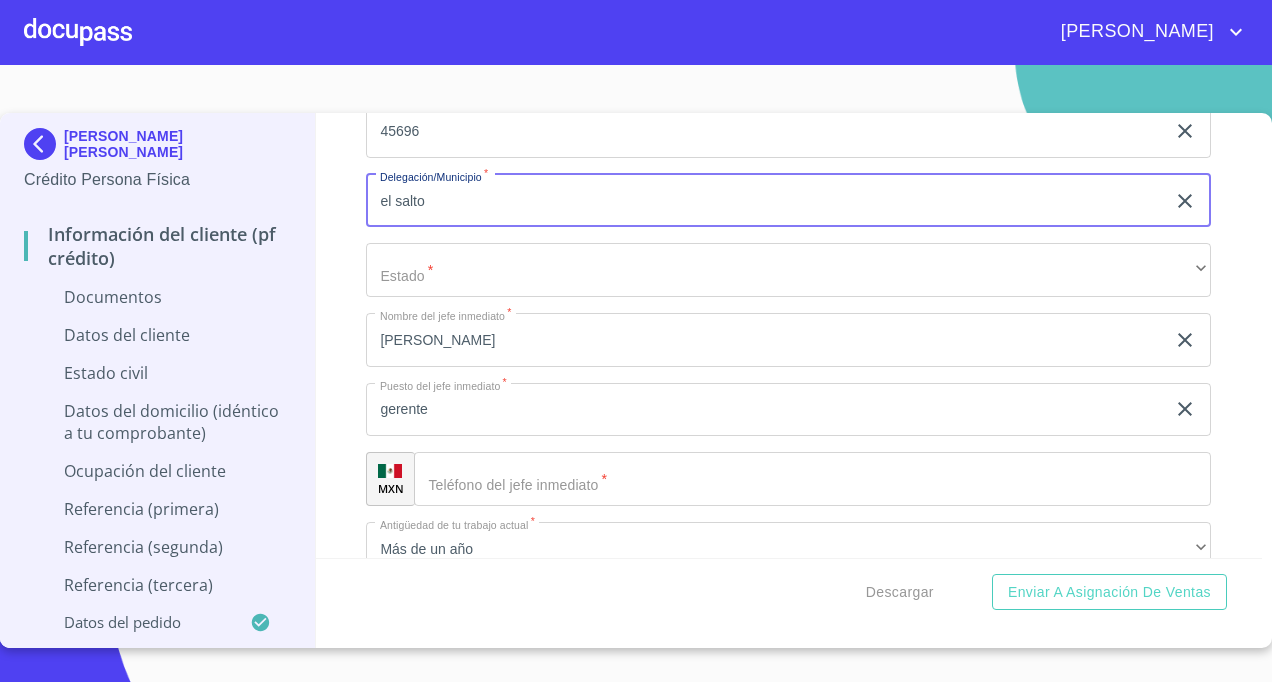 type on "el salto" 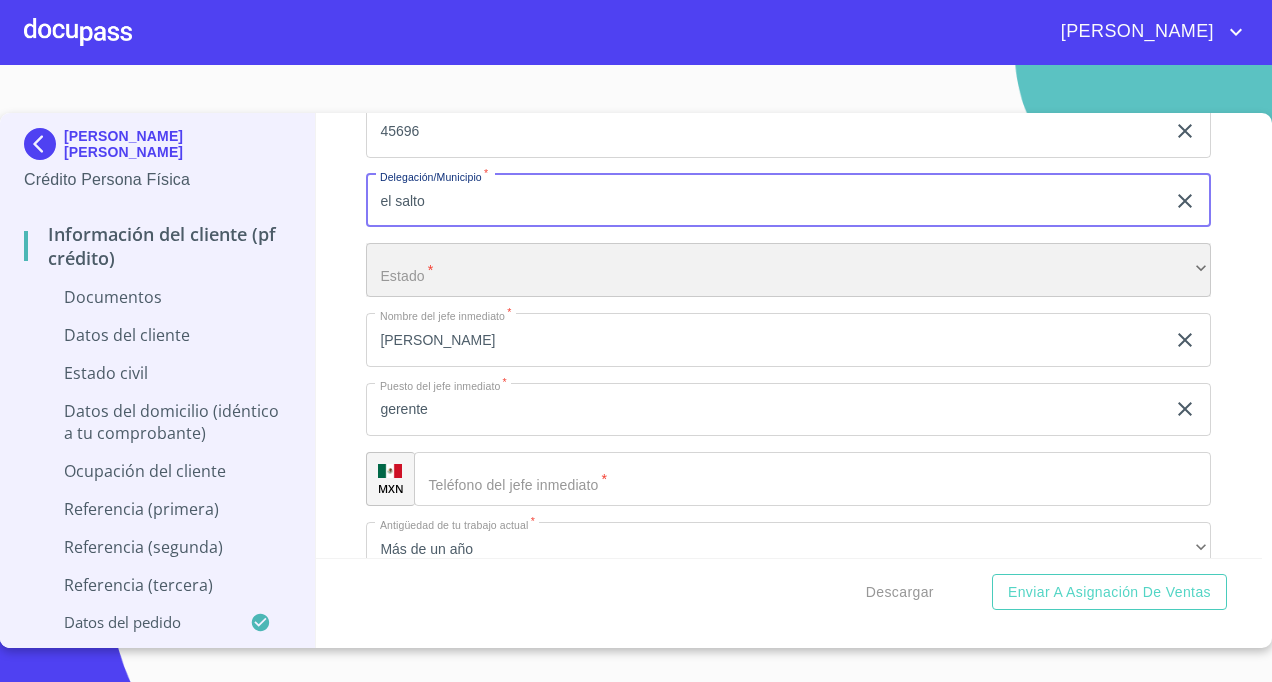 click on "​" at bounding box center [788, 270] 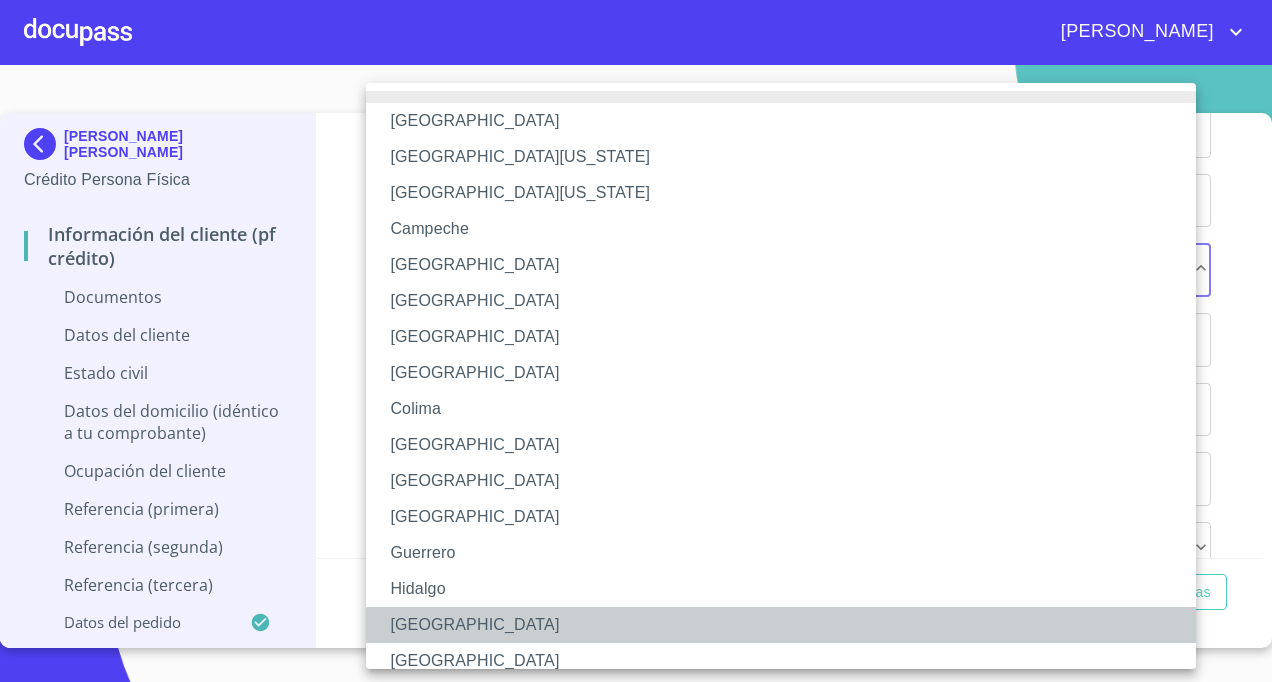 click on "[GEOGRAPHIC_DATA]" at bounding box center (788, 625) 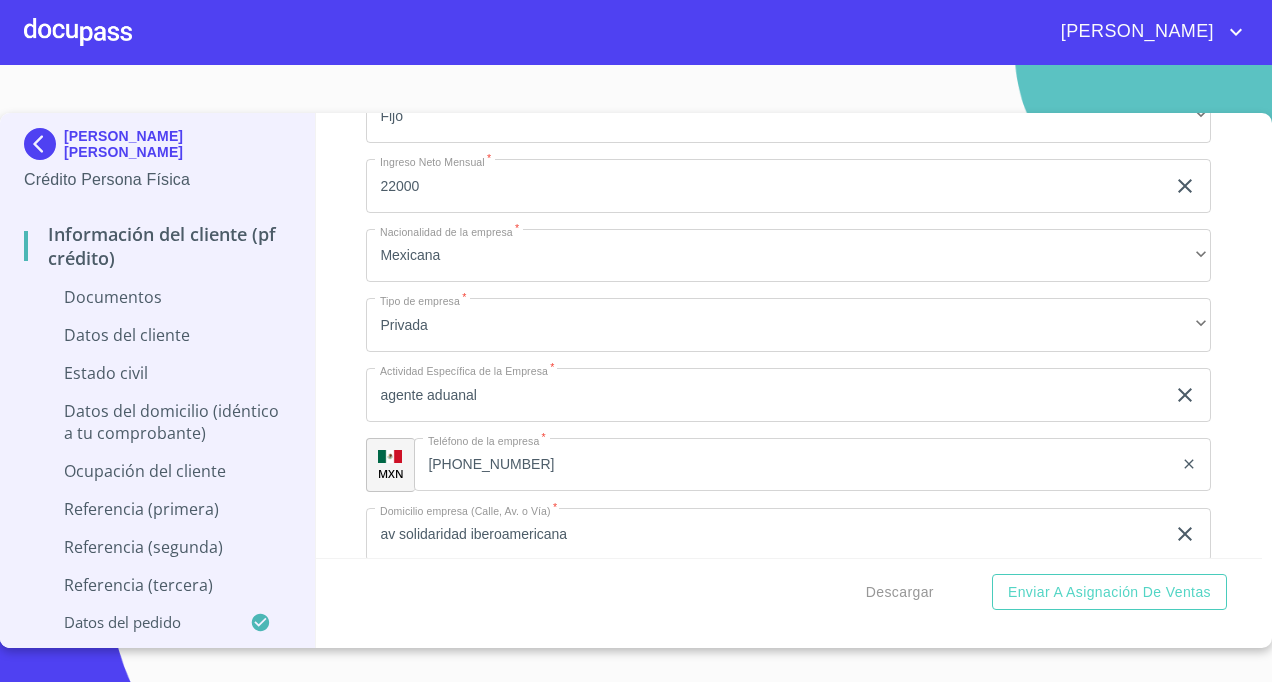 scroll, scrollTop: 4700, scrollLeft: 0, axis: vertical 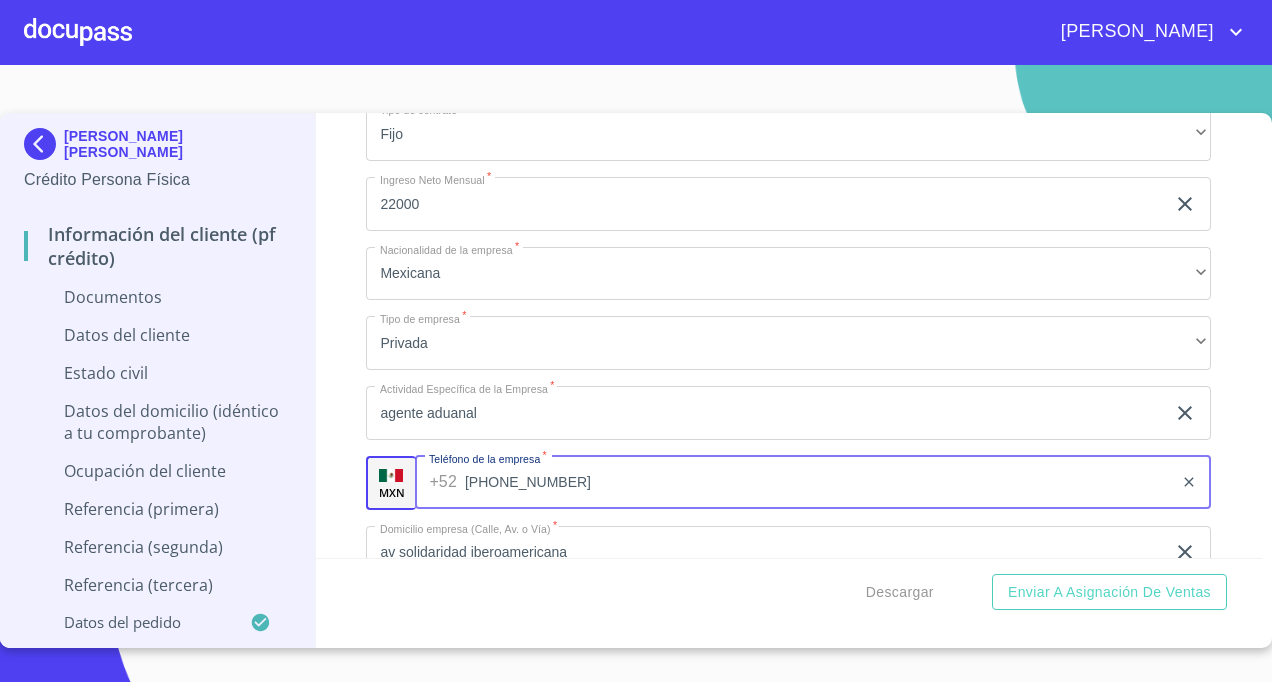 drag, startPoint x: 525, startPoint y: 482, endPoint x: 452, endPoint y: 482, distance: 73 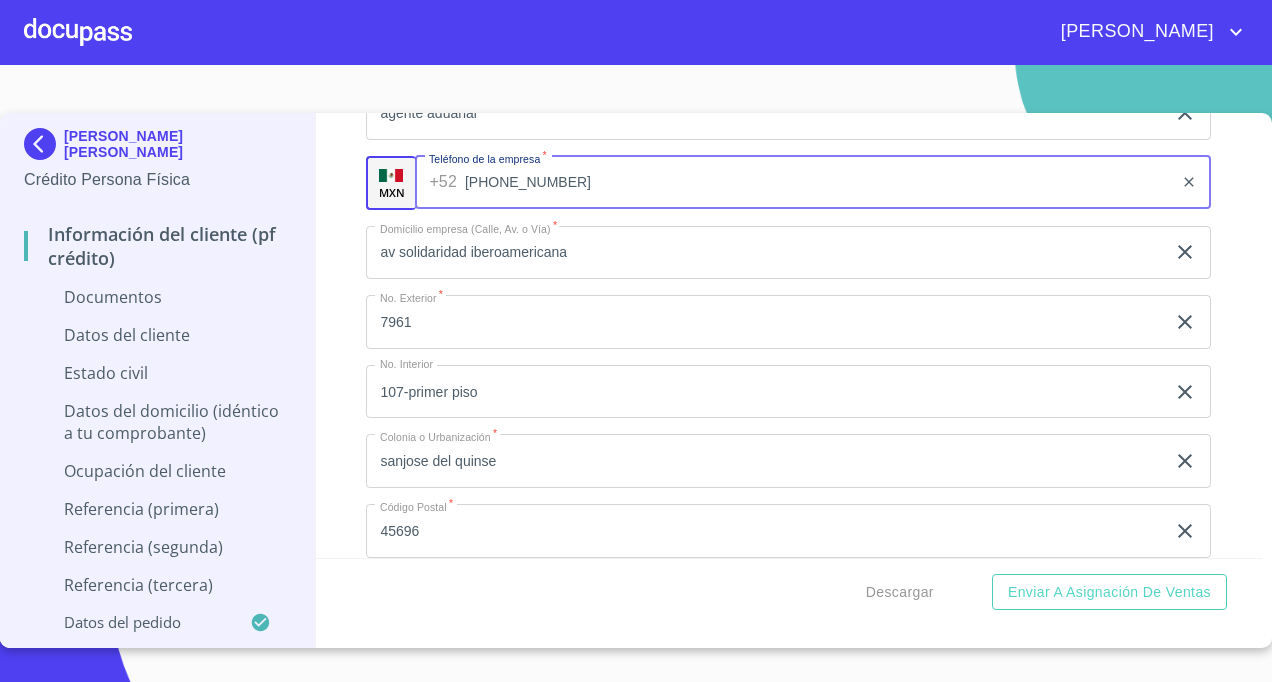 scroll, scrollTop: 5400, scrollLeft: 0, axis: vertical 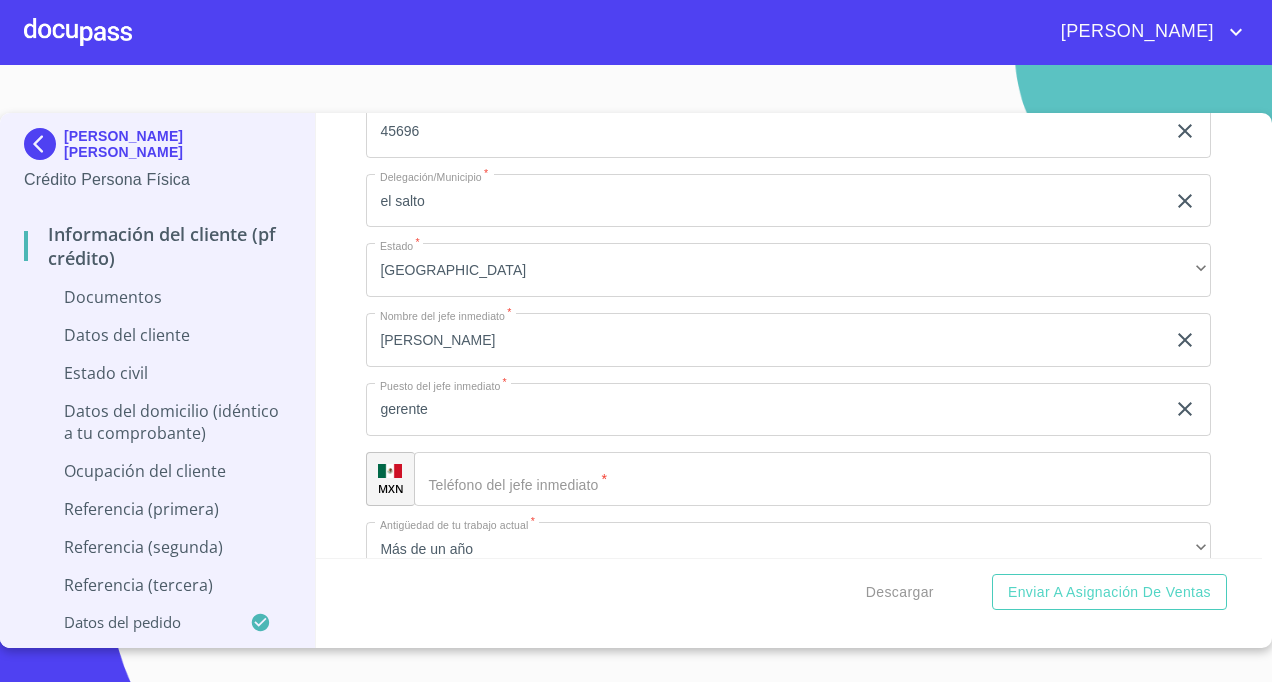 click on "Documento de identificación.   *" at bounding box center [819, -217] 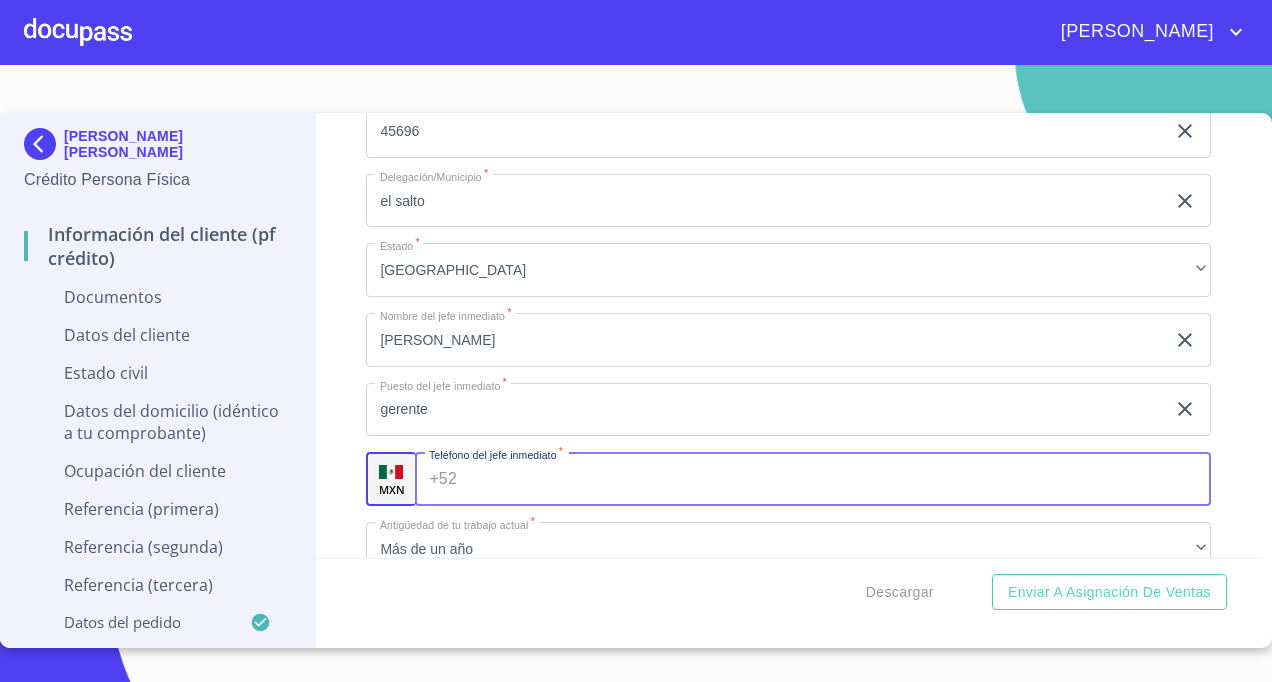 paste on "[PHONE_NUMBER]" 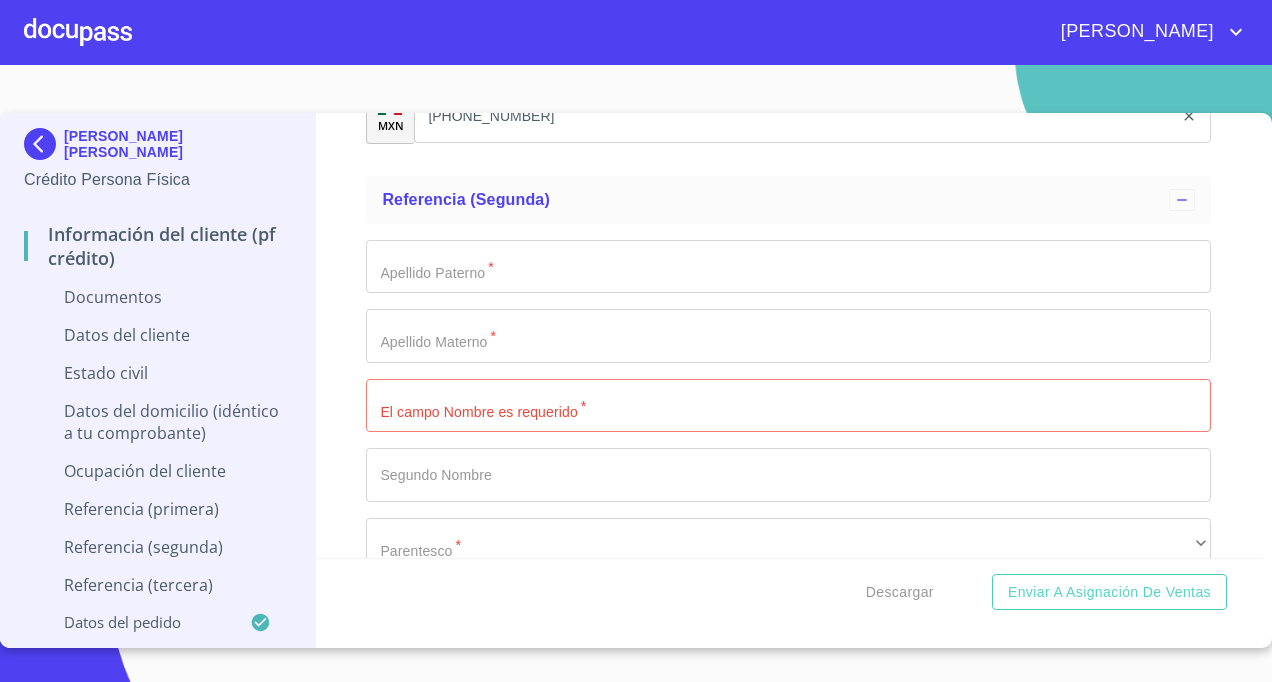scroll, scrollTop: 6500, scrollLeft: 0, axis: vertical 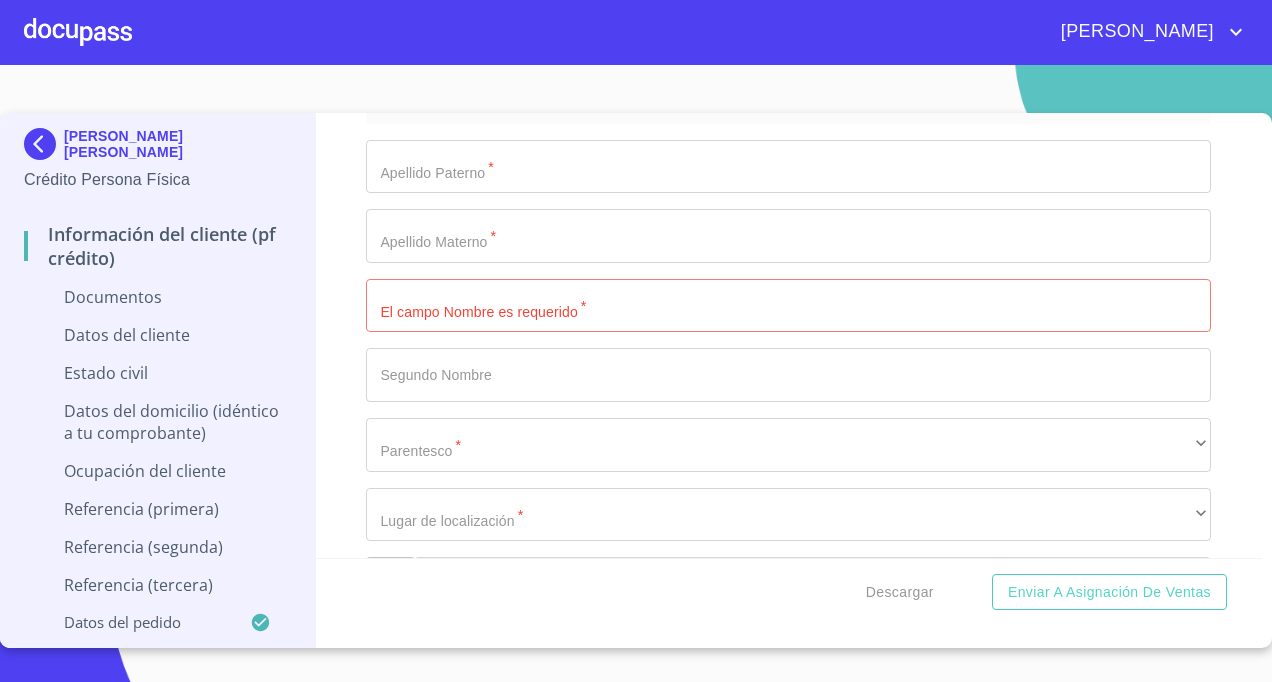 type on "[PHONE_NUMBER]" 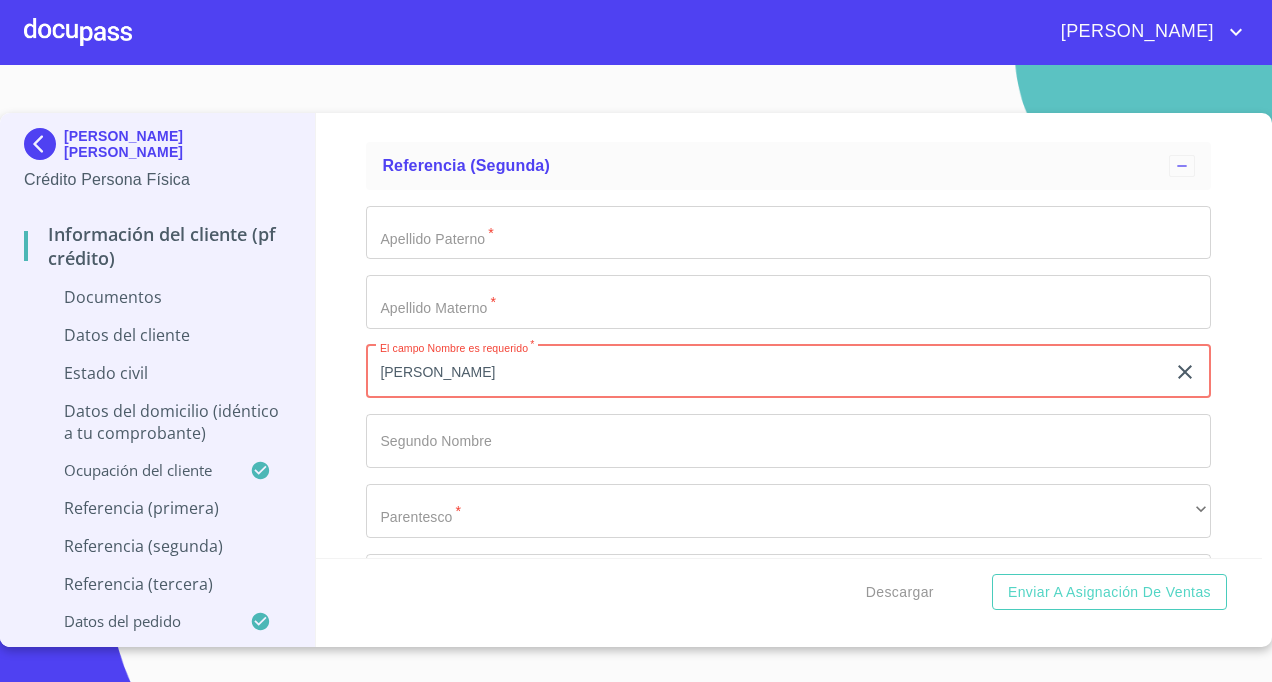 scroll, scrollTop: 6400, scrollLeft: 0, axis: vertical 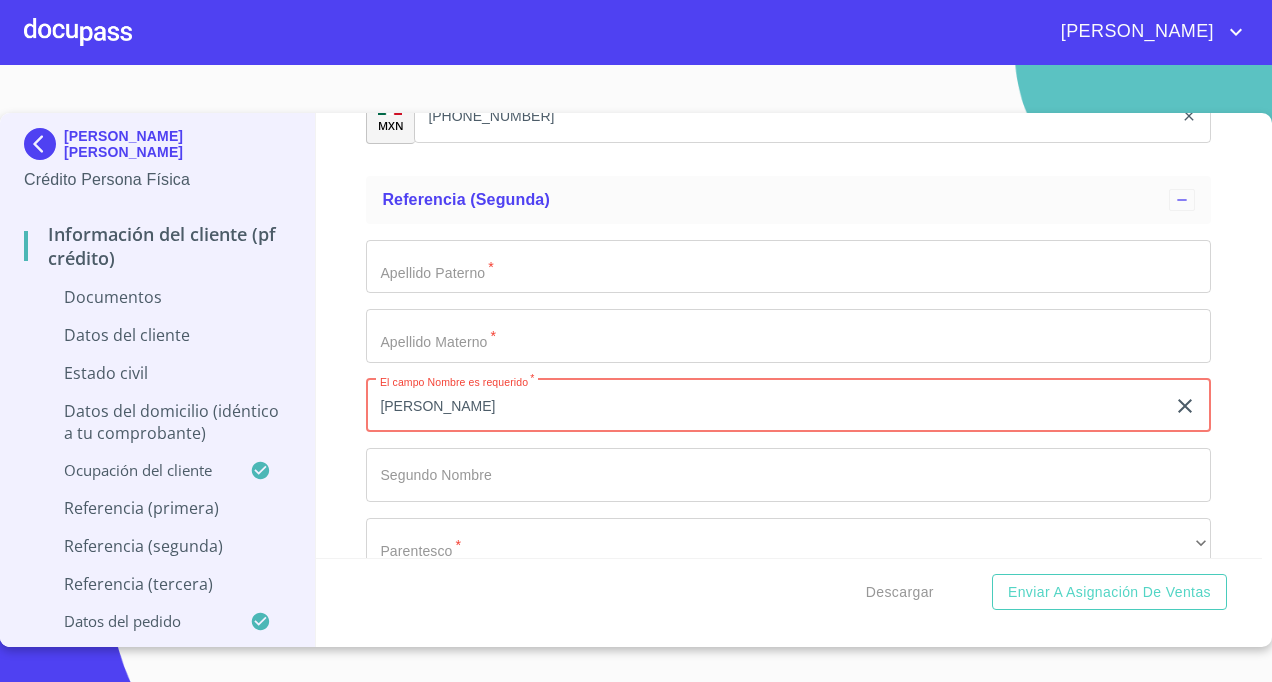 type on "[PERSON_NAME]" 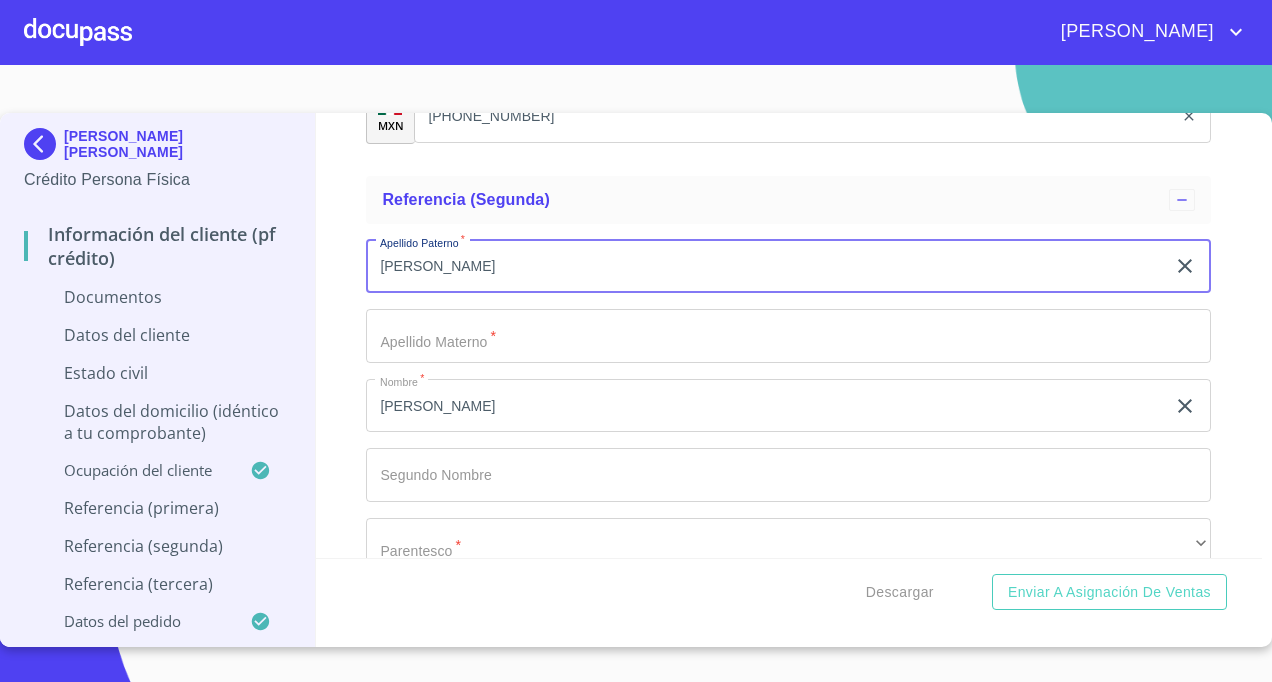 type on "[PERSON_NAME]" 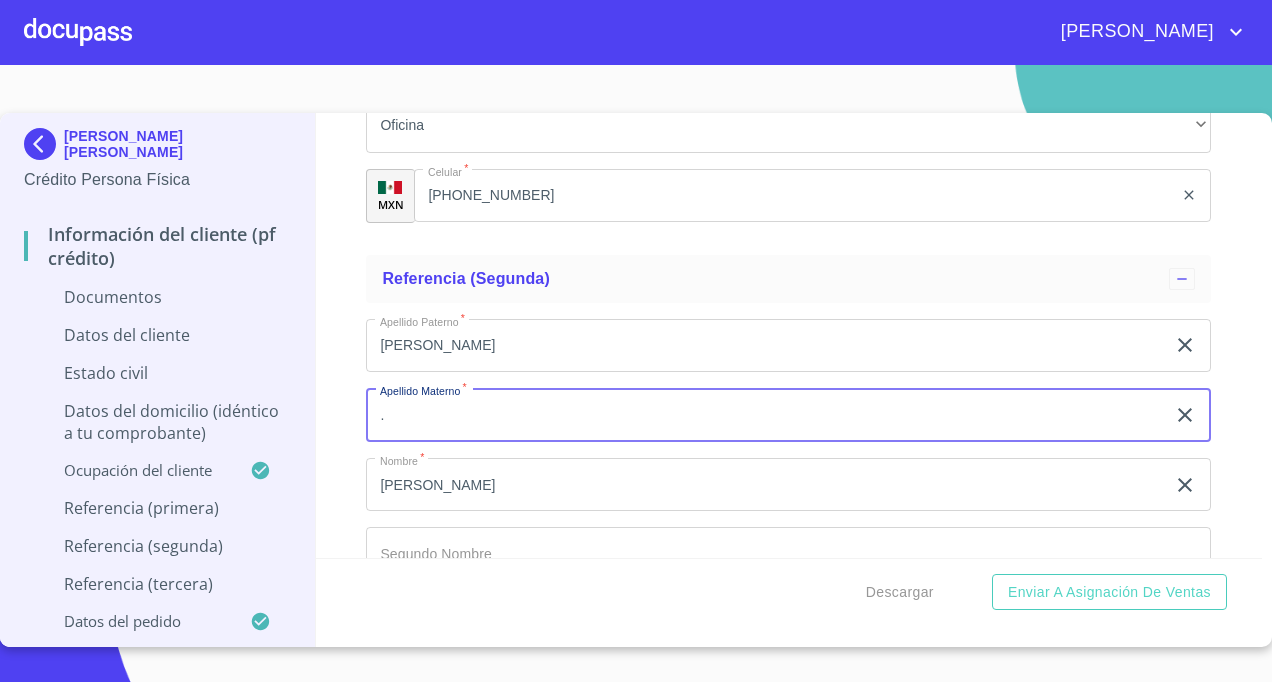 scroll, scrollTop: 6200, scrollLeft: 0, axis: vertical 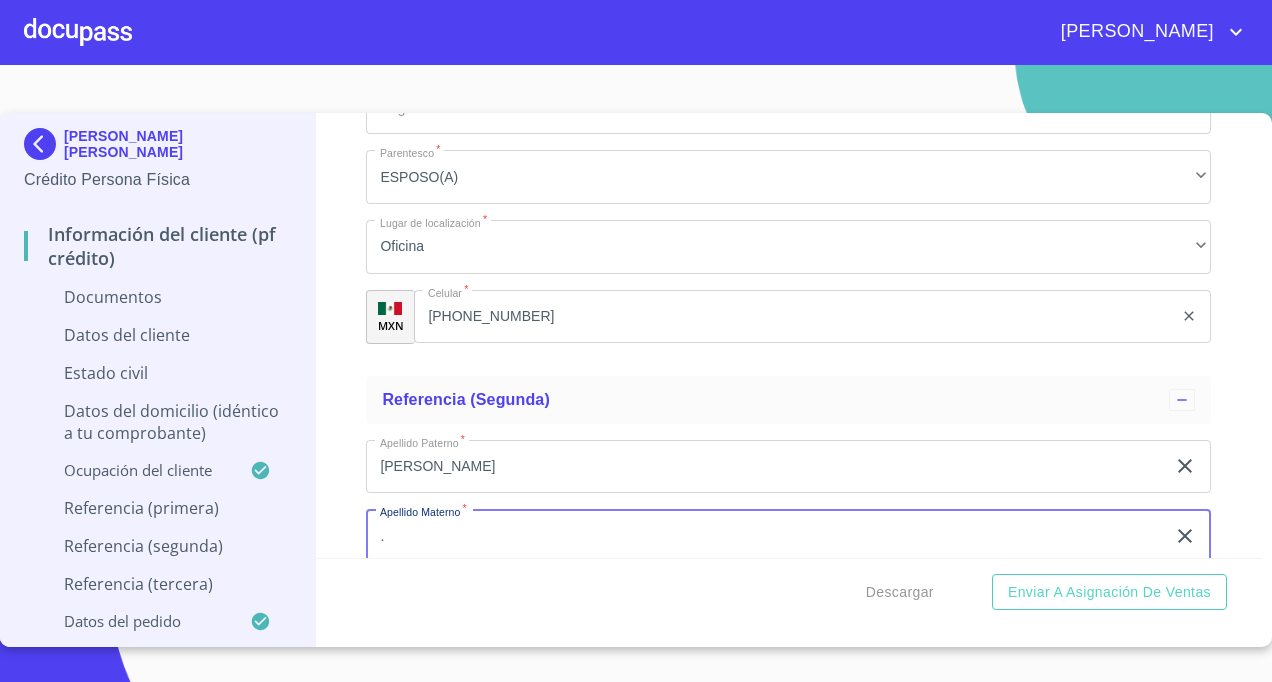 type on "." 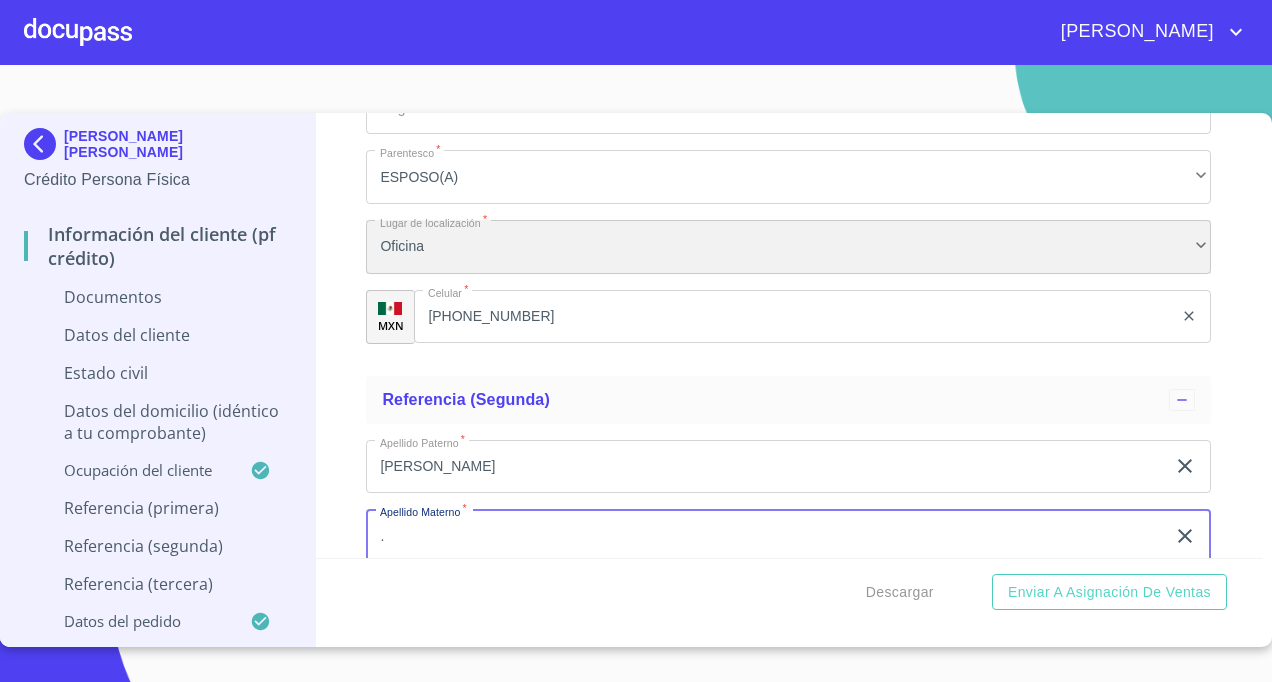 click on "Oficina" at bounding box center [788, 247] 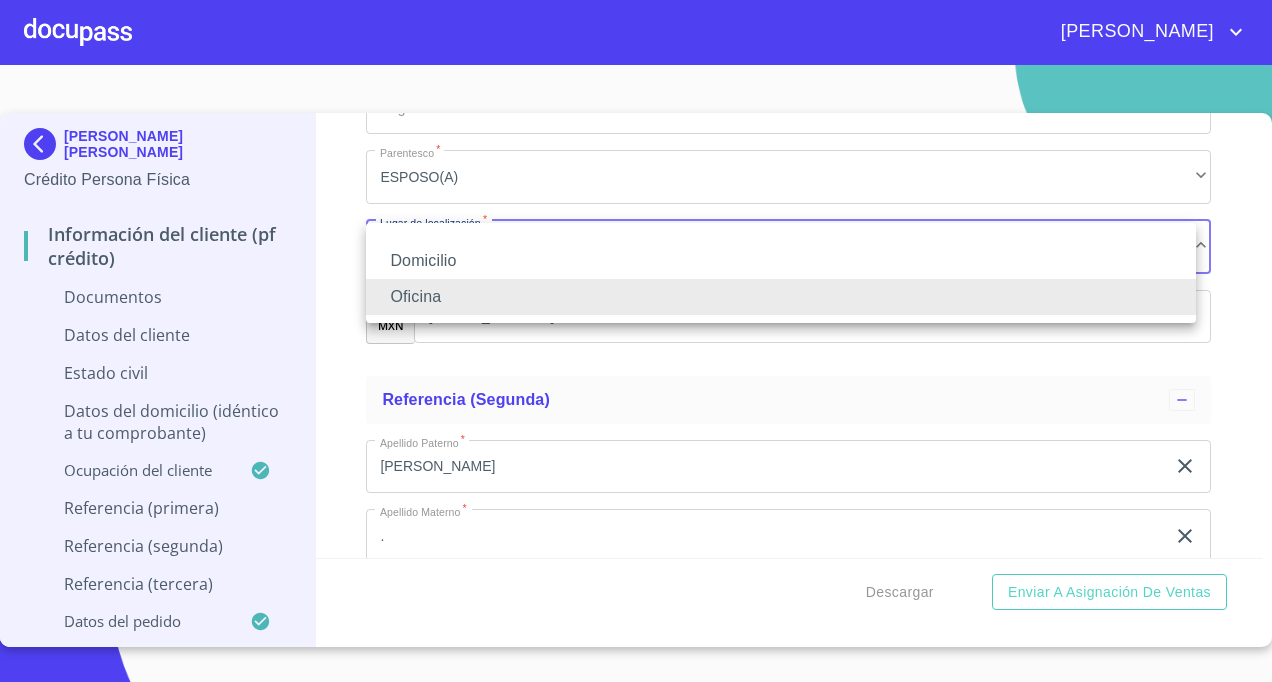 click at bounding box center (636, 341) 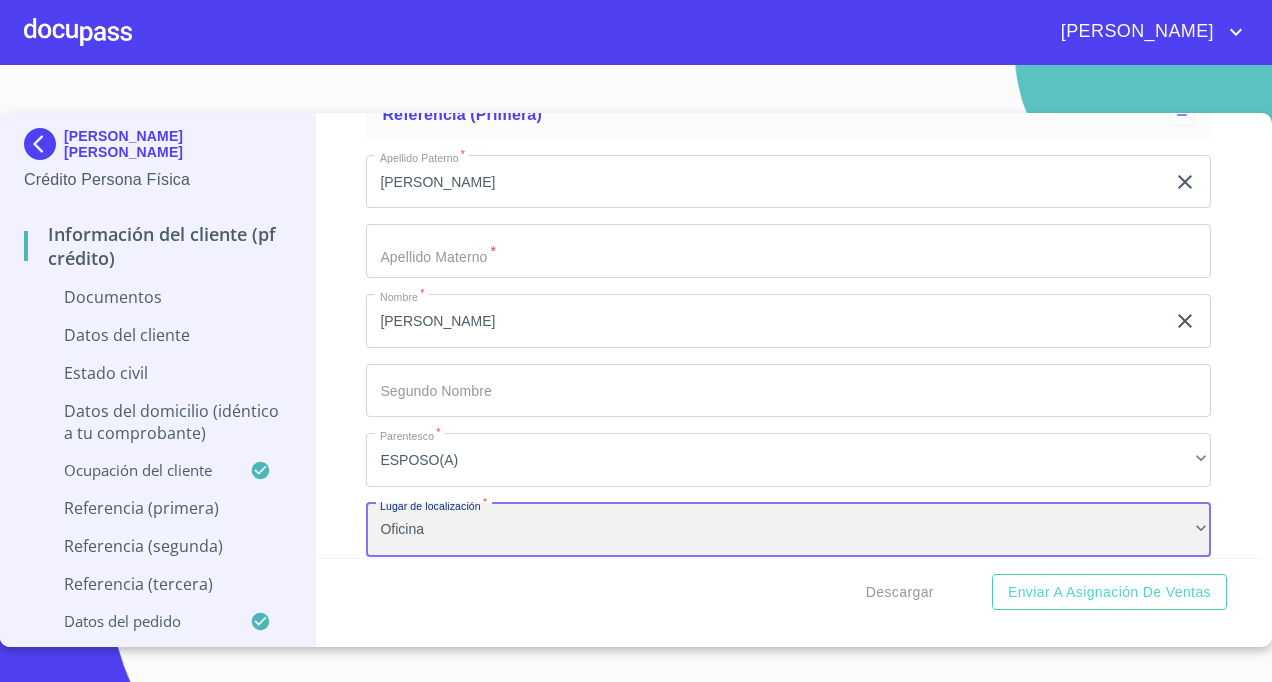 scroll, scrollTop: 5900, scrollLeft: 0, axis: vertical 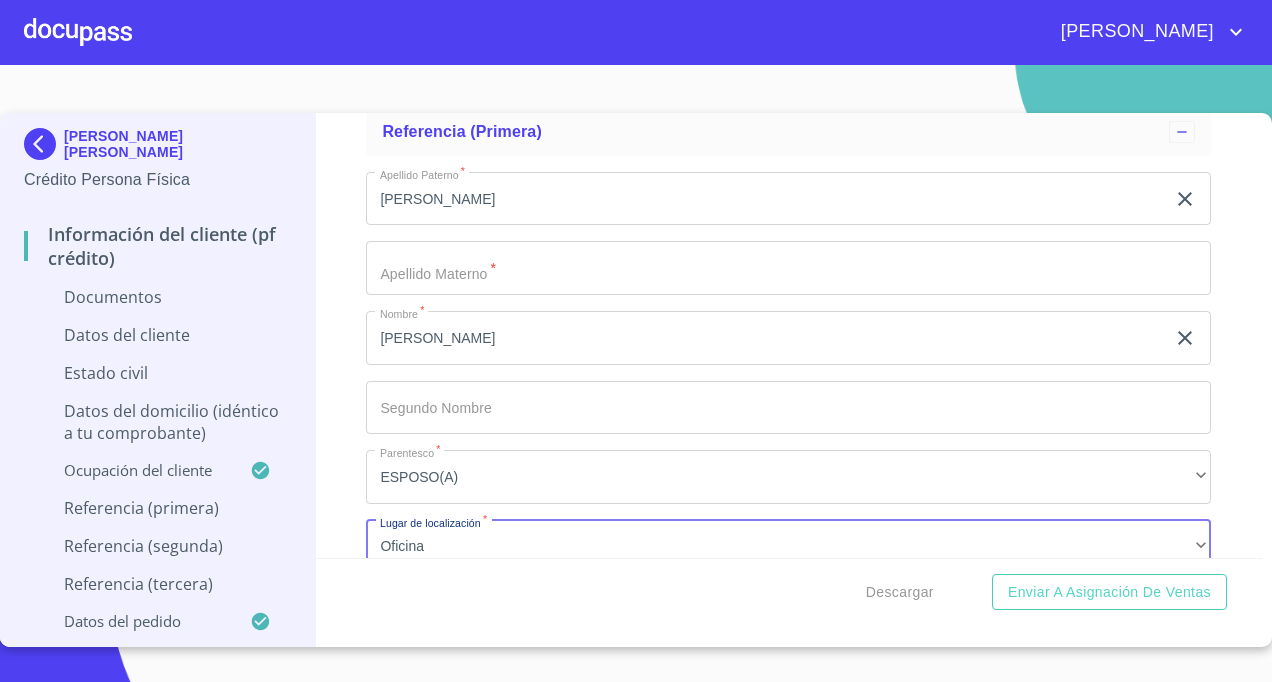 click on "Documento de identificación.   *" at bounding box center [765, -3255] 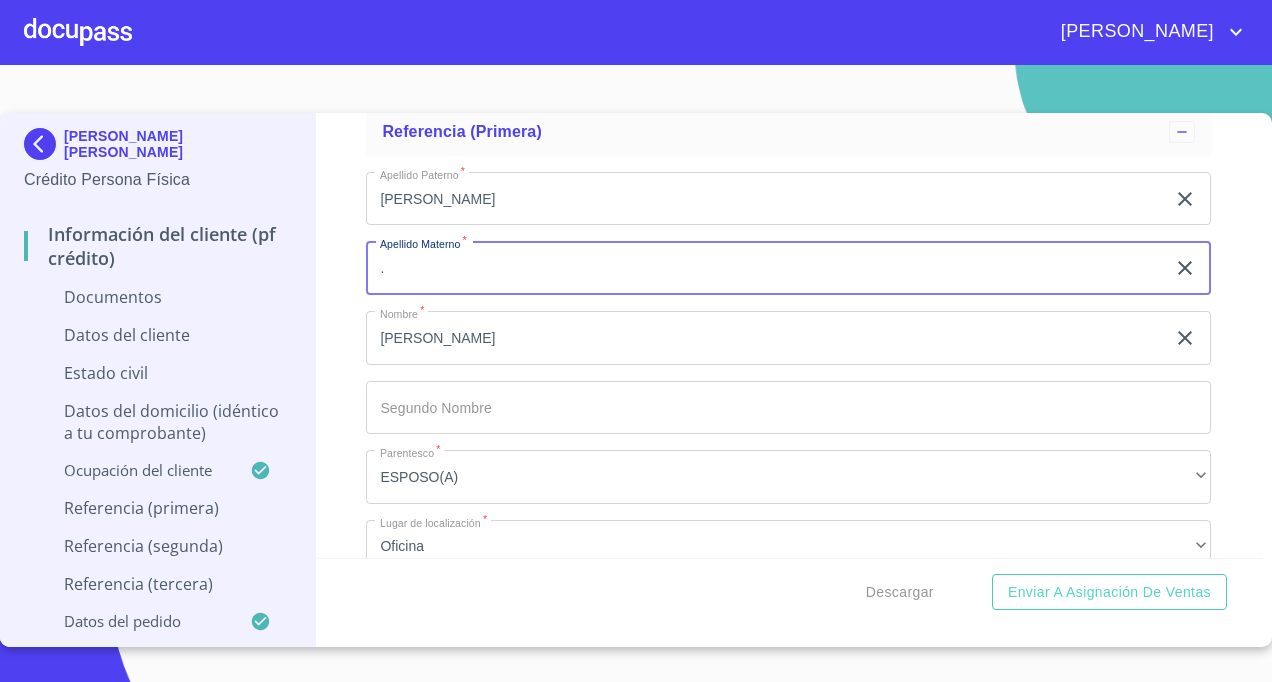 type on "." 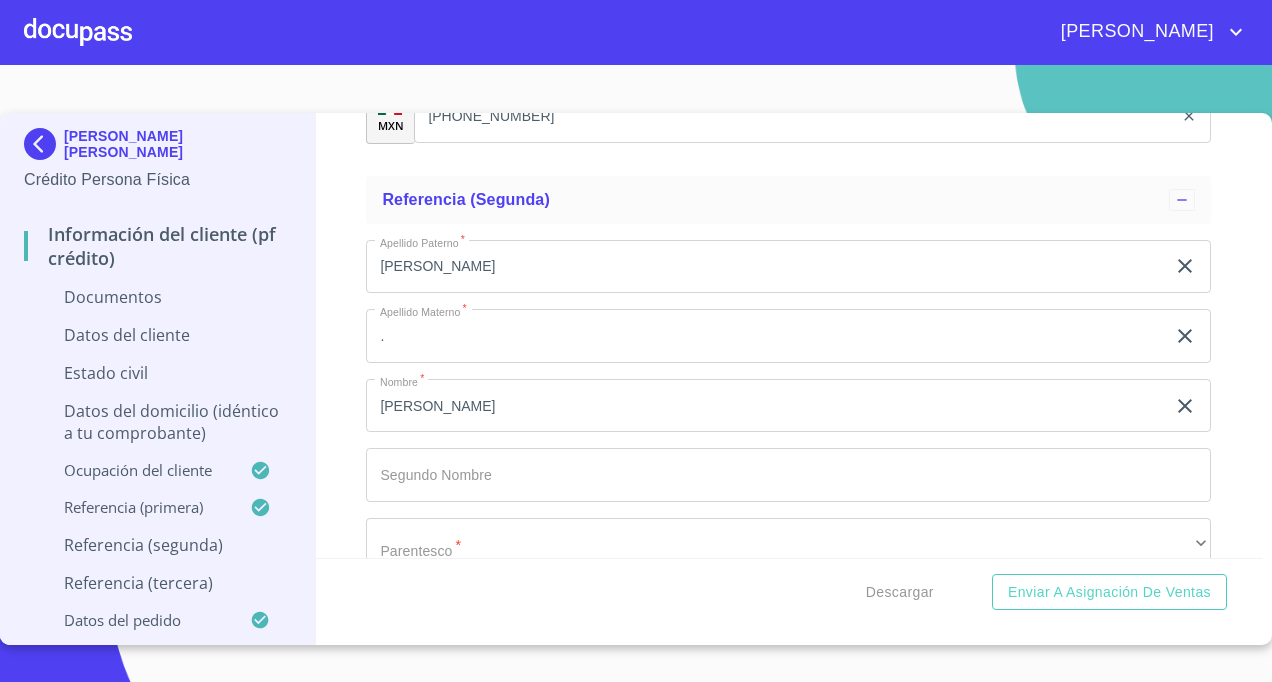 scroll, scrollTop: 6500, scrollLeft: 0, axis: vertical 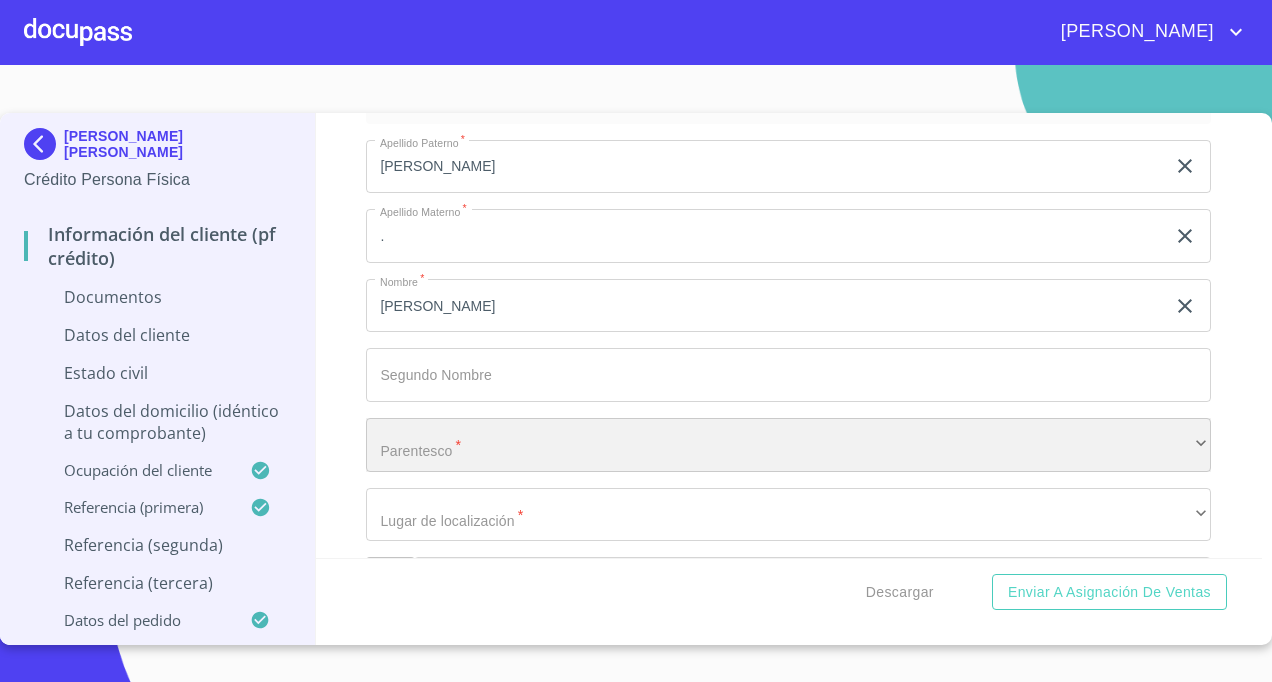 click on "​" at bounding box center [788, 445] 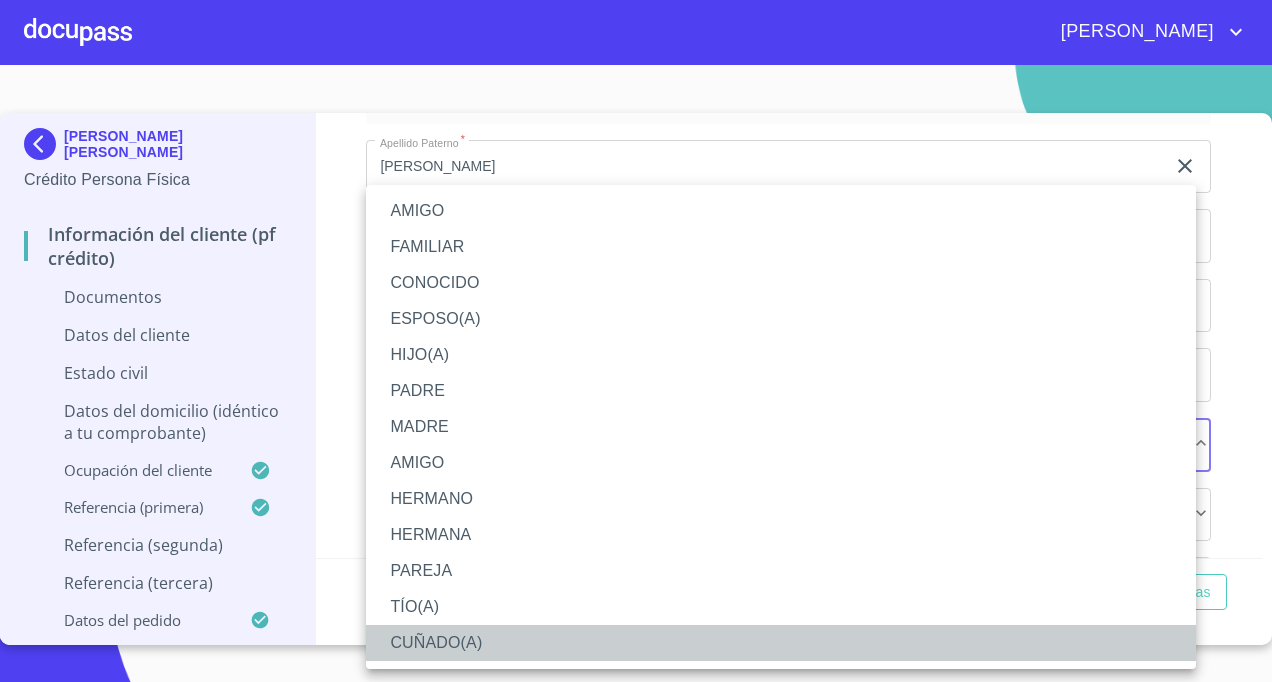 click on "CUÑADO(A)" at bounding box center [781, 643] 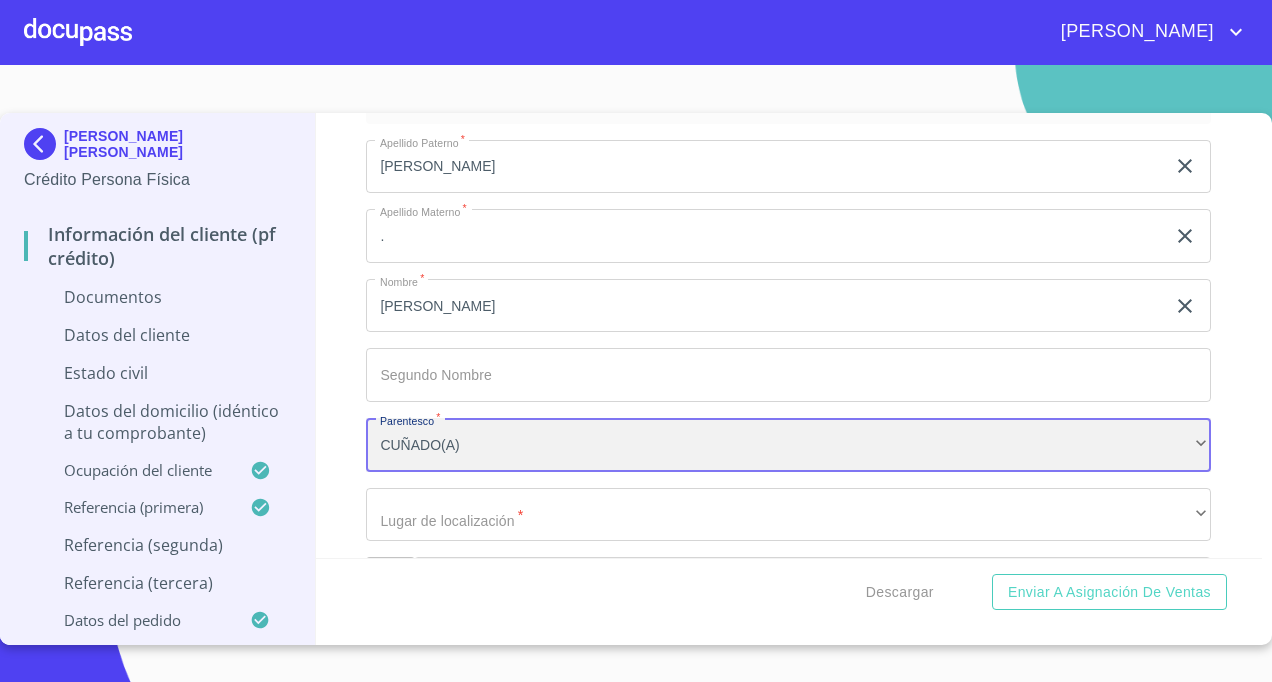scroll, scrollTop: 6600, scrollLeft: 0, axis: vertical 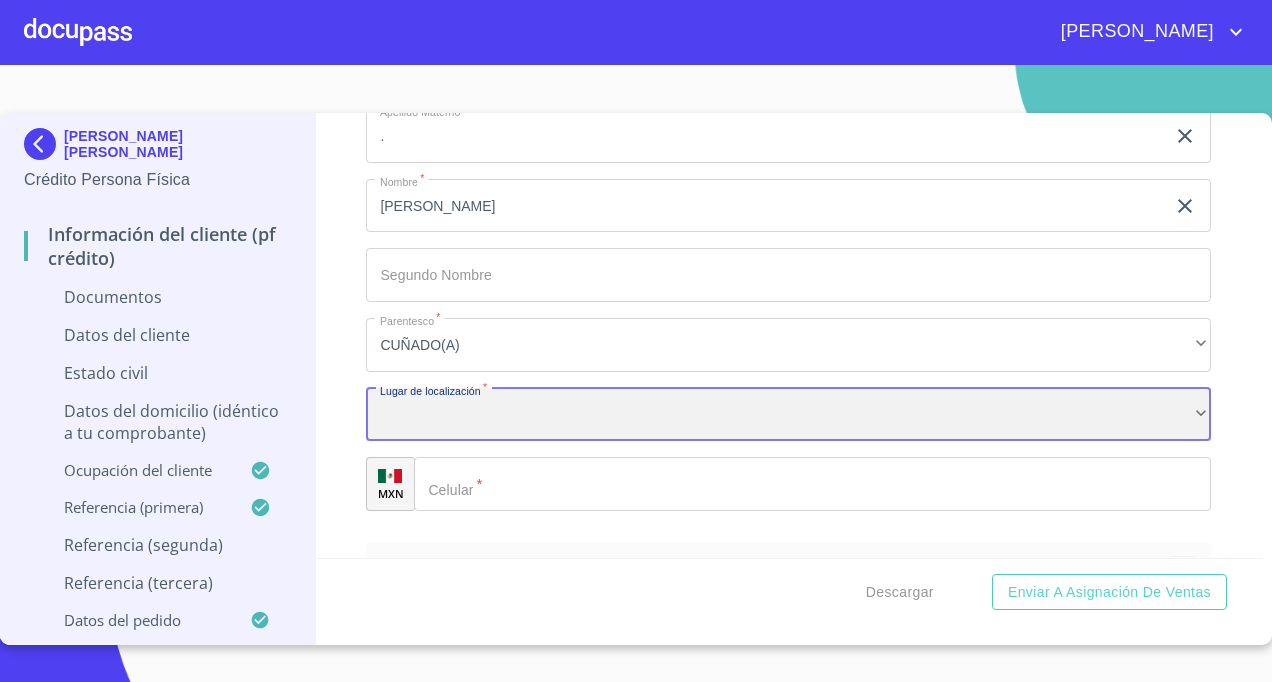 click on "​" at bounding box center (788, 415) 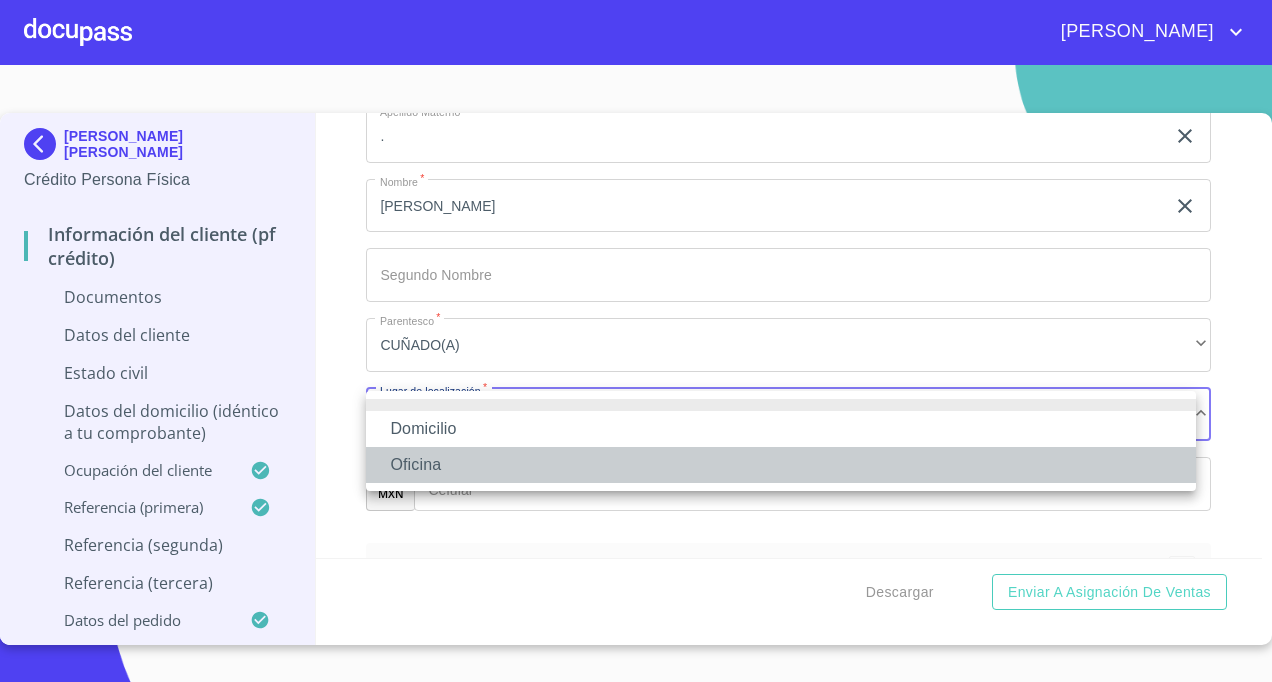 click on "Oficina" at bounding box center [781, 465] 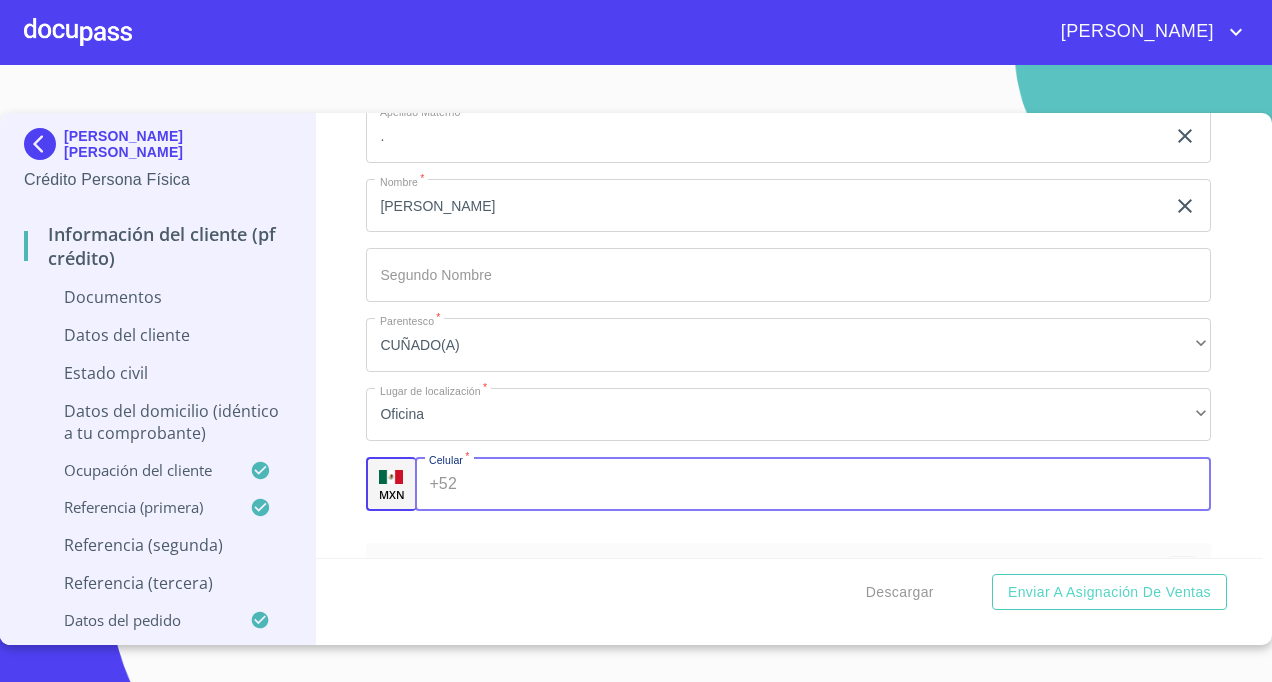 click on "Documento de identificación.   *" at bounding box center (838, 484) 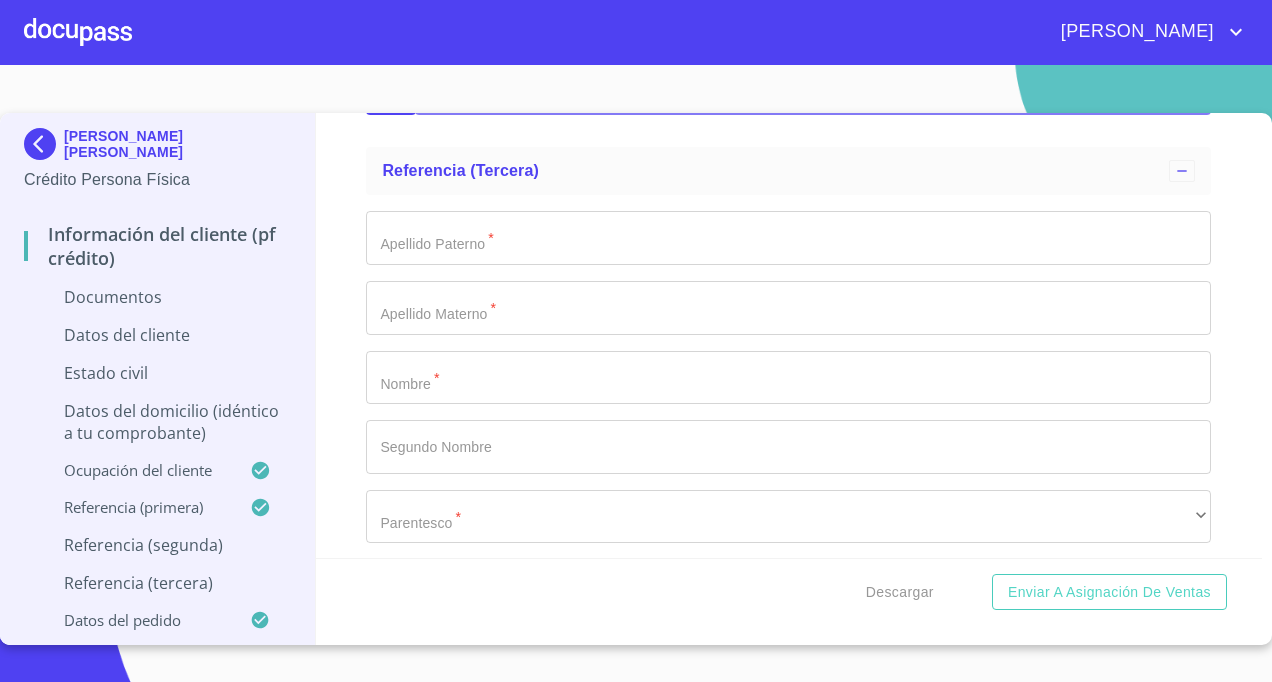 scroll, scrollTop: 7000, scrollLeft: 0, axis: vertical 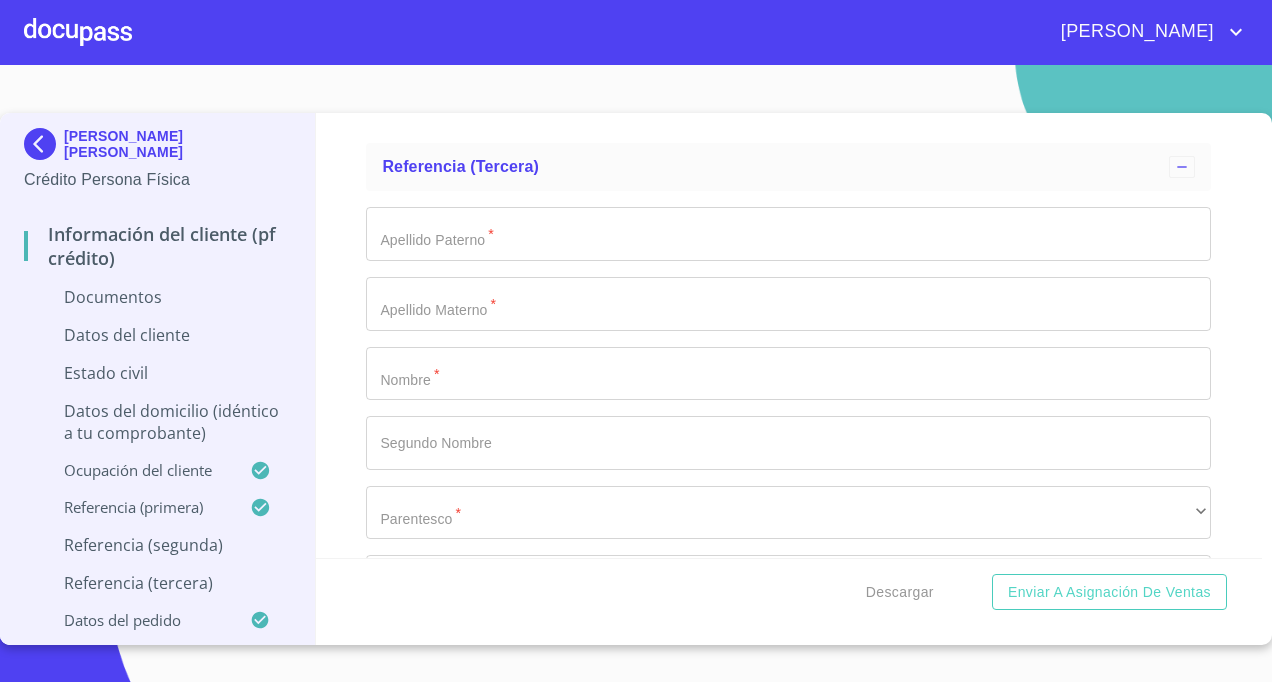 type on "[PHONE_NUMBER]" 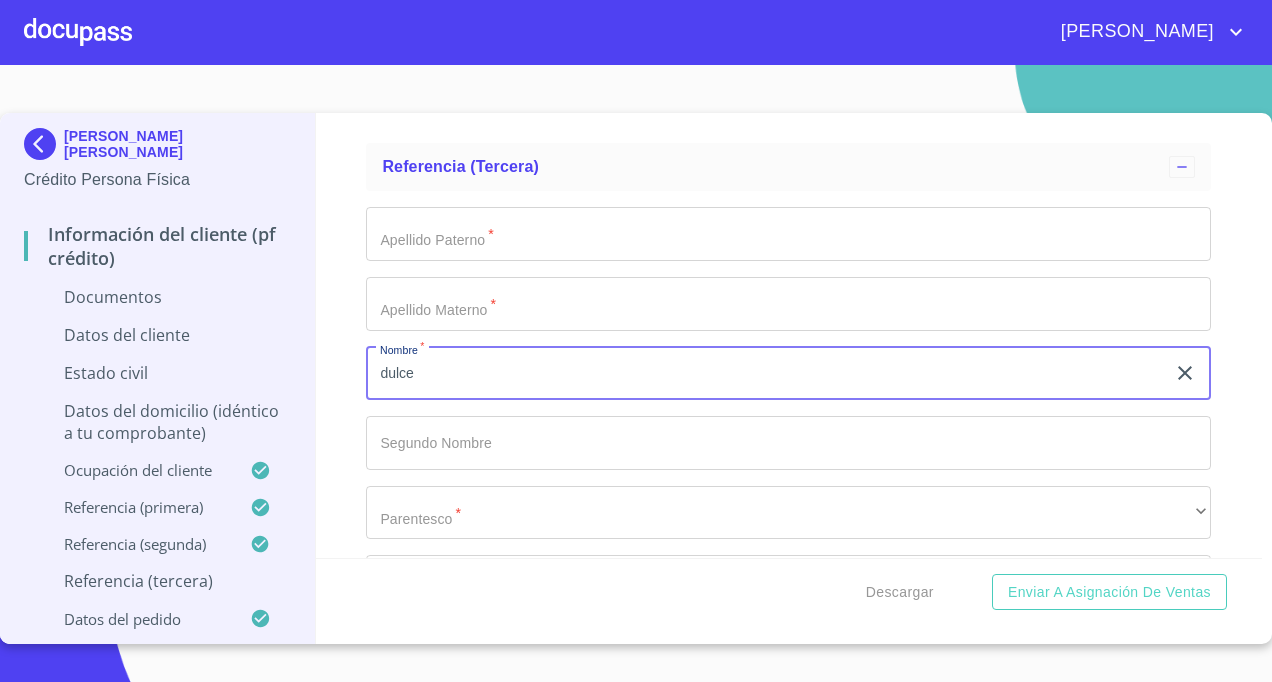 type on "dulce" 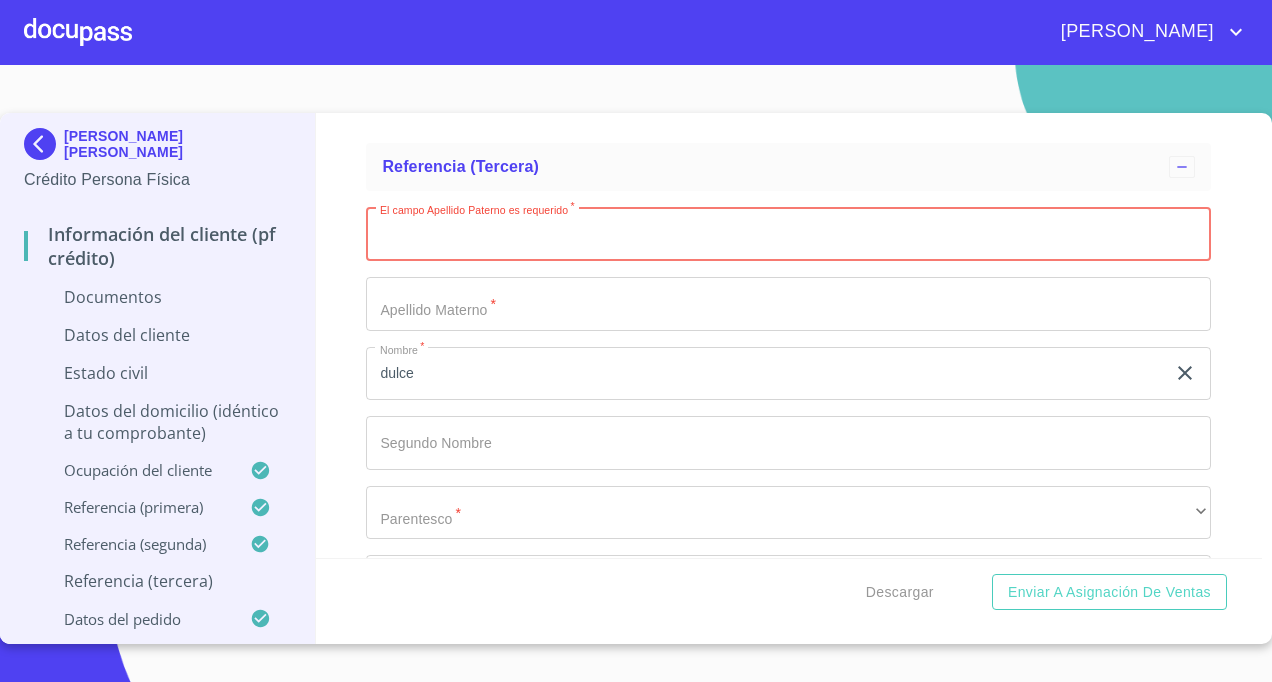 click on "Documento de identificación.   *" at bounding box center [788, 234] 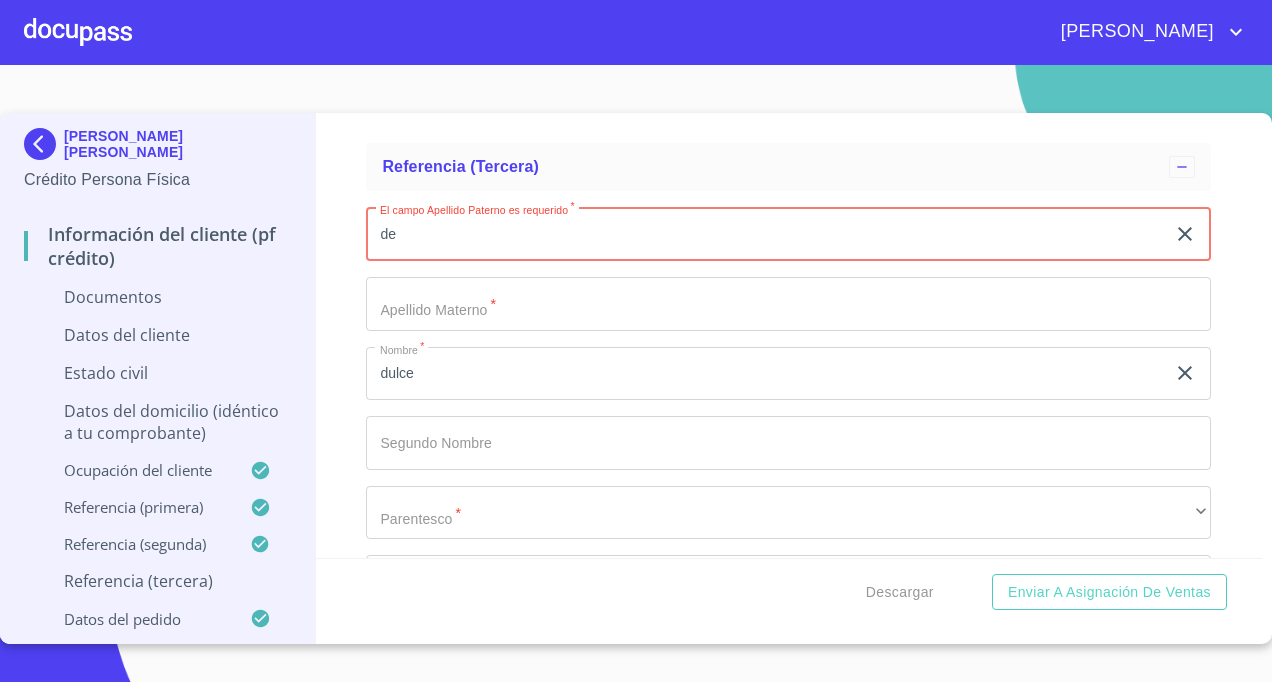 type on "d" 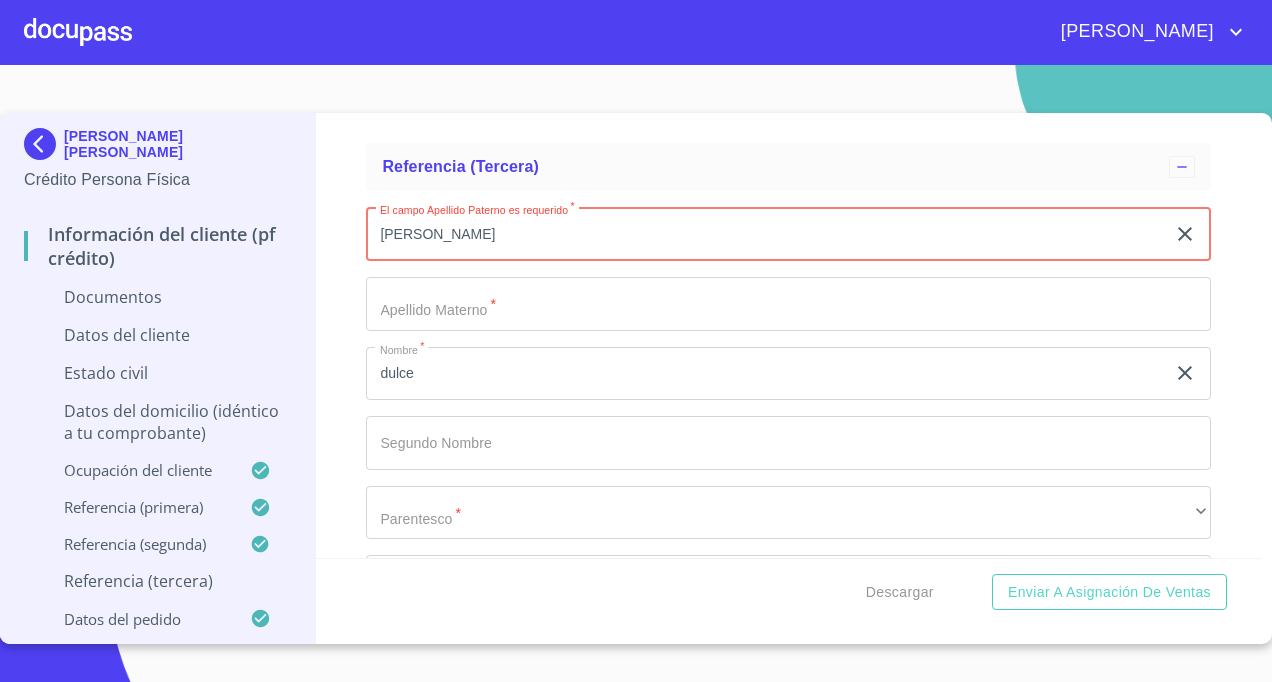 type on "[PERSON_NAME]" 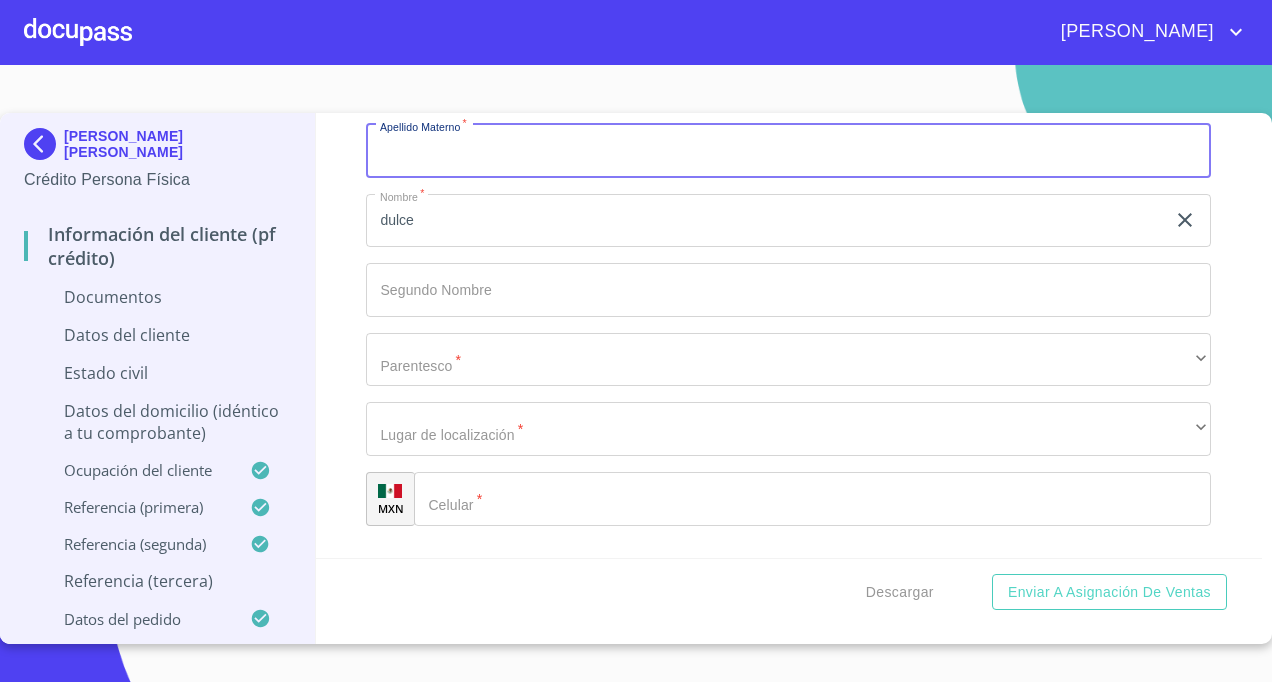 scroll, scrollTop: 7200, scrollLeft: 0, axis: vertical 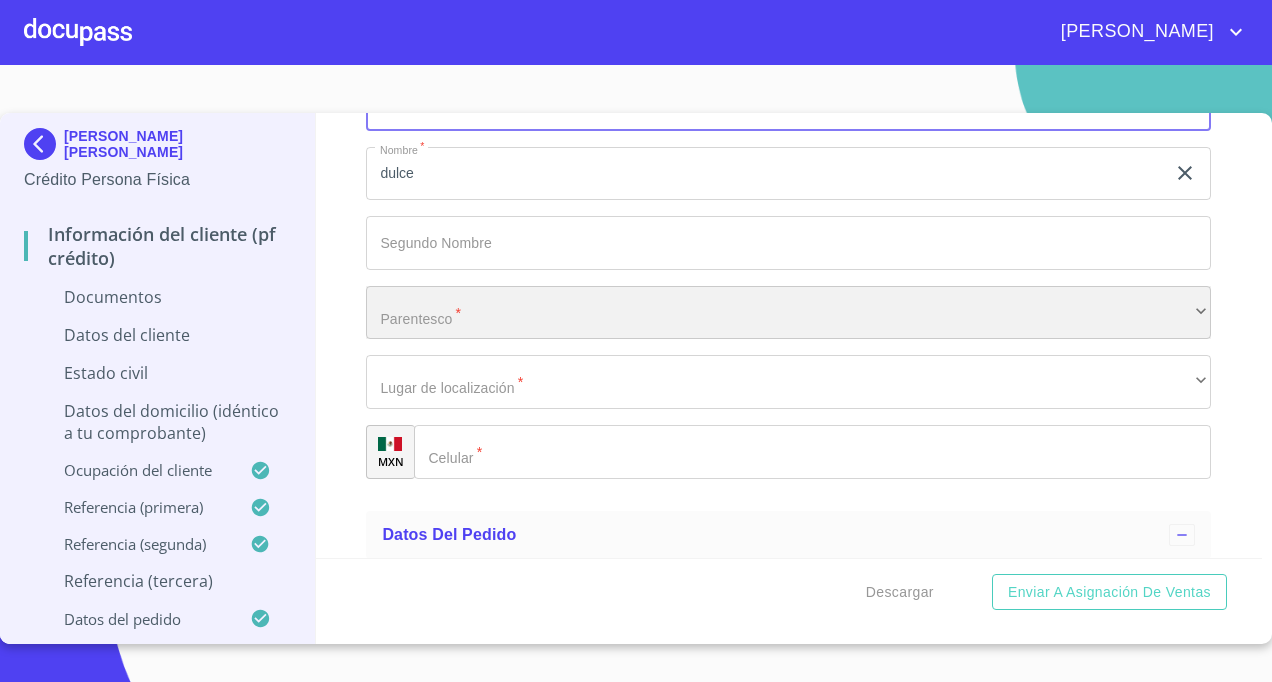 click on "​" at bounding box center [788, 313] 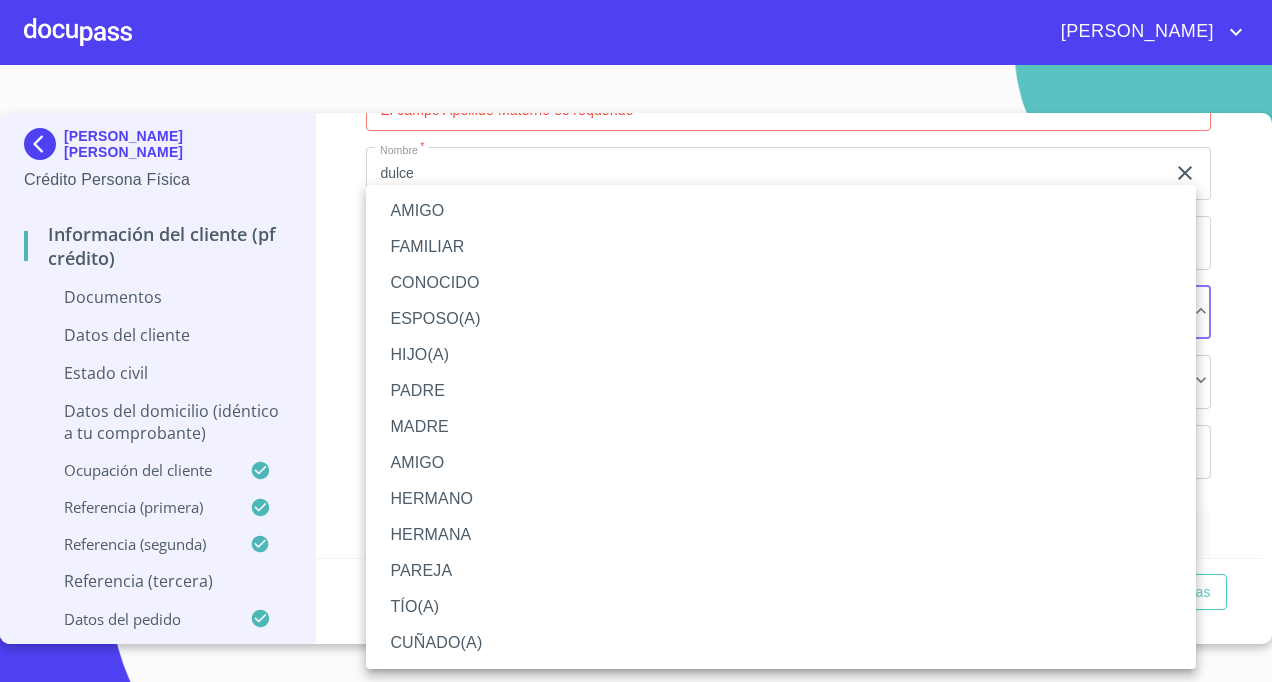 click on "AMIGO" at bounding box center (781, 211) 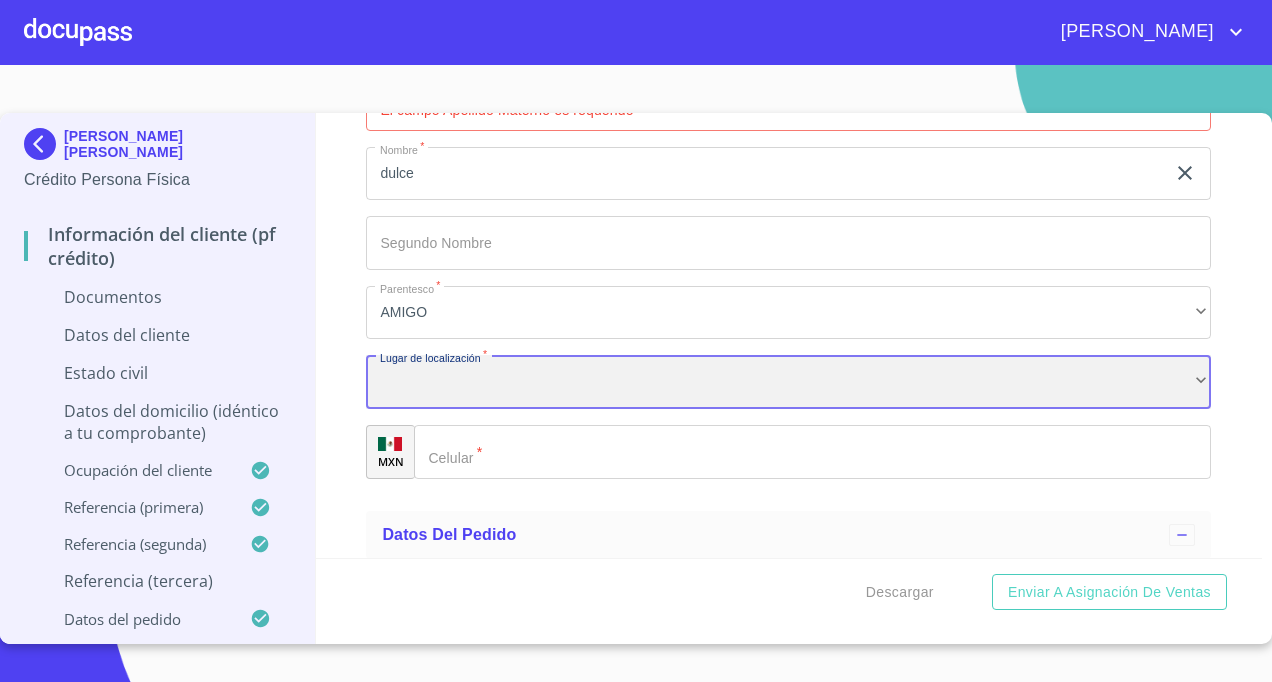 click on "​" at bounding box center (788, 382) 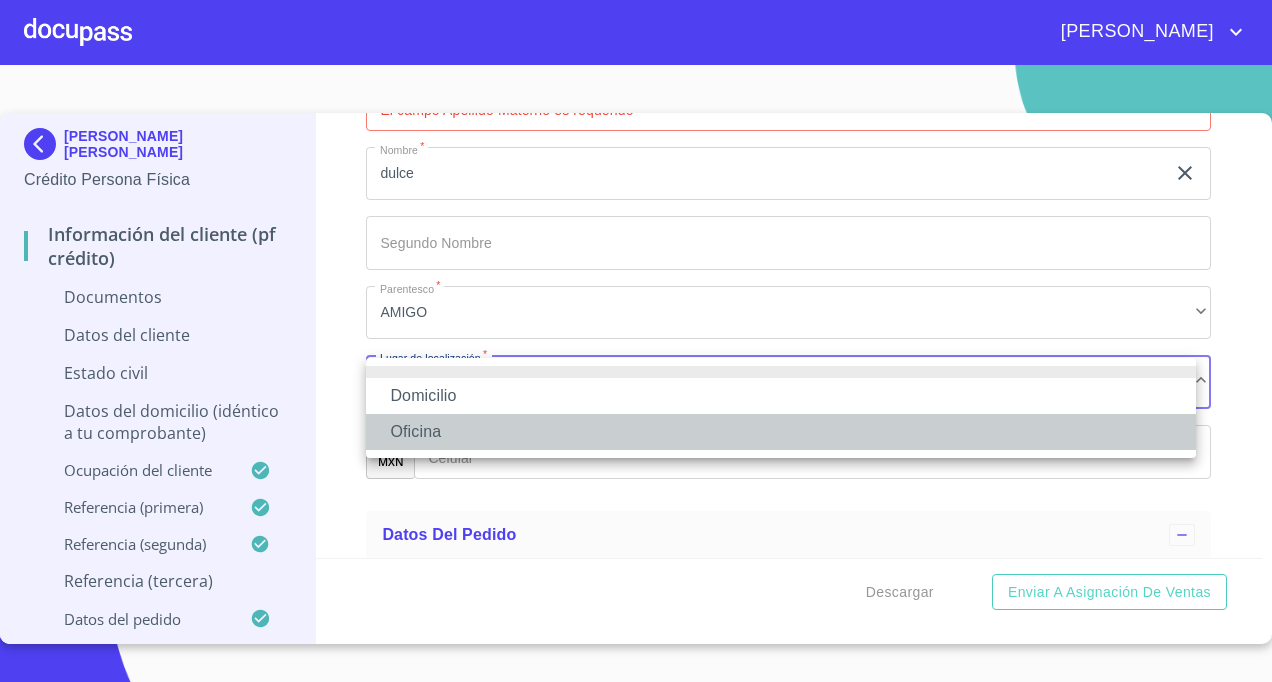 click on "Oficina" at bounding box center (781, 432) 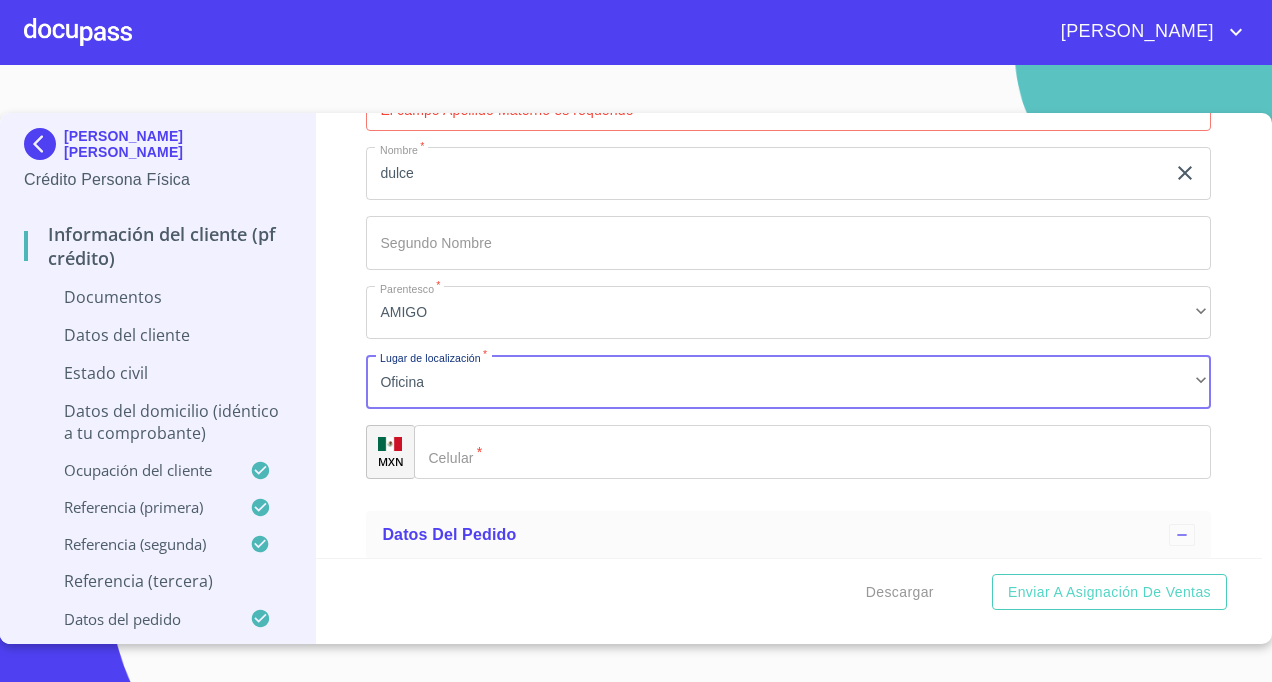 click on "Documento de identificación.   *" 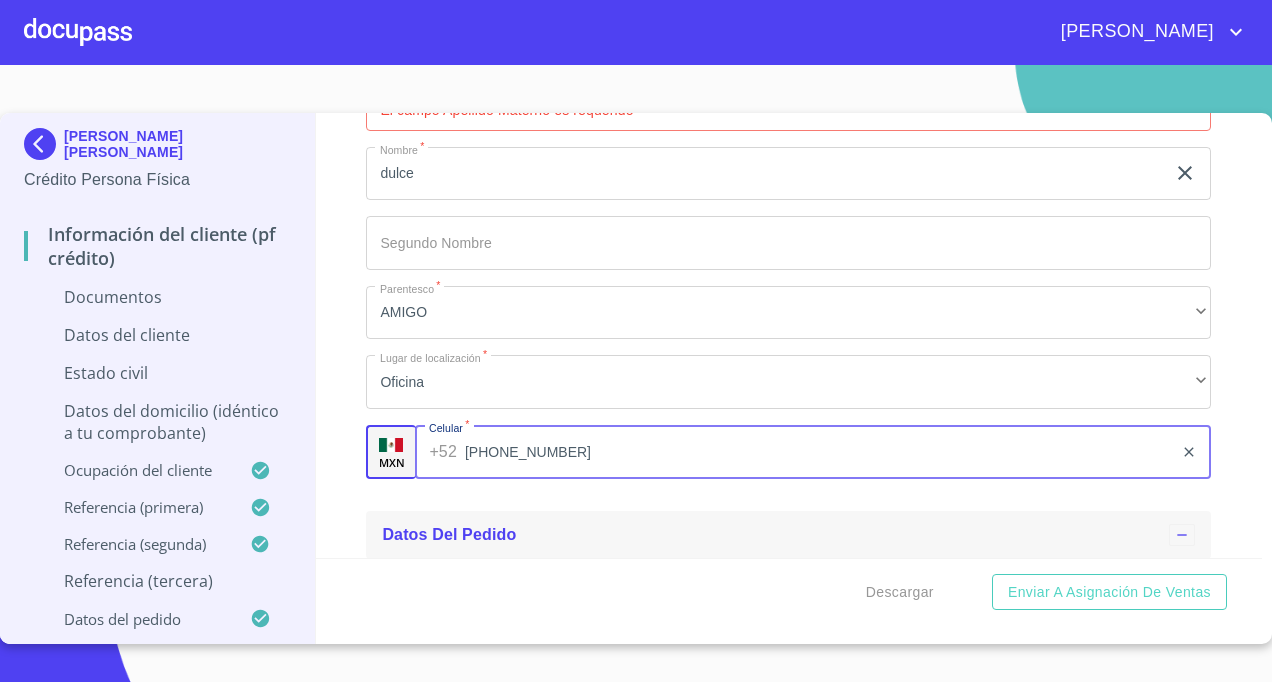 type on "[PHONE_NUMBER]" 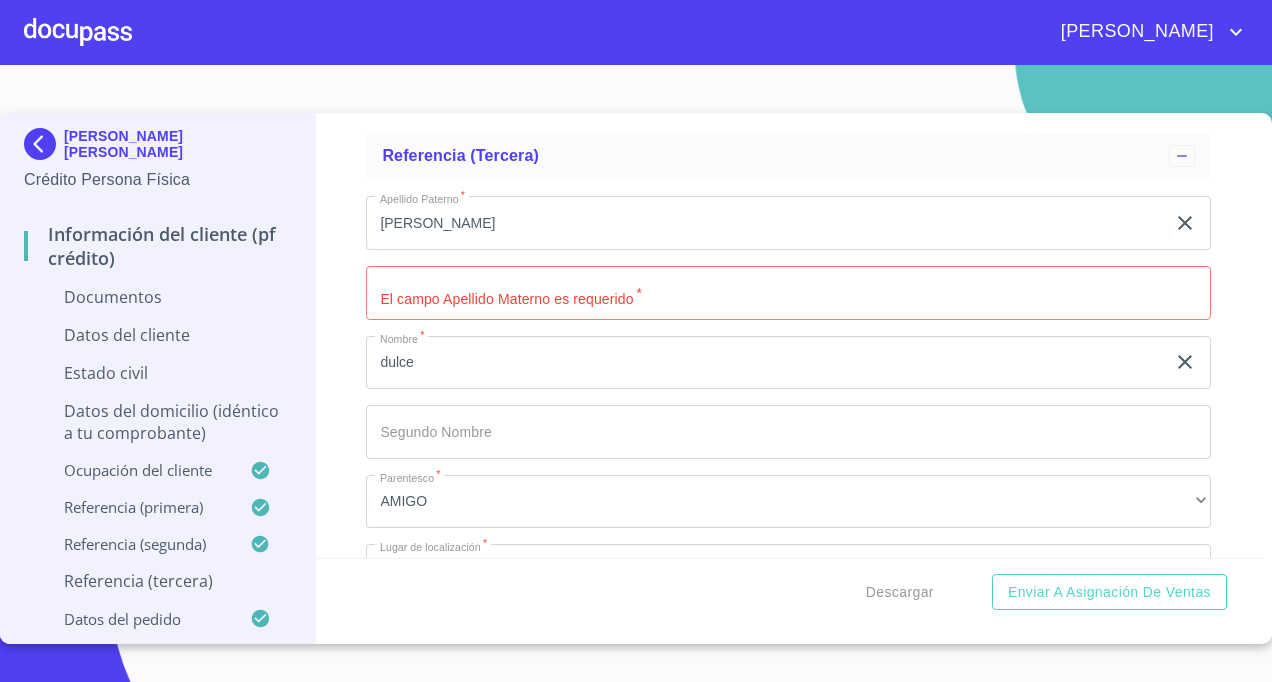 scroll, scrollTop: 7000, scrollLeft: 0, axis: vertical 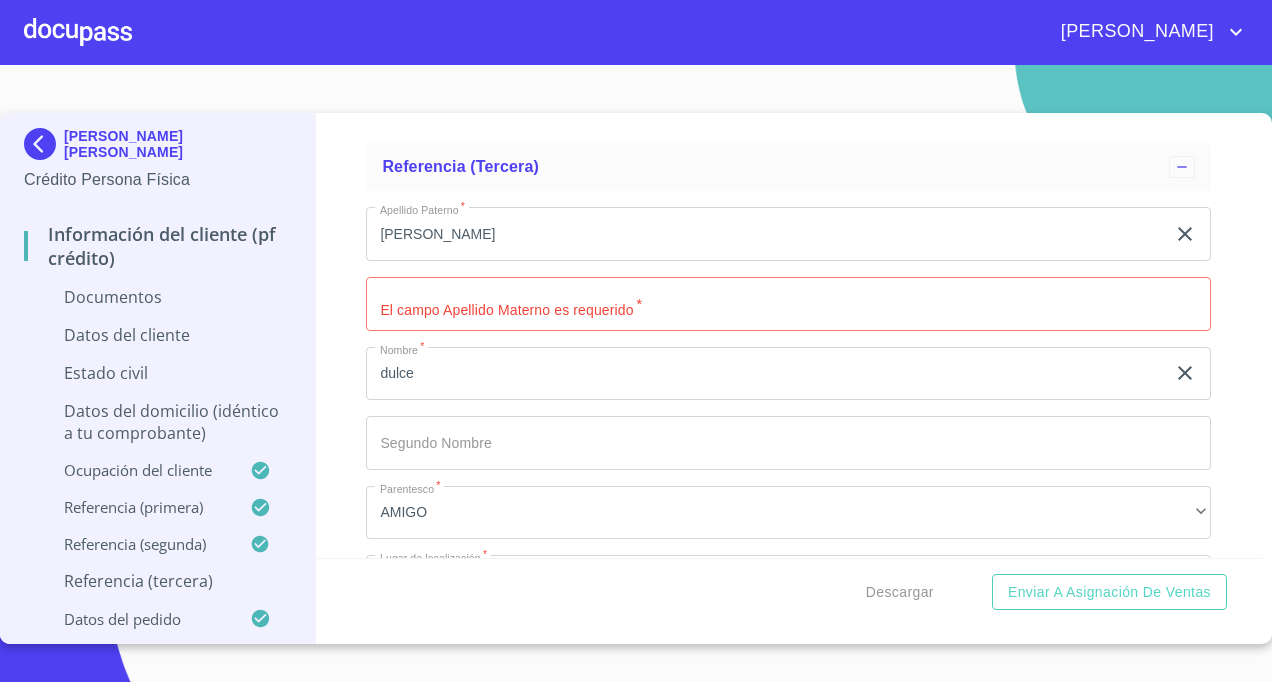 click on "Documento de identificación.   *" at bounding box center [788, 304] 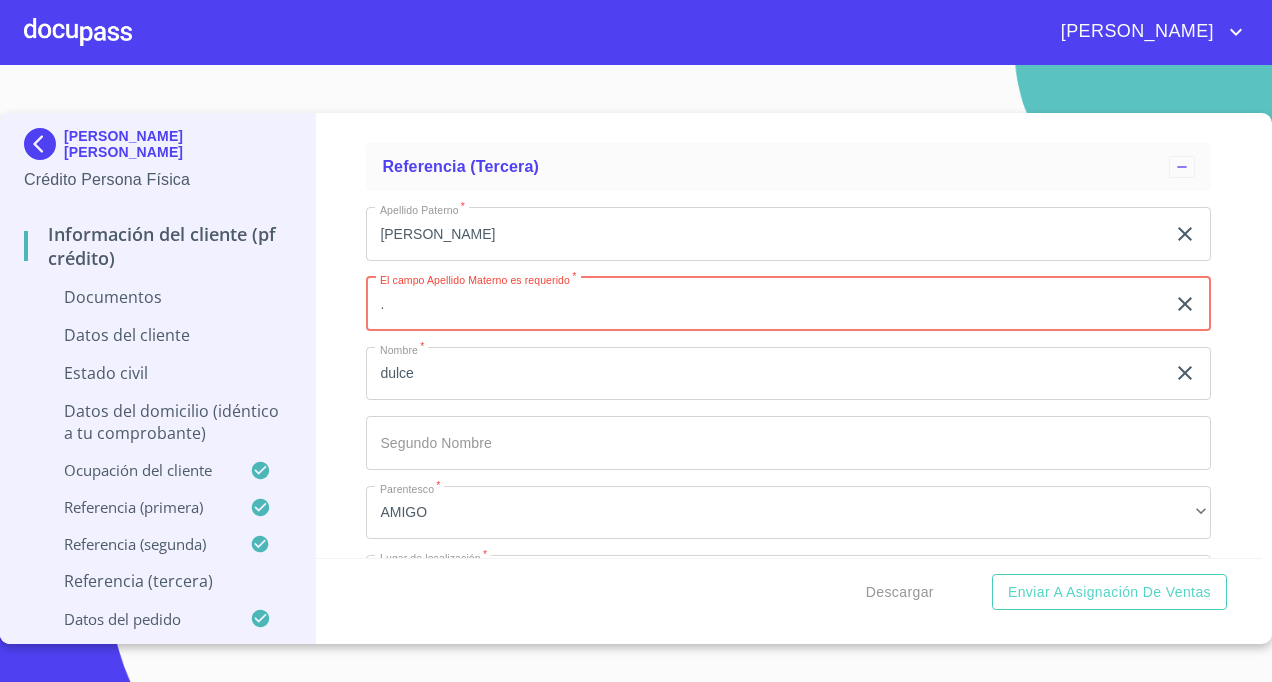 type on "." 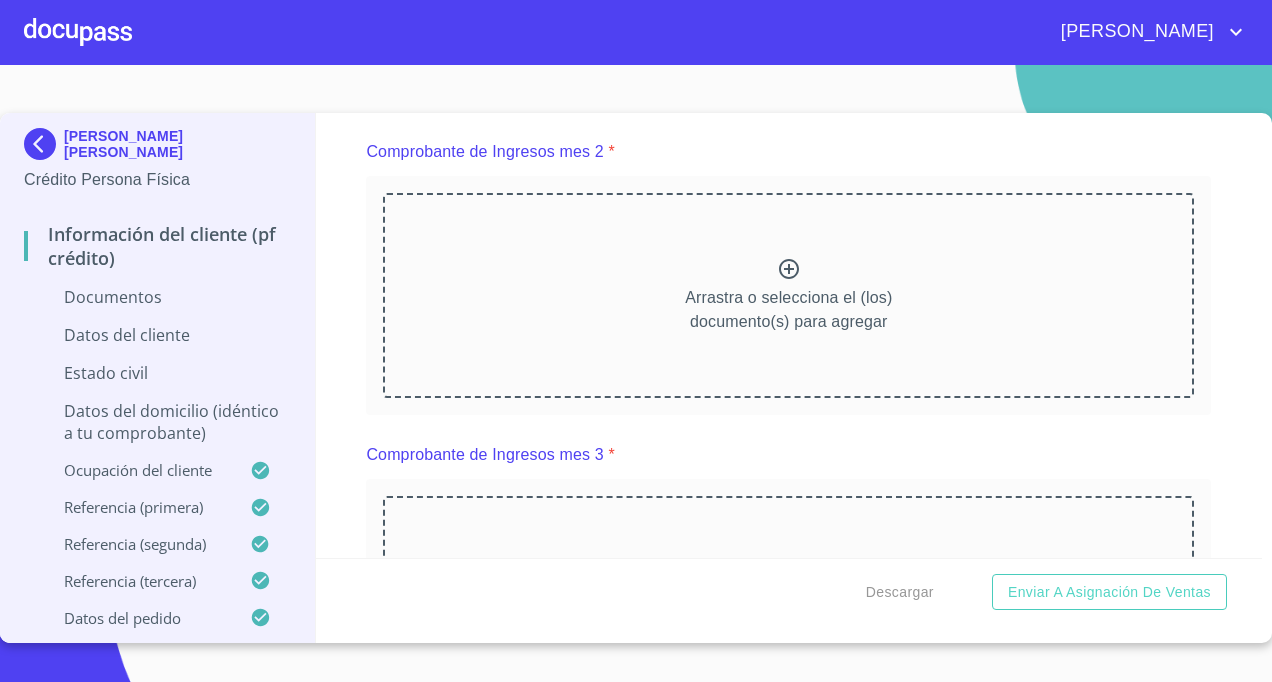 scroll, scrollTop: 1600, scrollLeft: 0, axis: vertical 